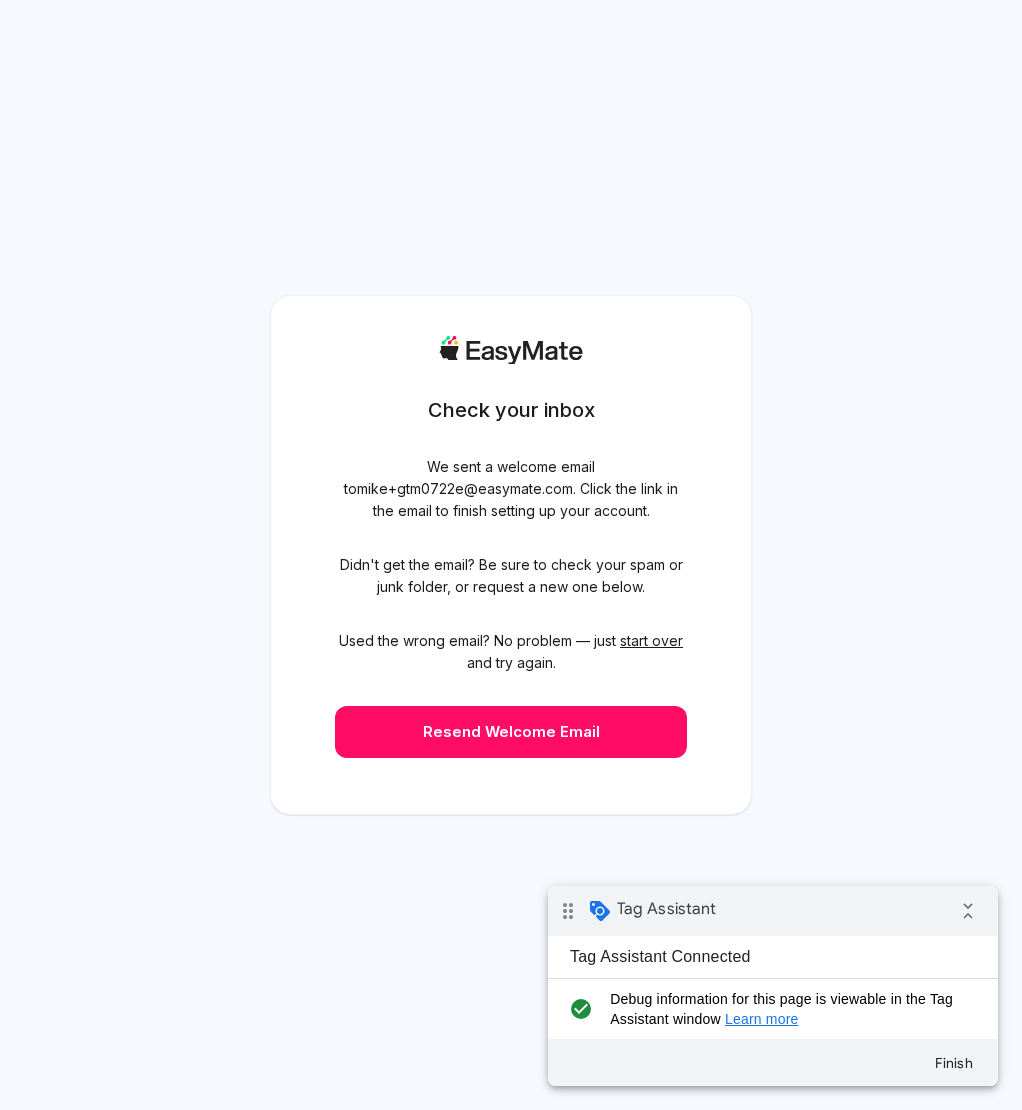 scroll, scrollTop: 0, scrollLeft: 0, axis: both 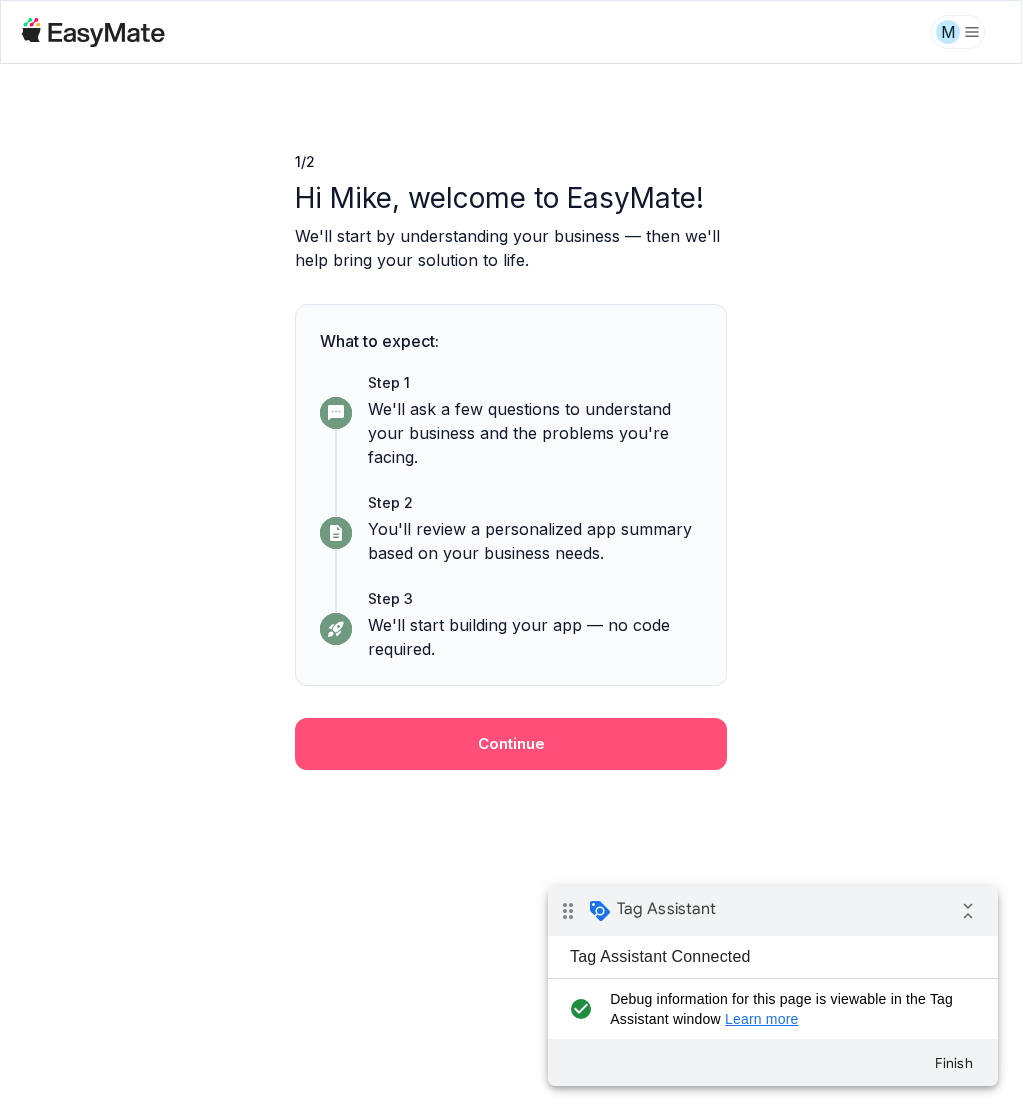 click on "Continue" at bounding box center [511, 744] 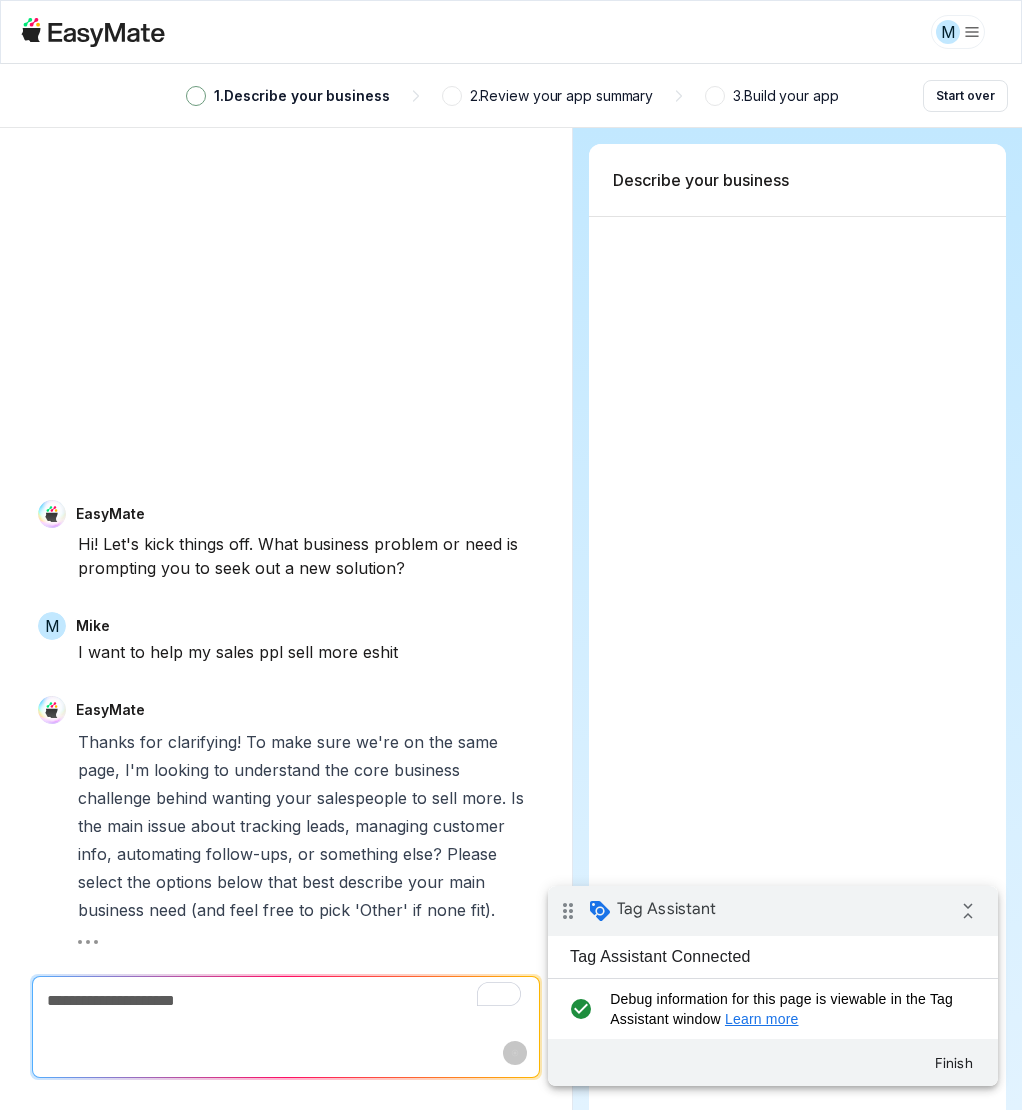 scroll, scrollTop: 112, scrollLeft: 0, axis: vertical 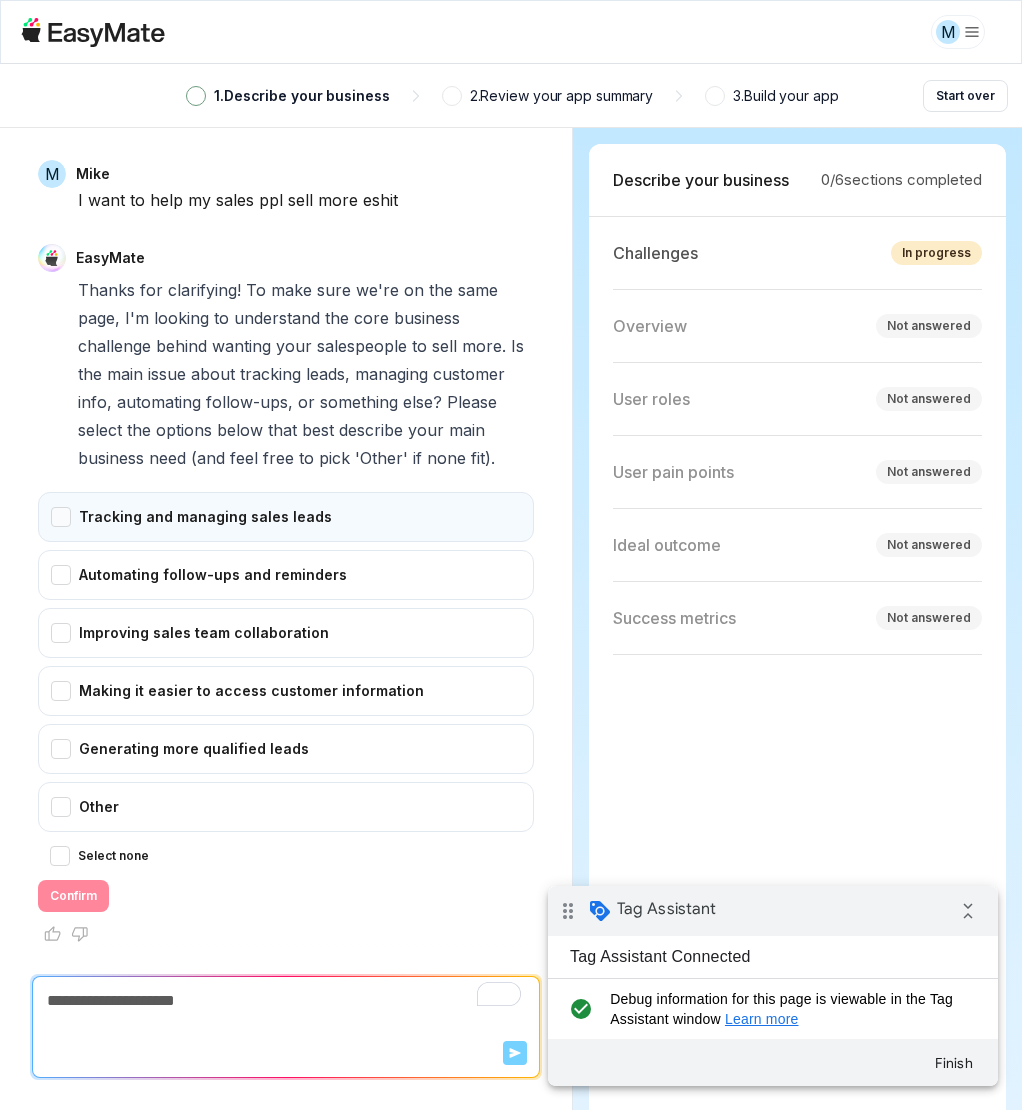 click on "Tracking and managing sales leads" at bounding box center (286, 517) 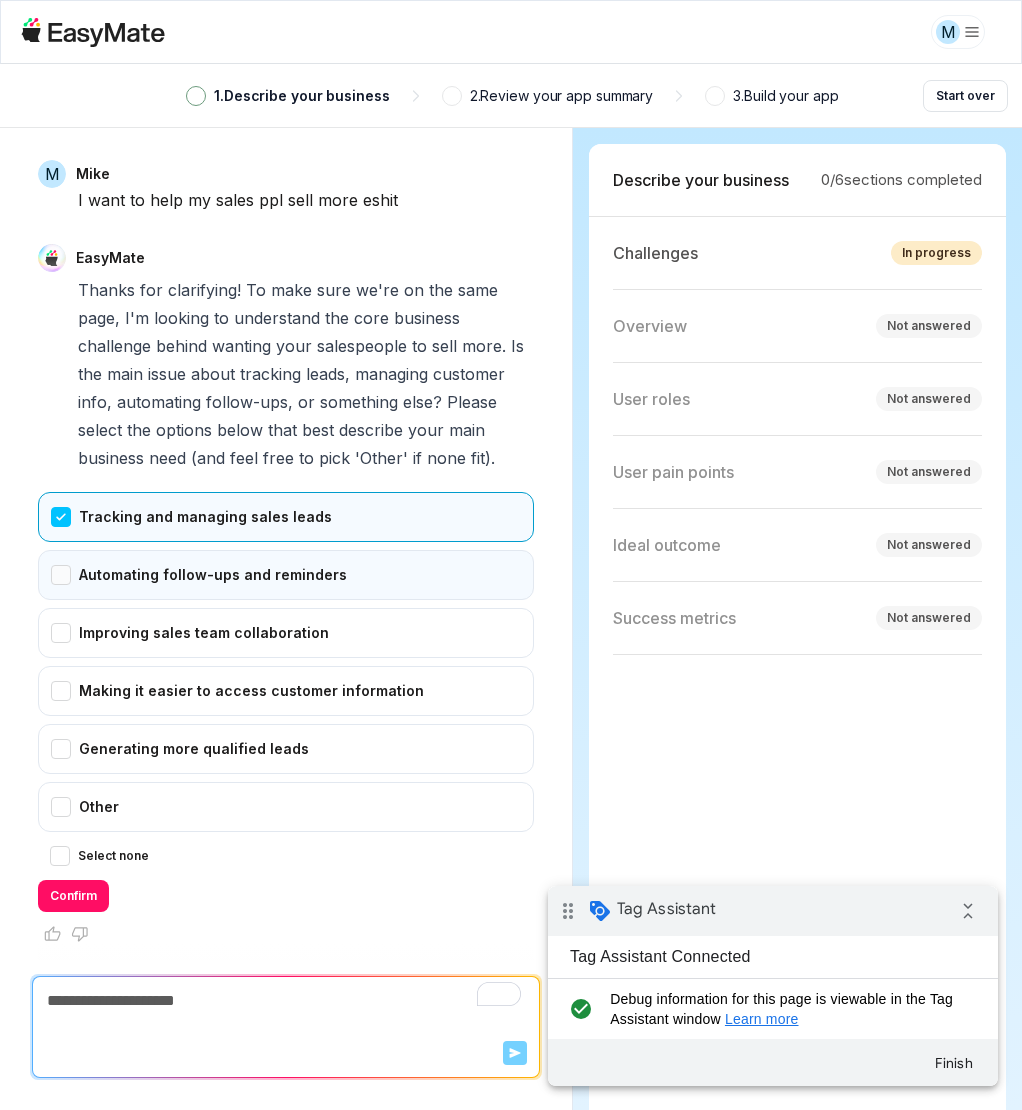 click on "Automating follow-ups and reminders" at bounding box center (286, 575) 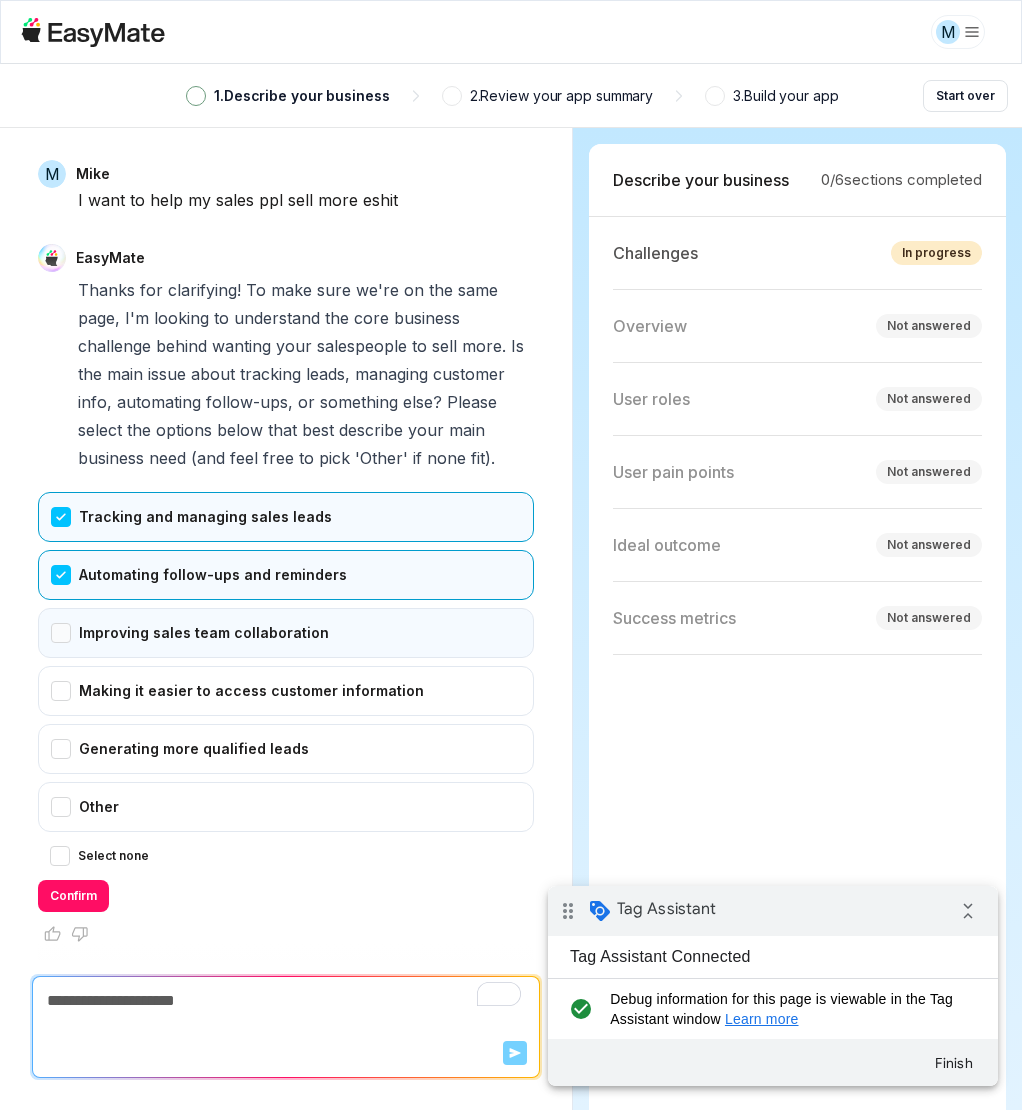 click on "Improving sales team collaboration" at bounding box center (286, 633) 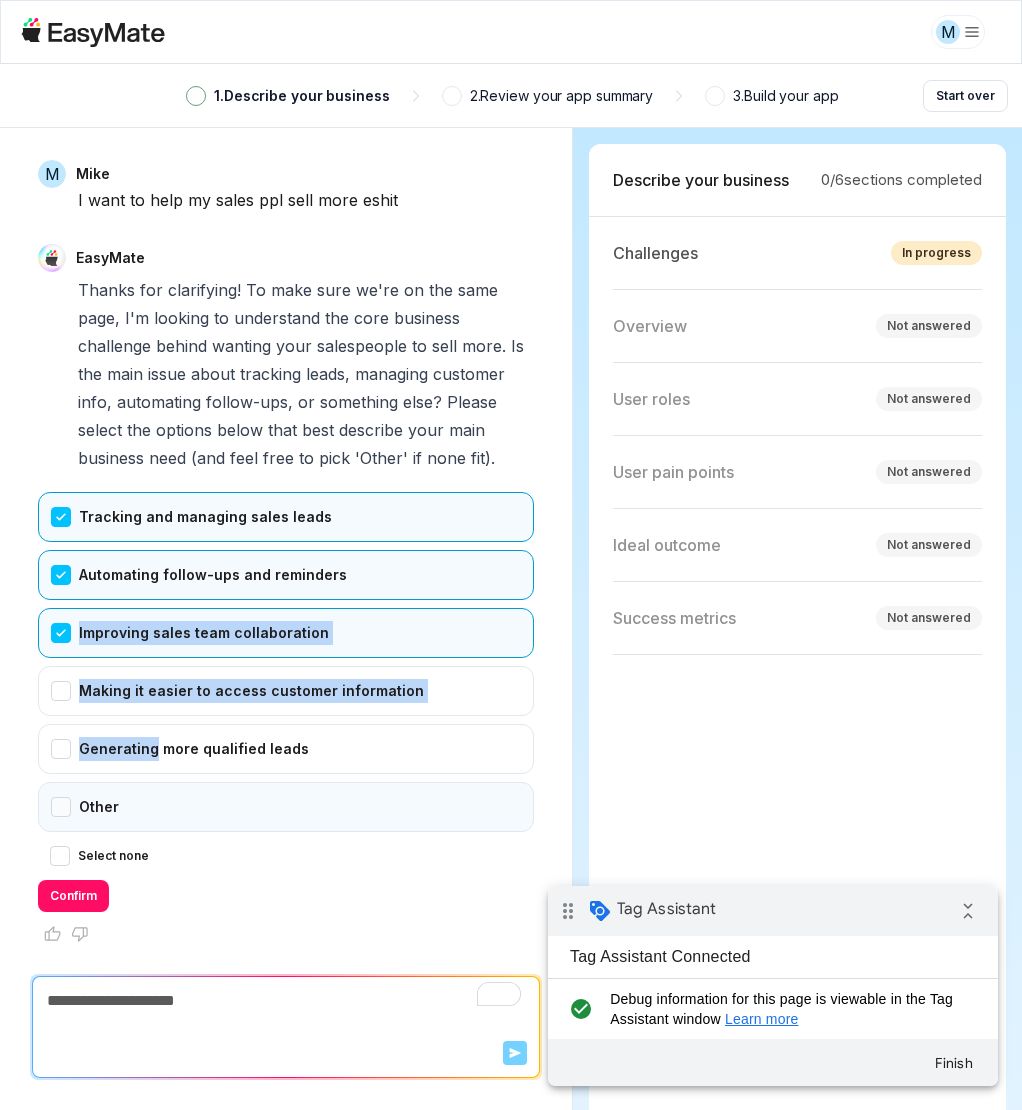 drag, startPoint x: 72, startPoint y: 633, endPoint x: 64, endPoint y: 819, distance: 186.17197 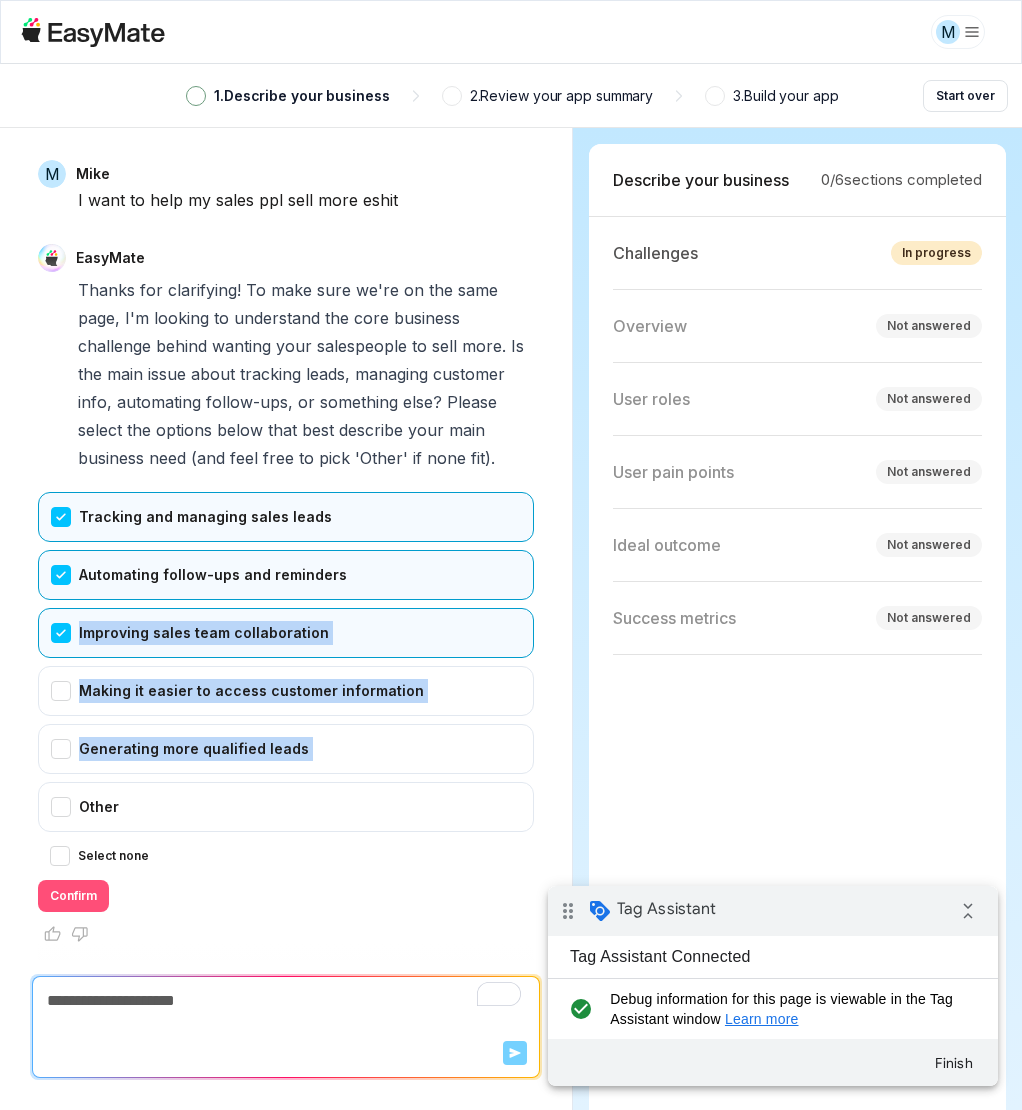 click on "Confirm" at bounding box center (73, 896) 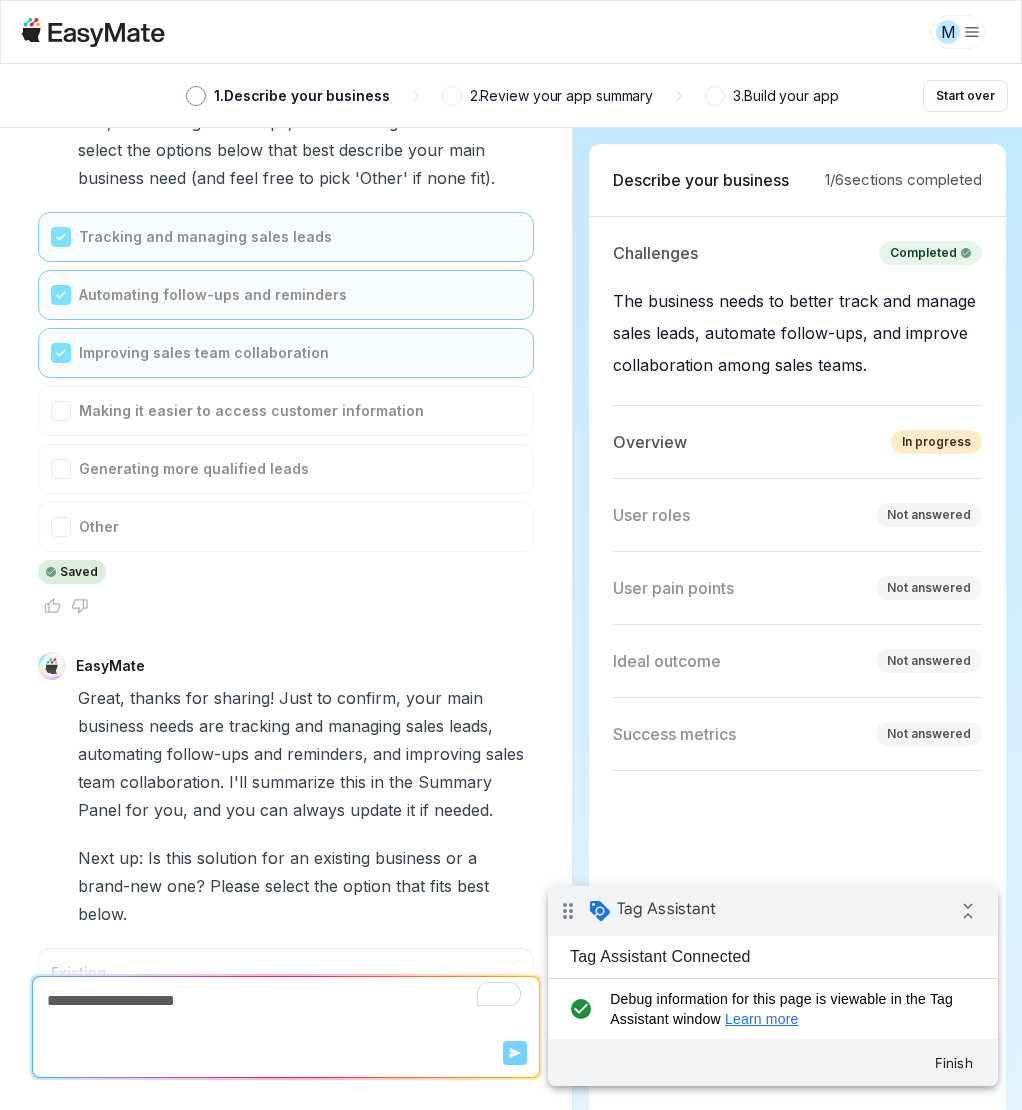 scroll, scrollTop: 534, scrollLeft: 0, axis: vertical 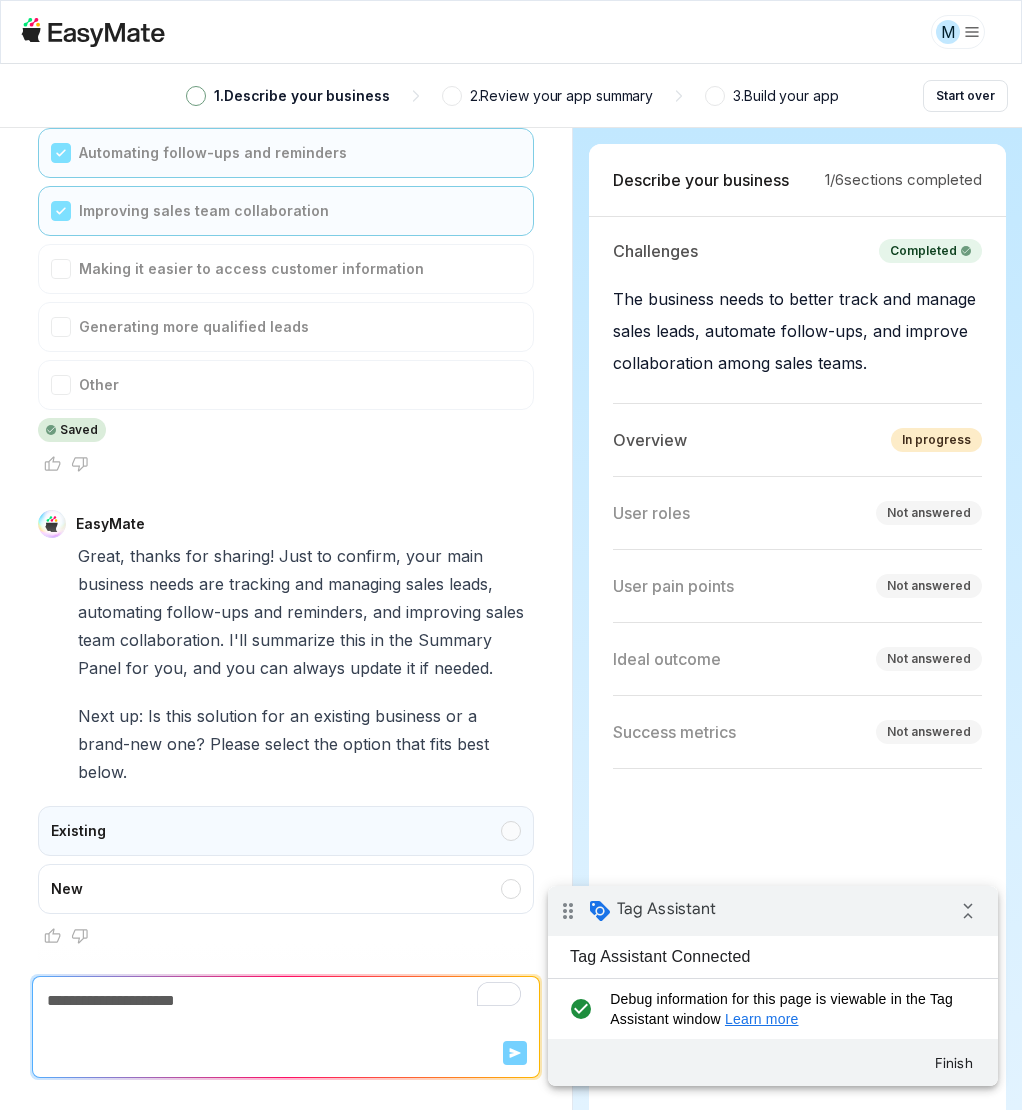click on "Existing" at bounding box center (286, 831) 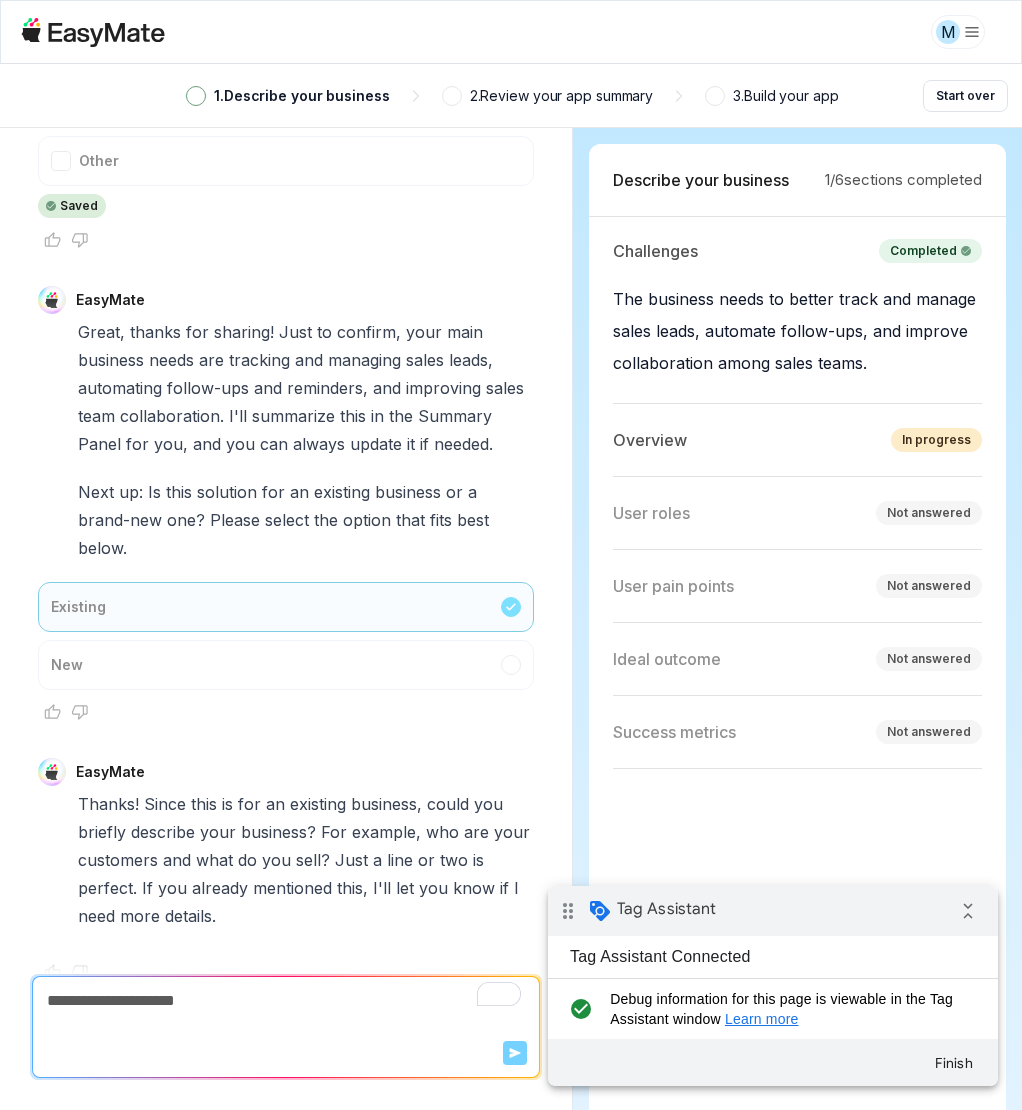 scroll, scrollTop: 794, scrollLeft: 0, axis: vertical 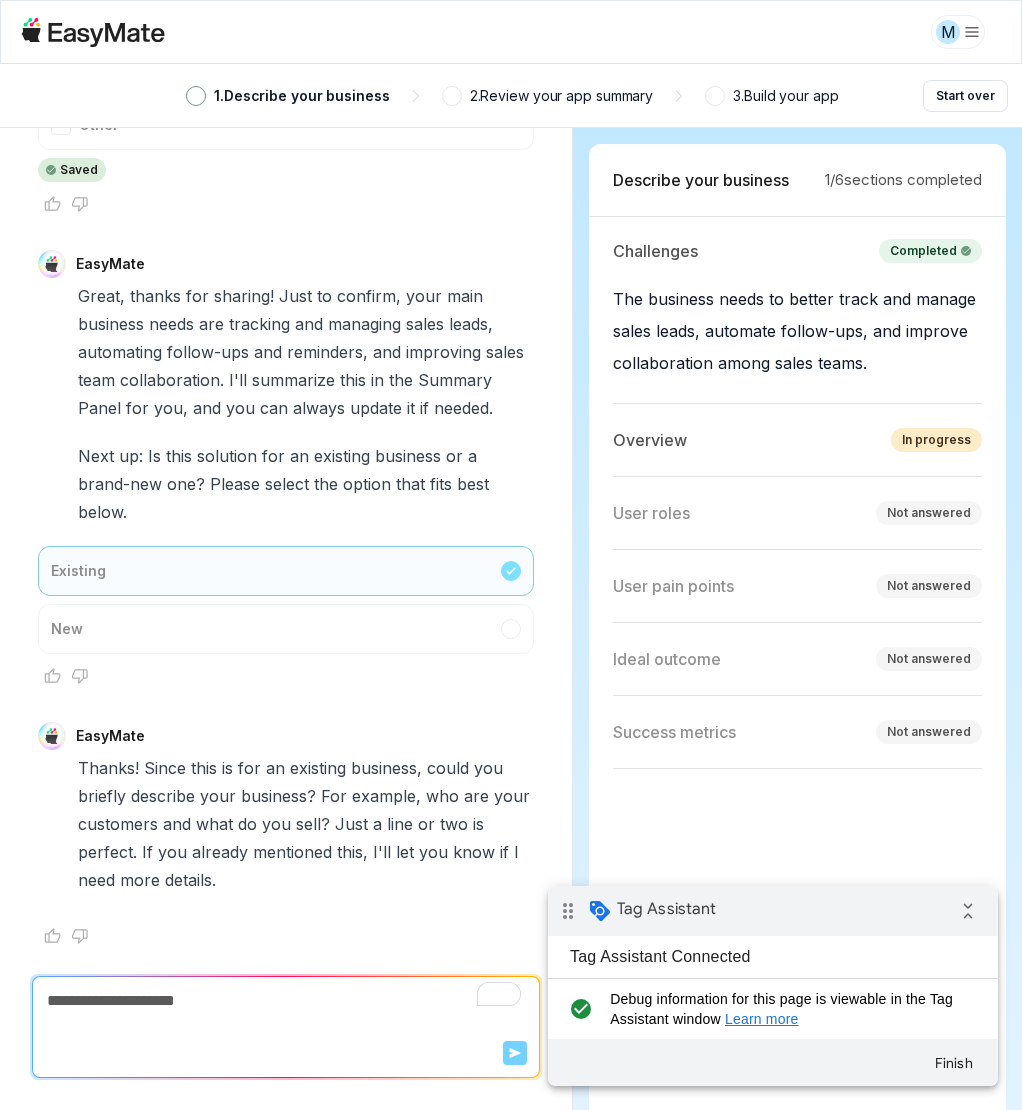 drag, startPoint x: 307, startPoint y: 813, endPoint x: 304, endPoint y: 825, distance: 12.369317 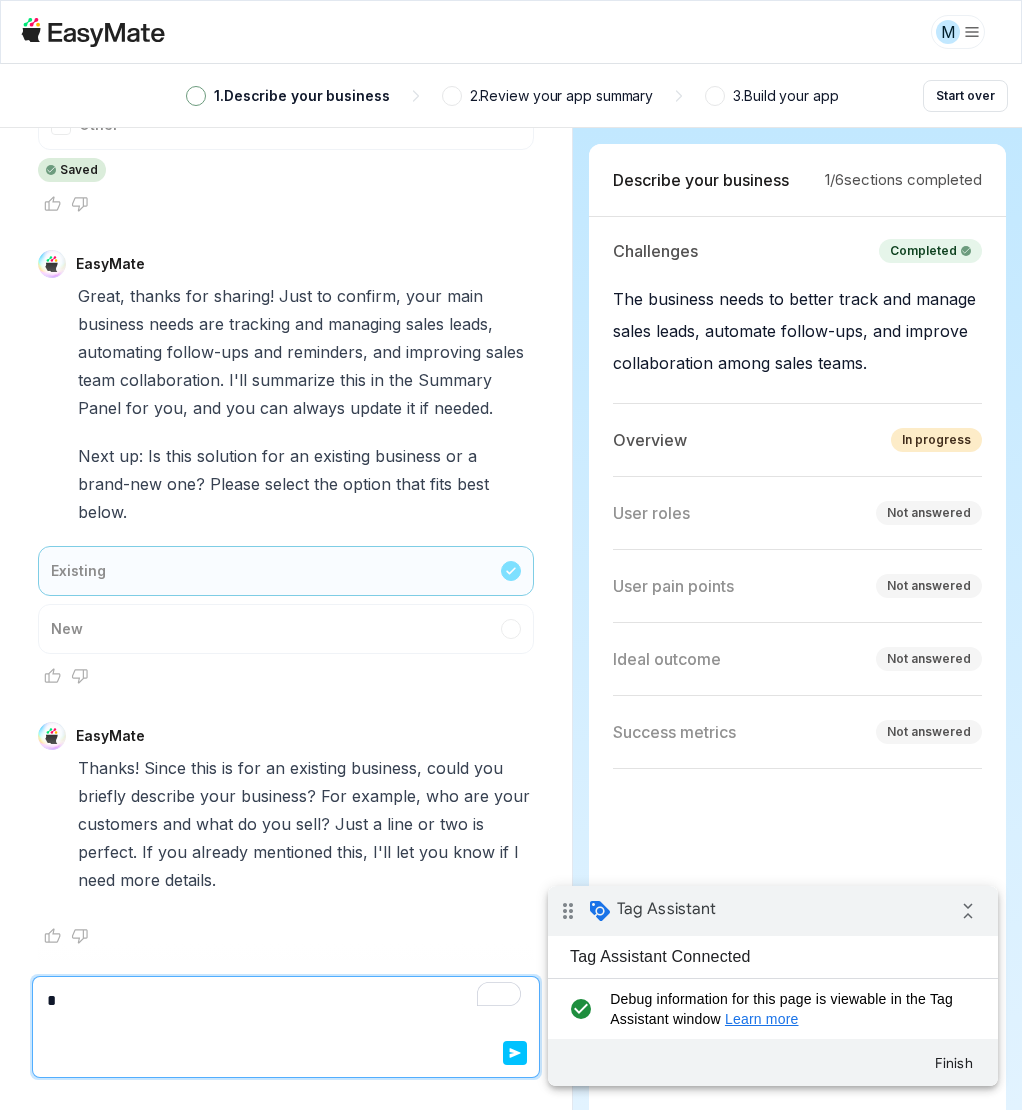 type on "*" 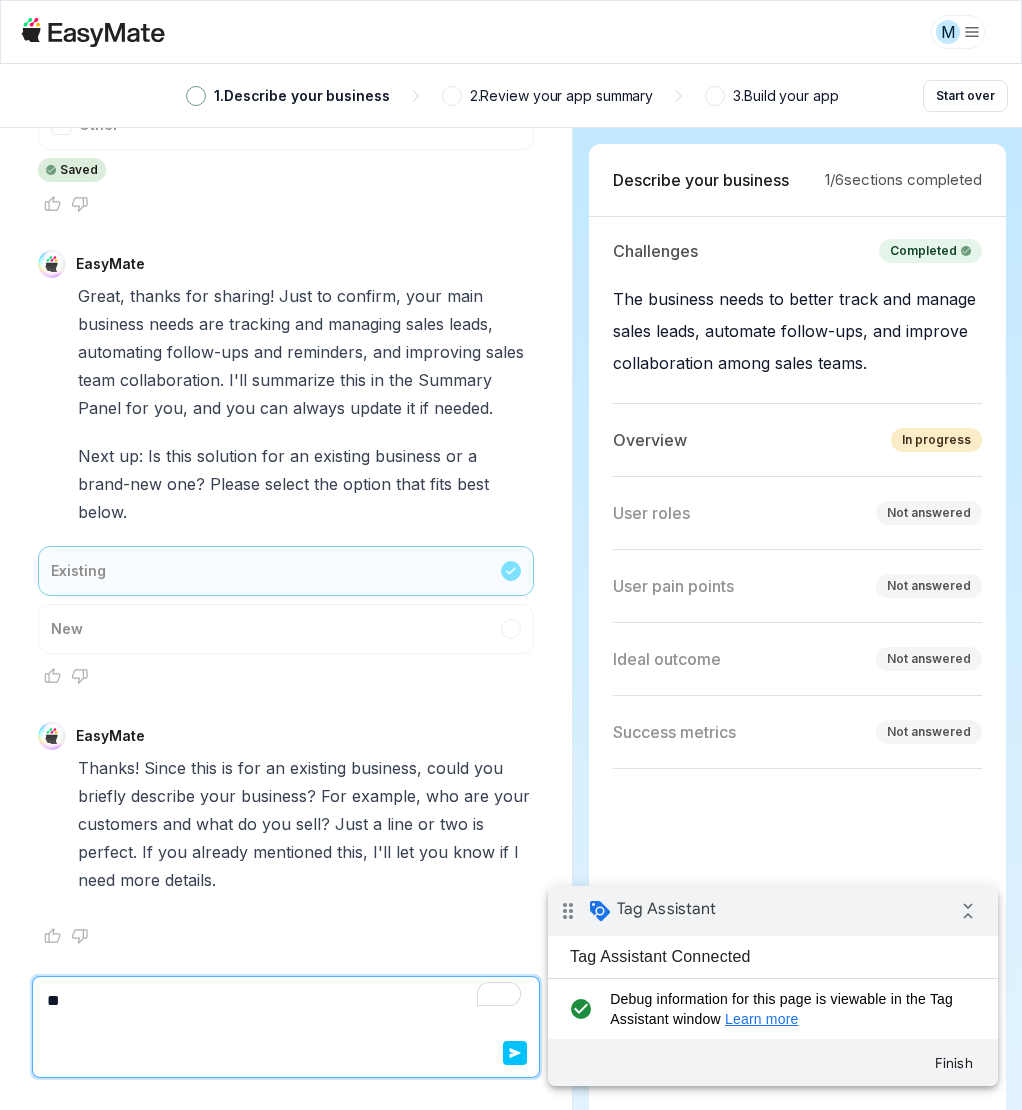 type on "*" 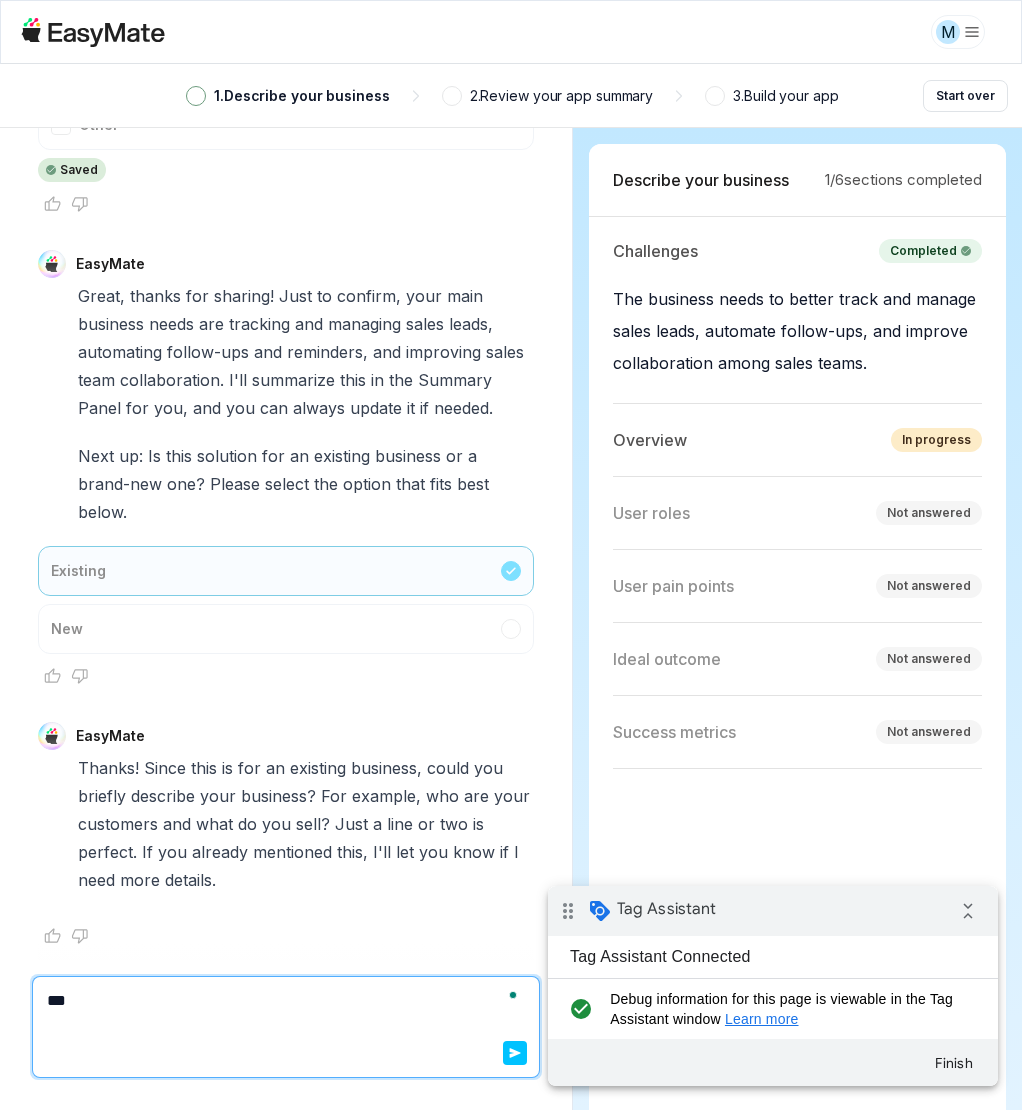 type on "*" 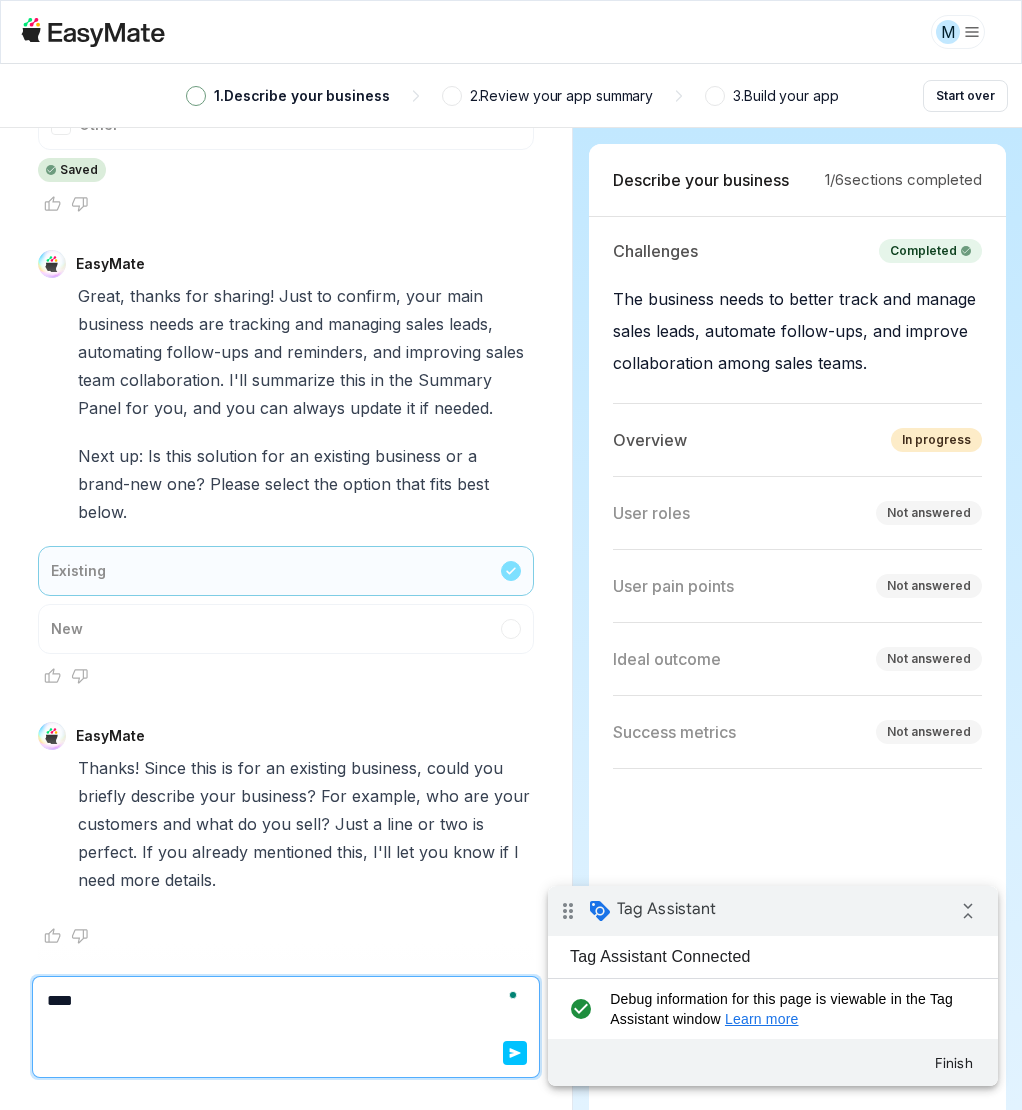 type on "*" 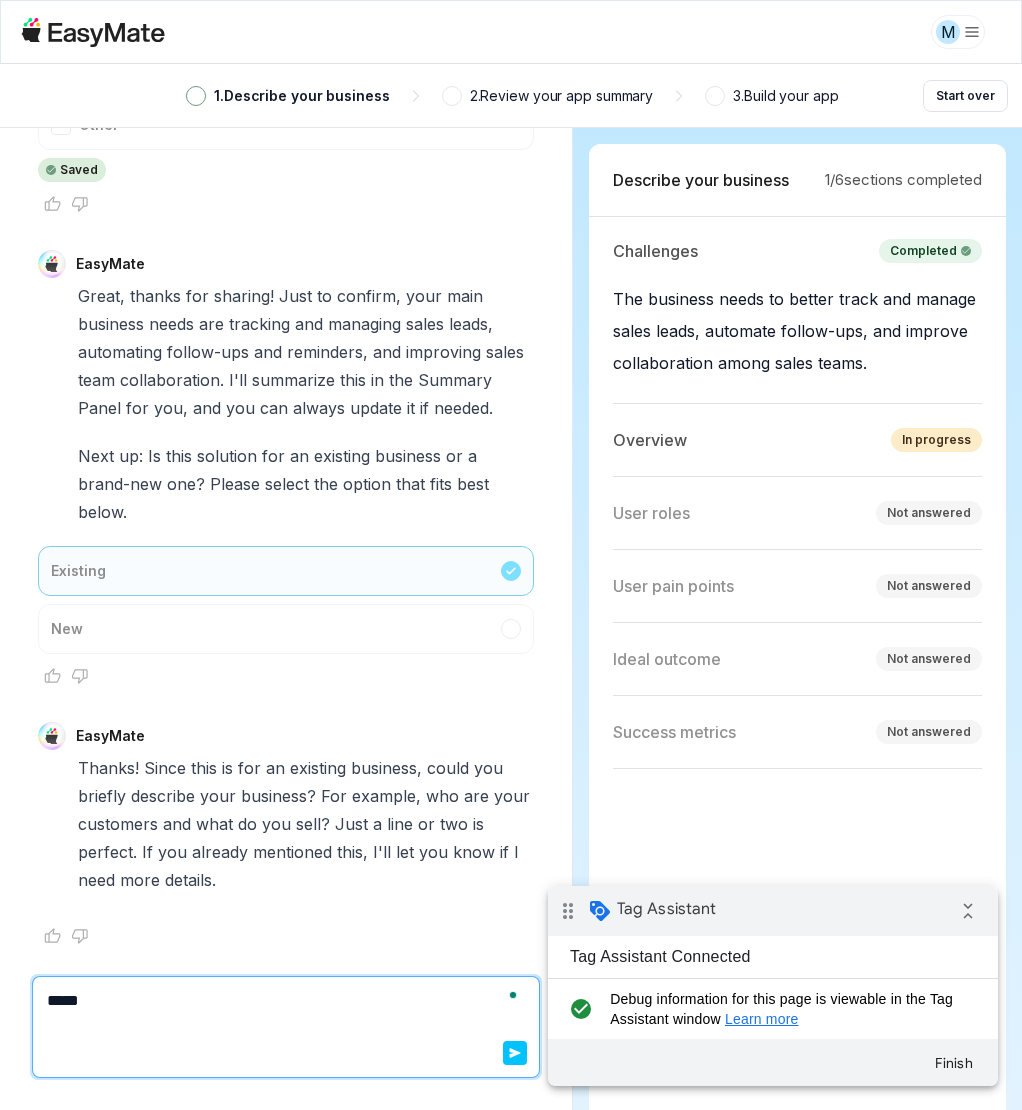 type on "*" 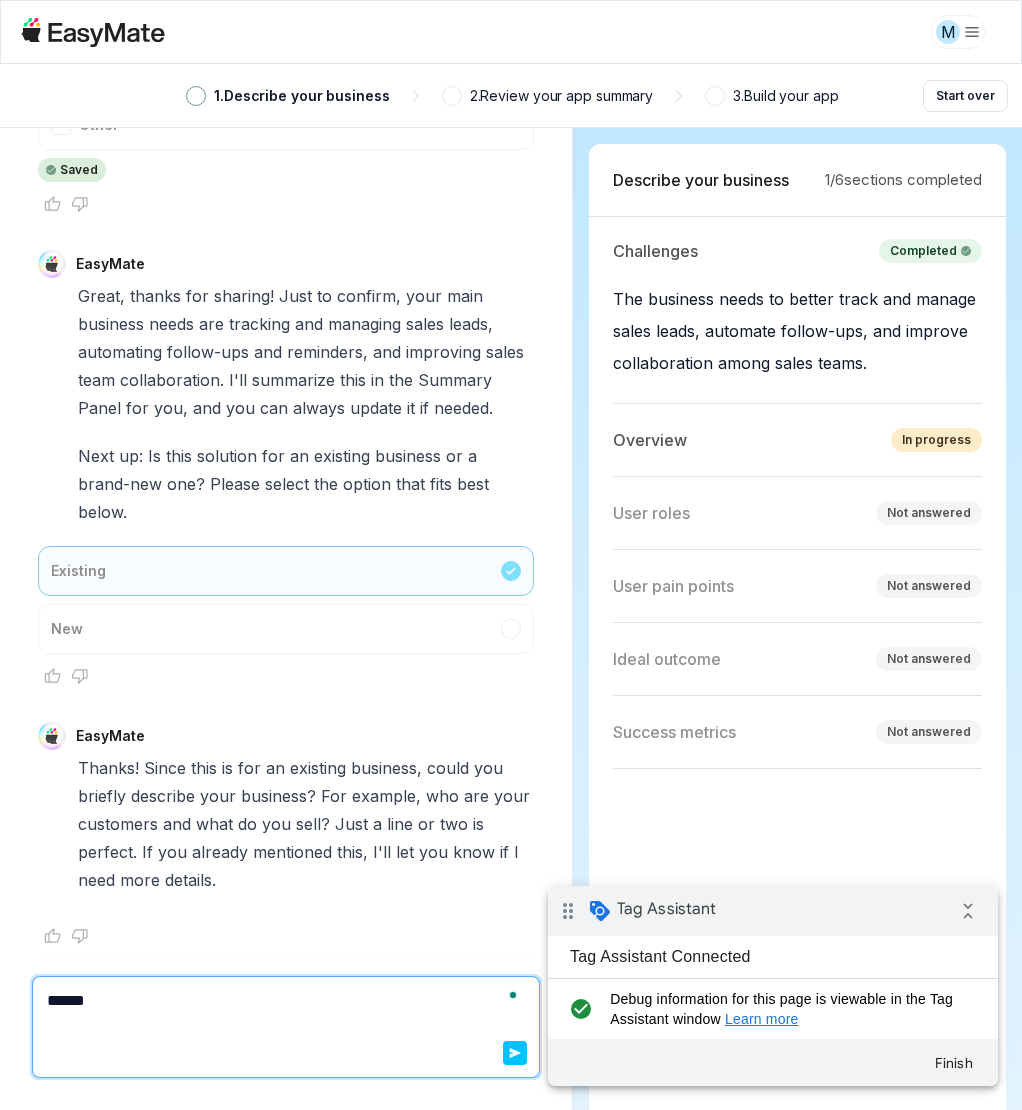 type on "*" 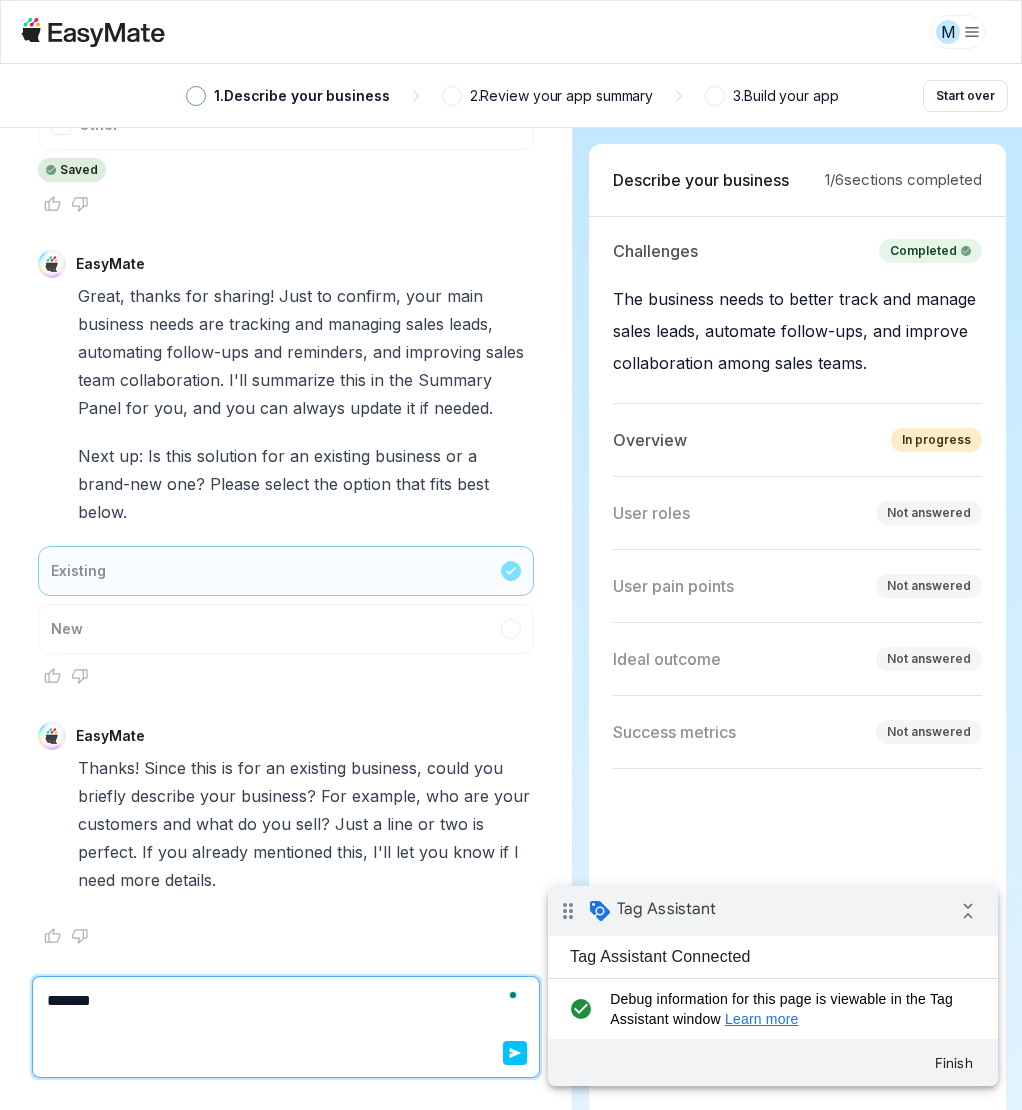 type on "*" 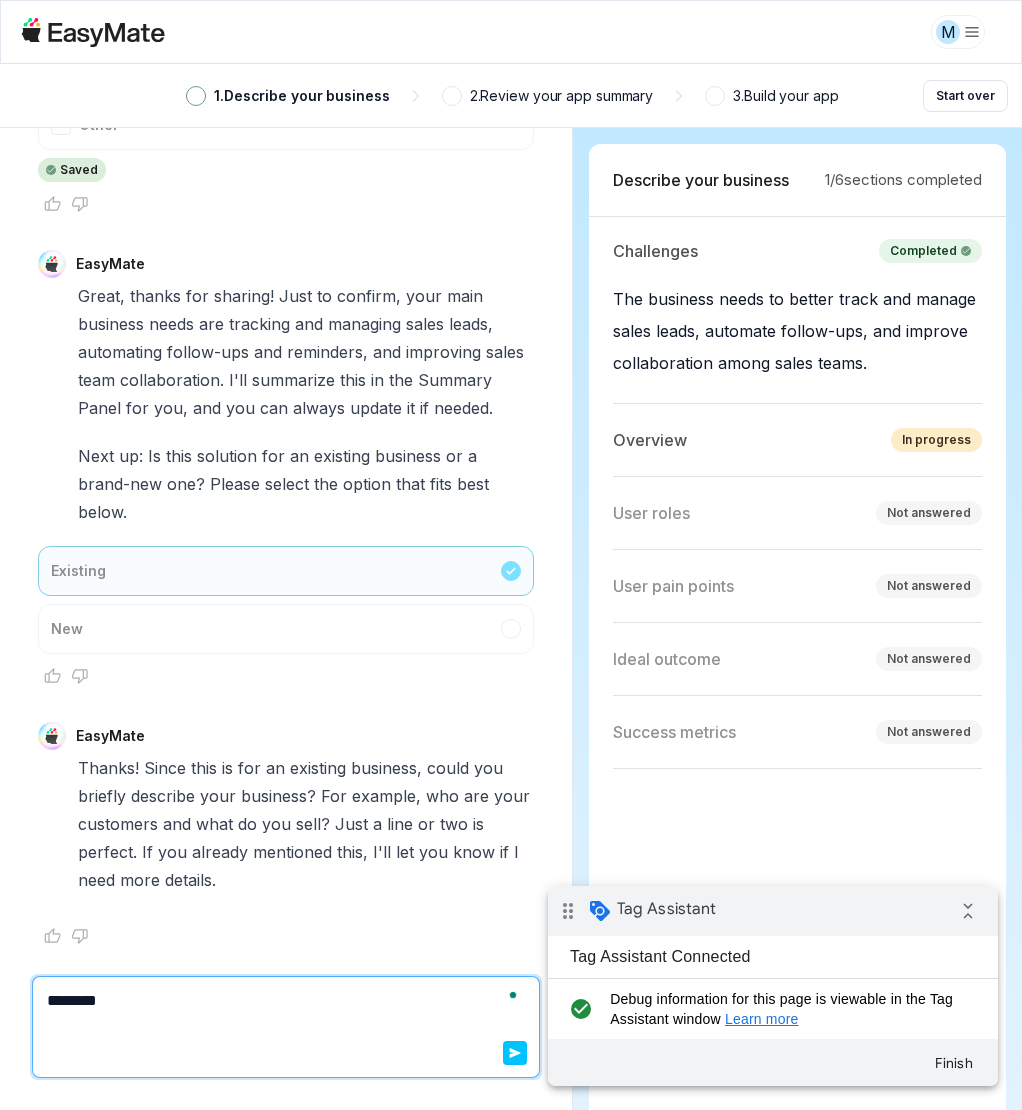 type on "*********" 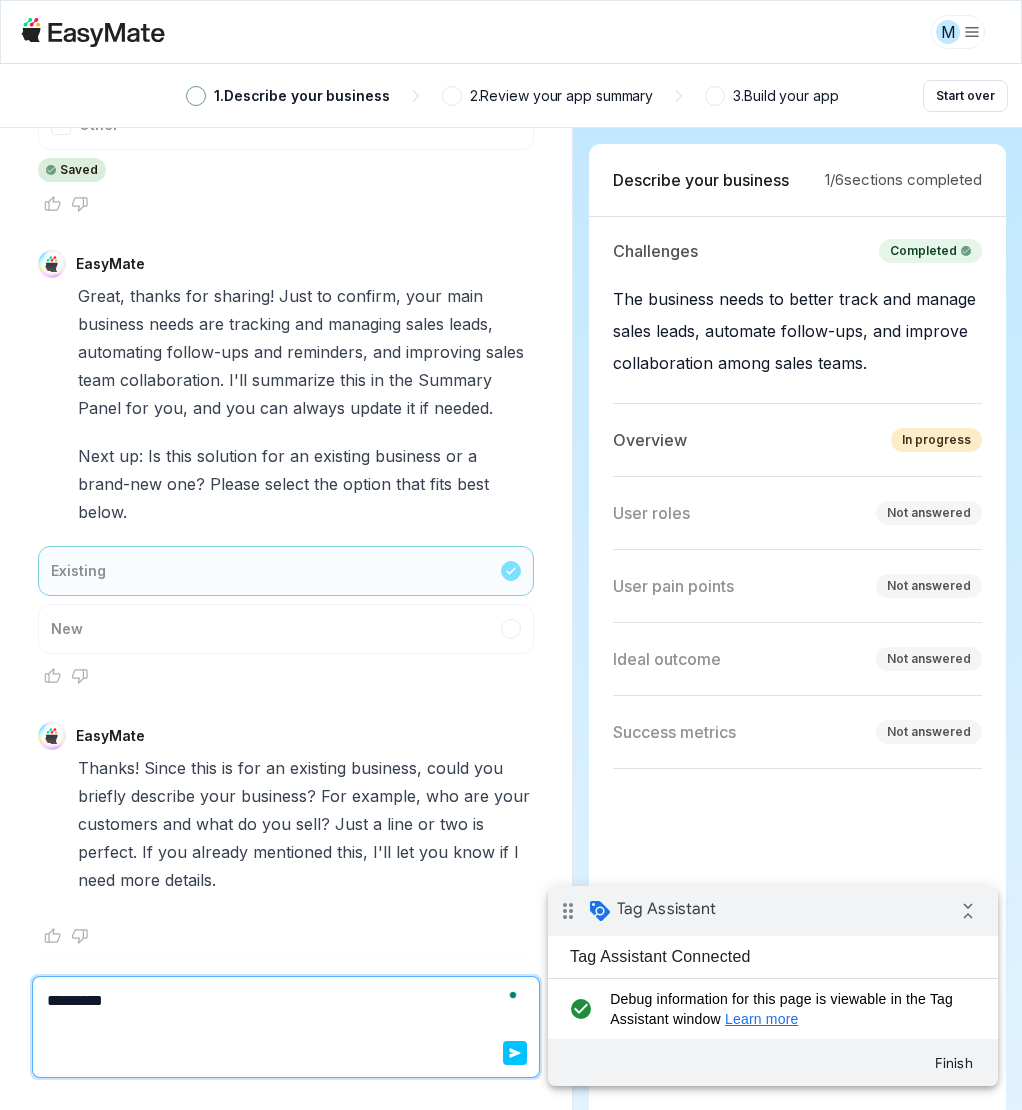 type on "*" 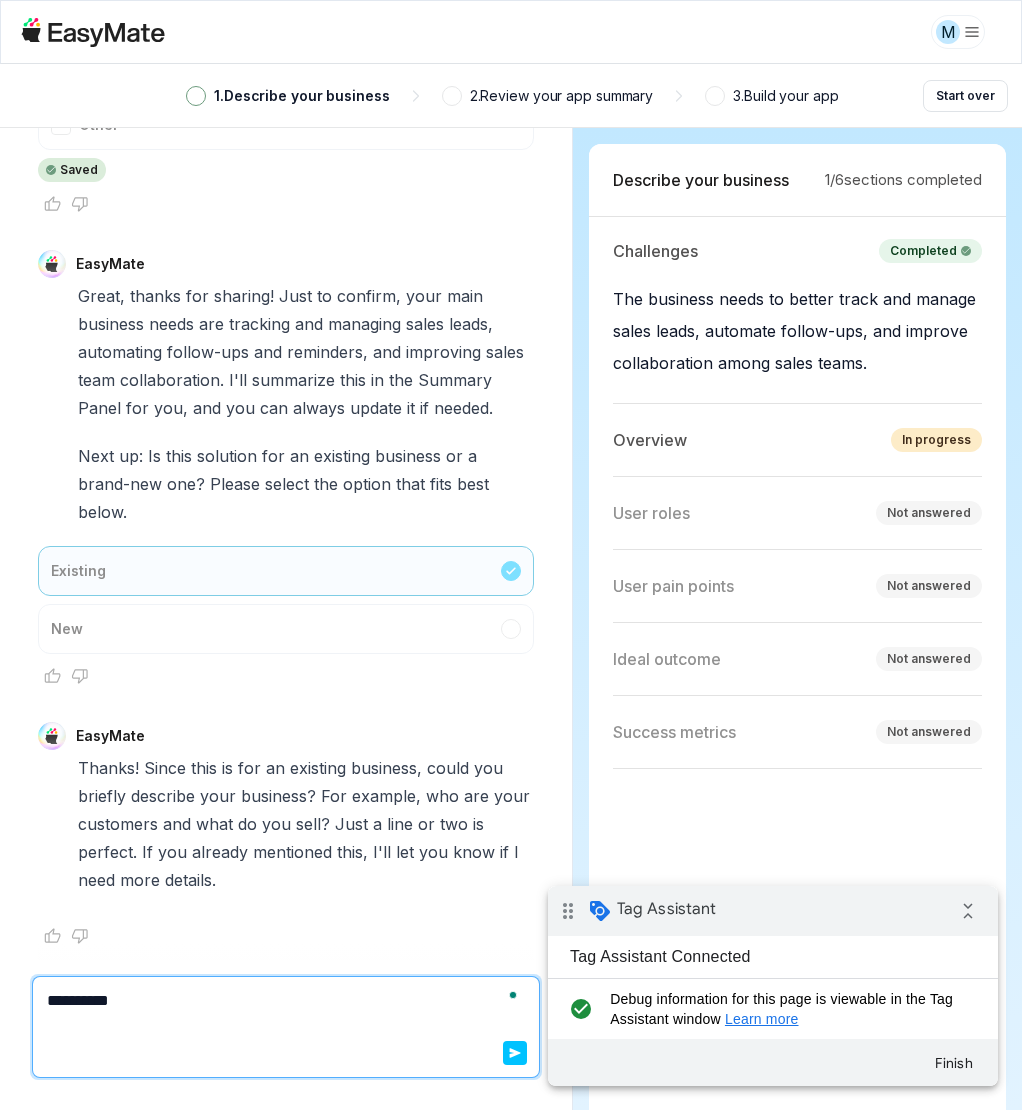 type on "*" 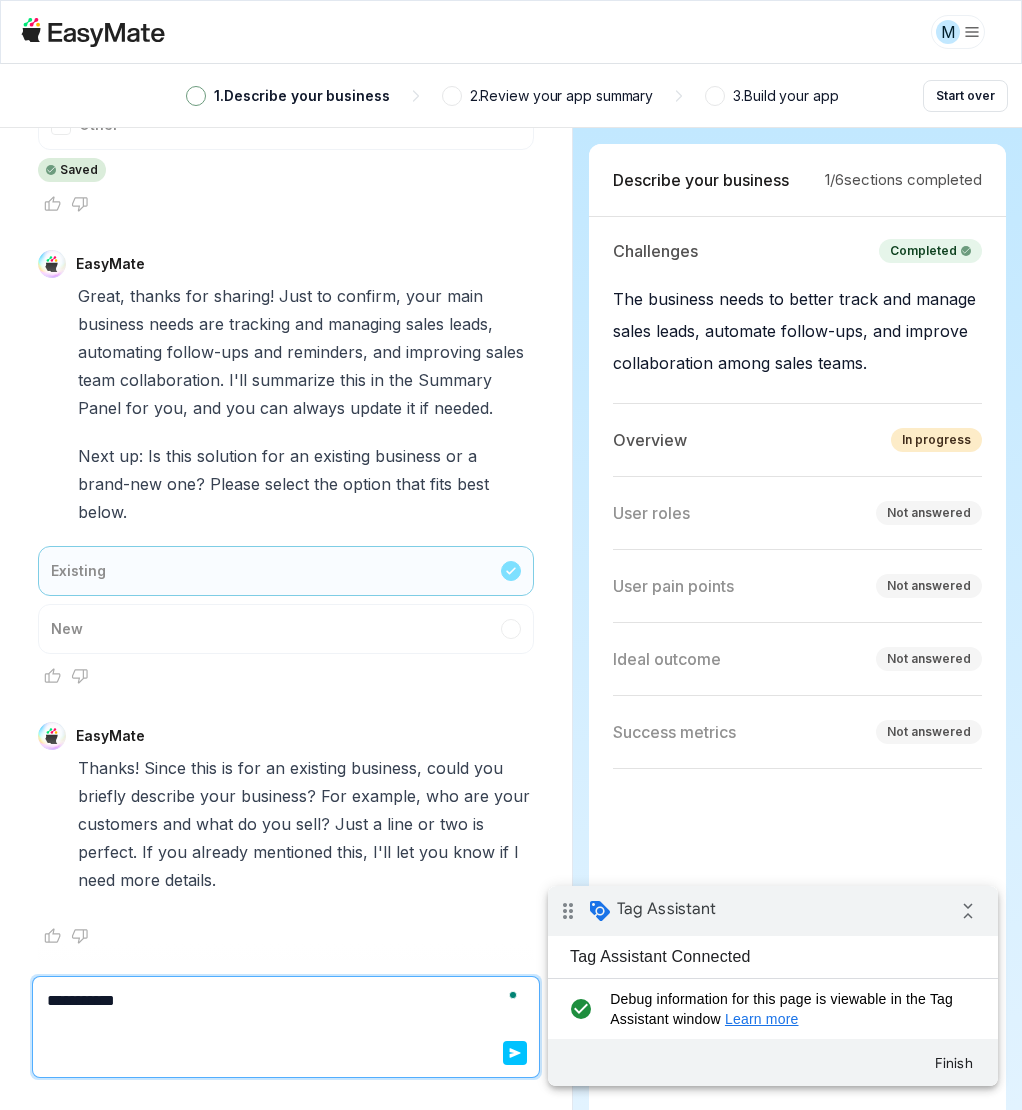 type on "*" 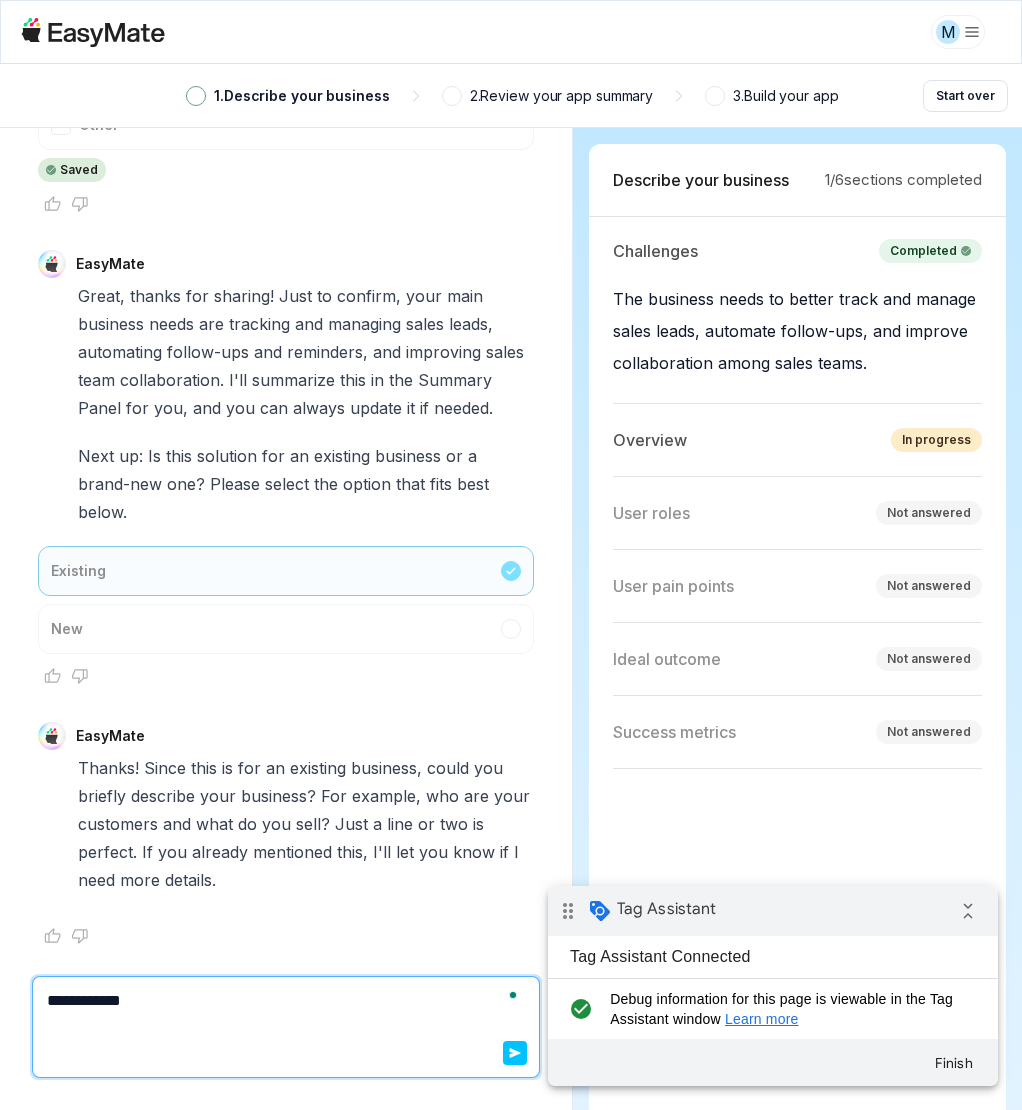 type on "**********" 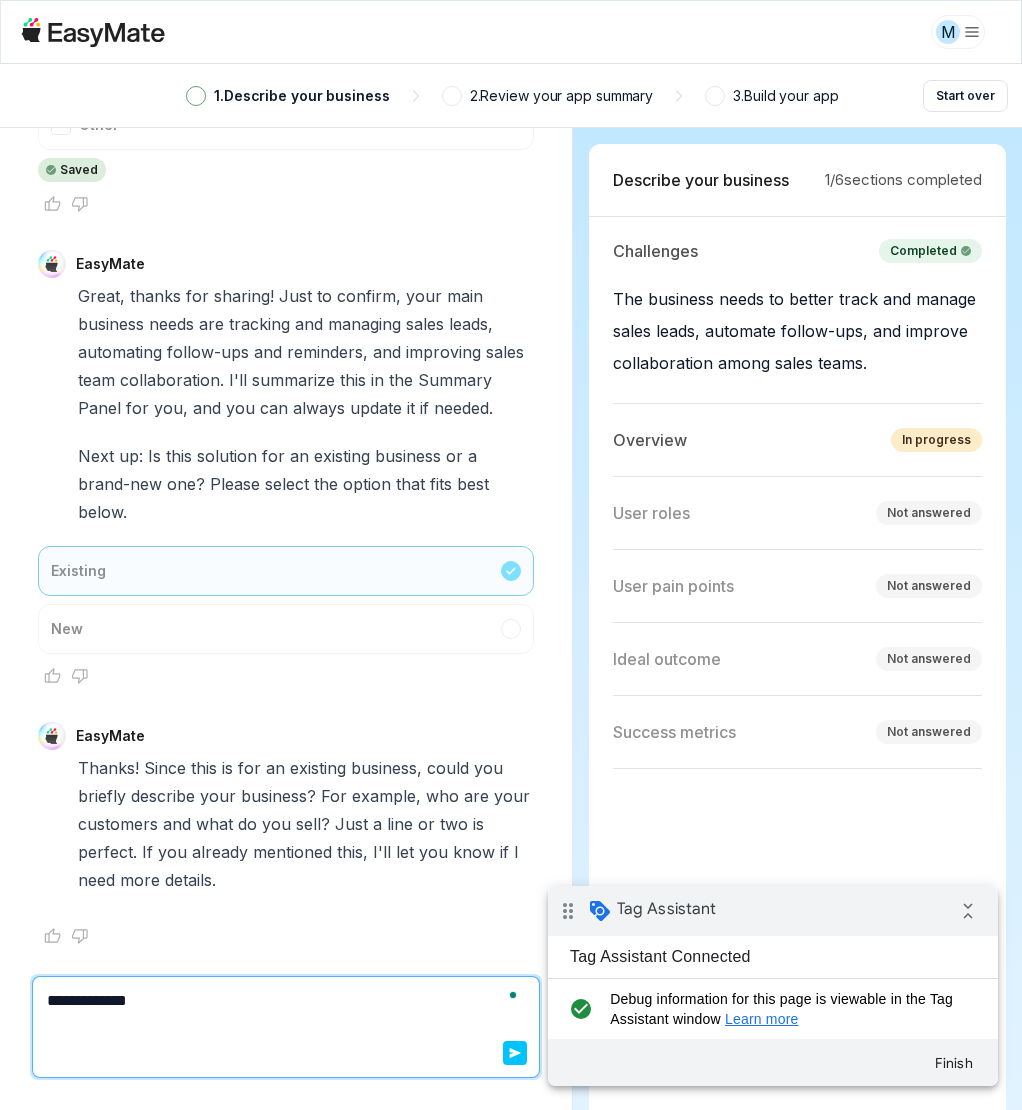 type on "*" 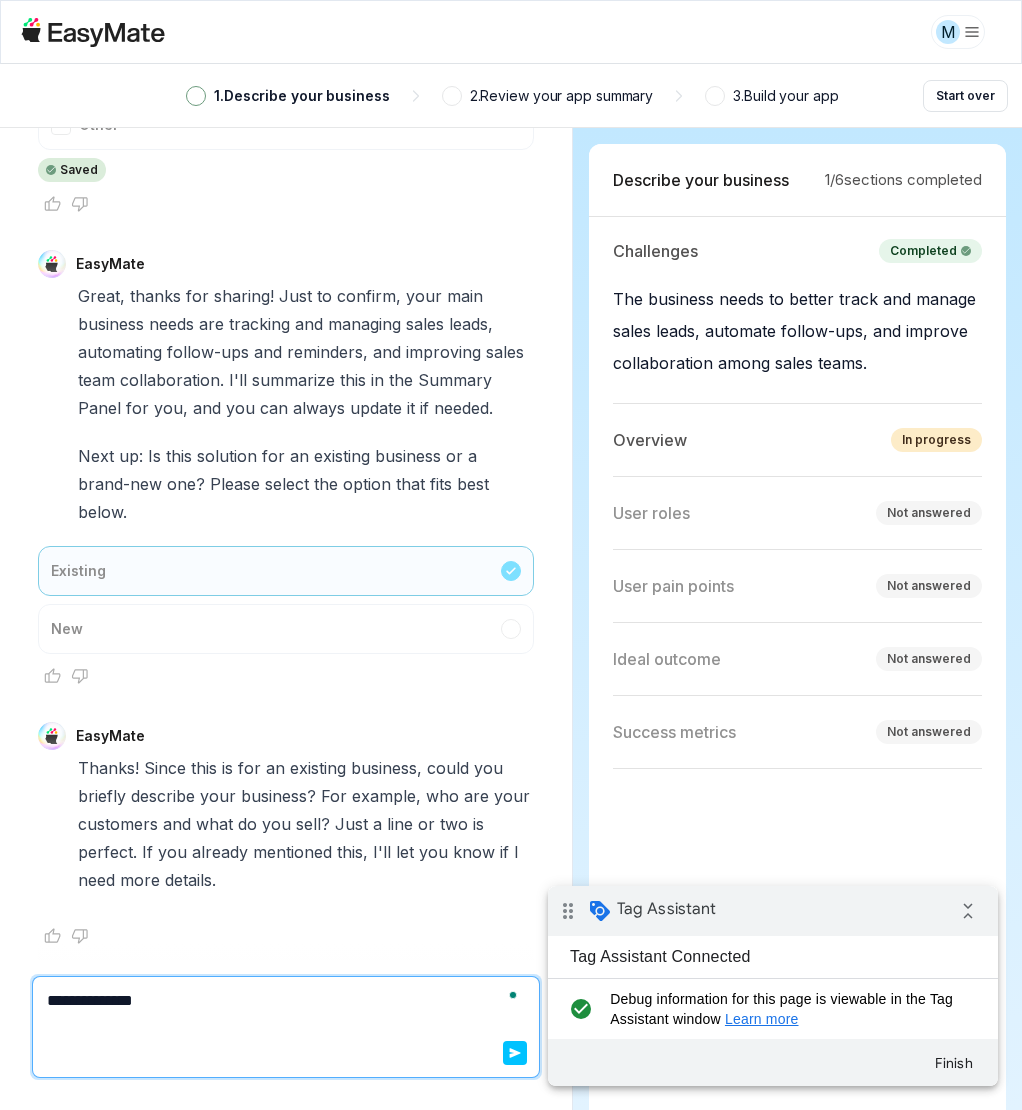 type on "*" 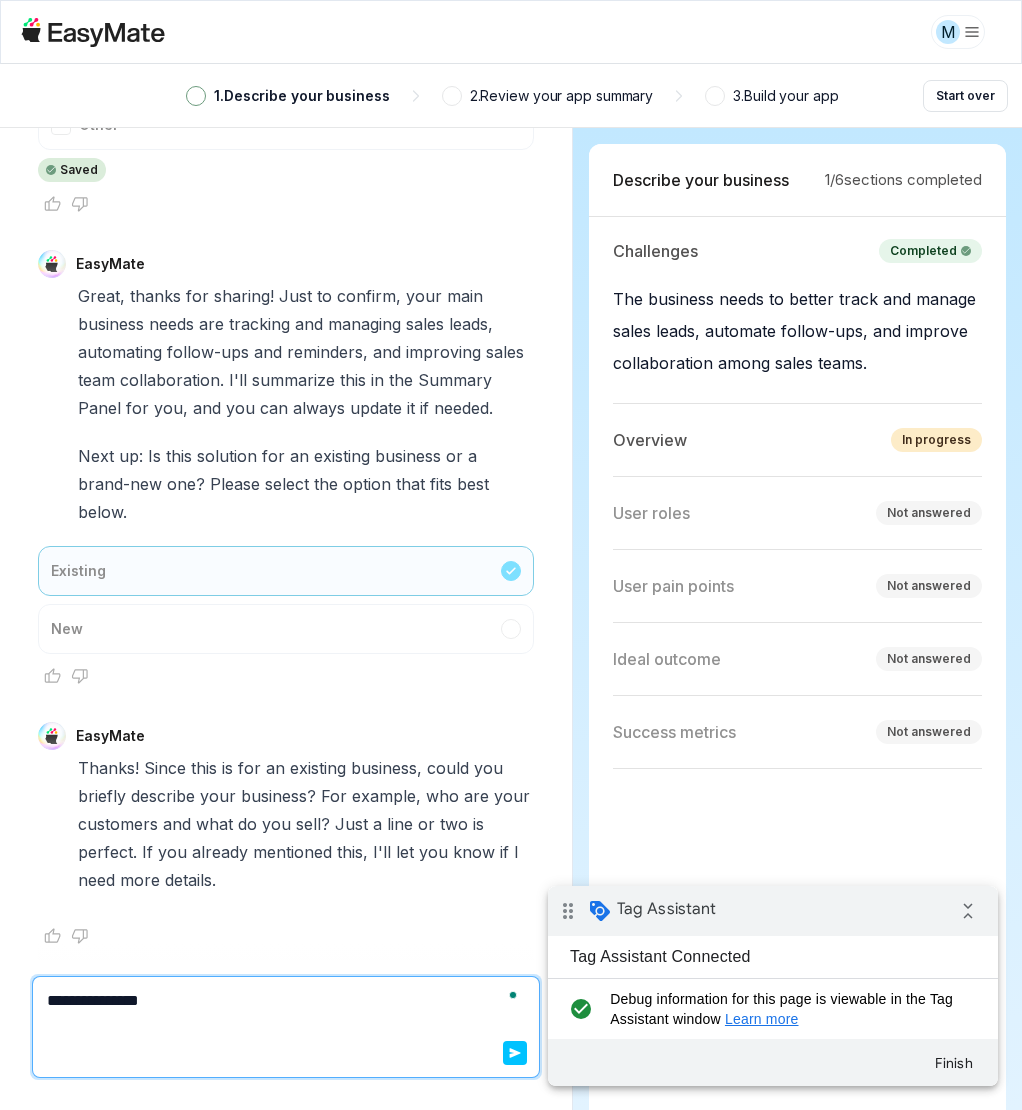 type on "*" 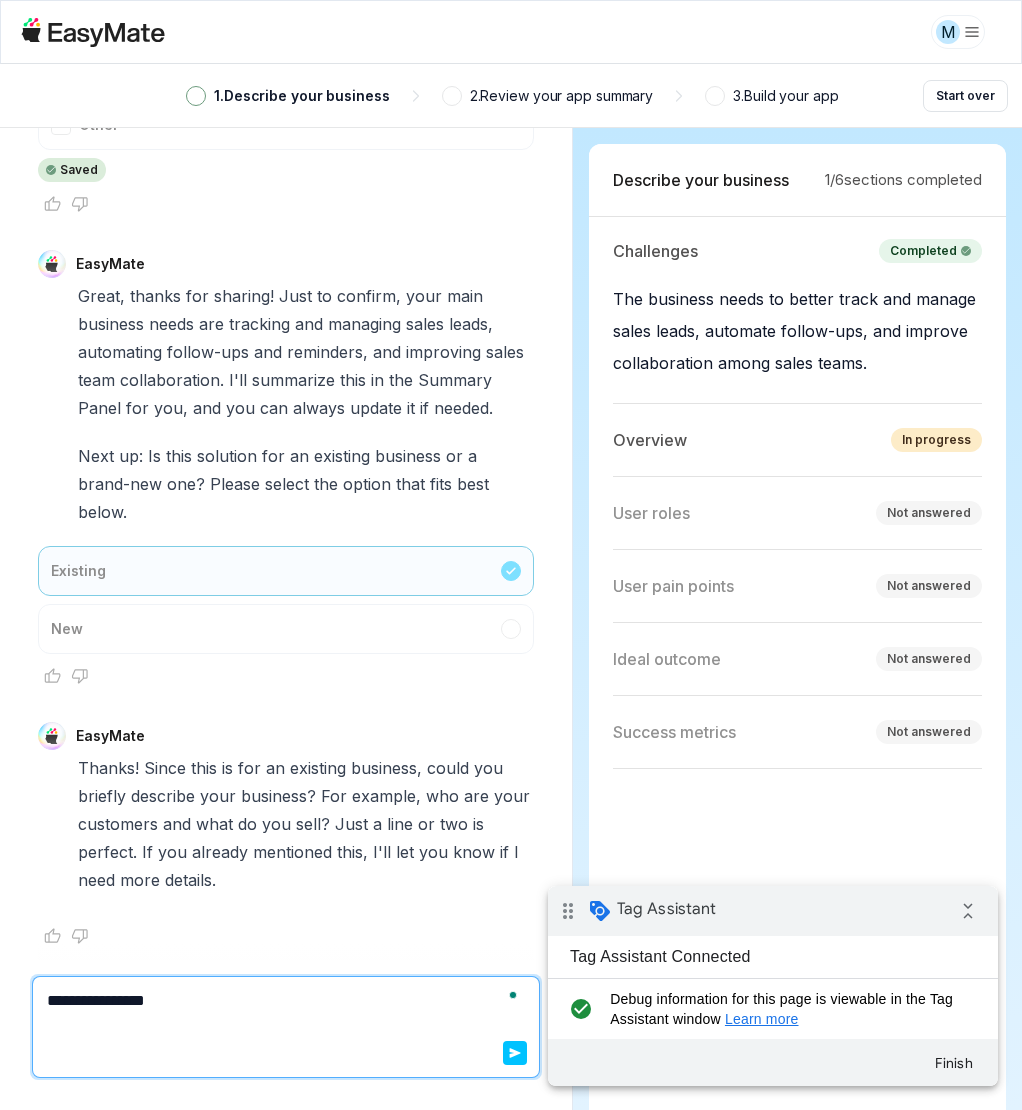 type on "*" 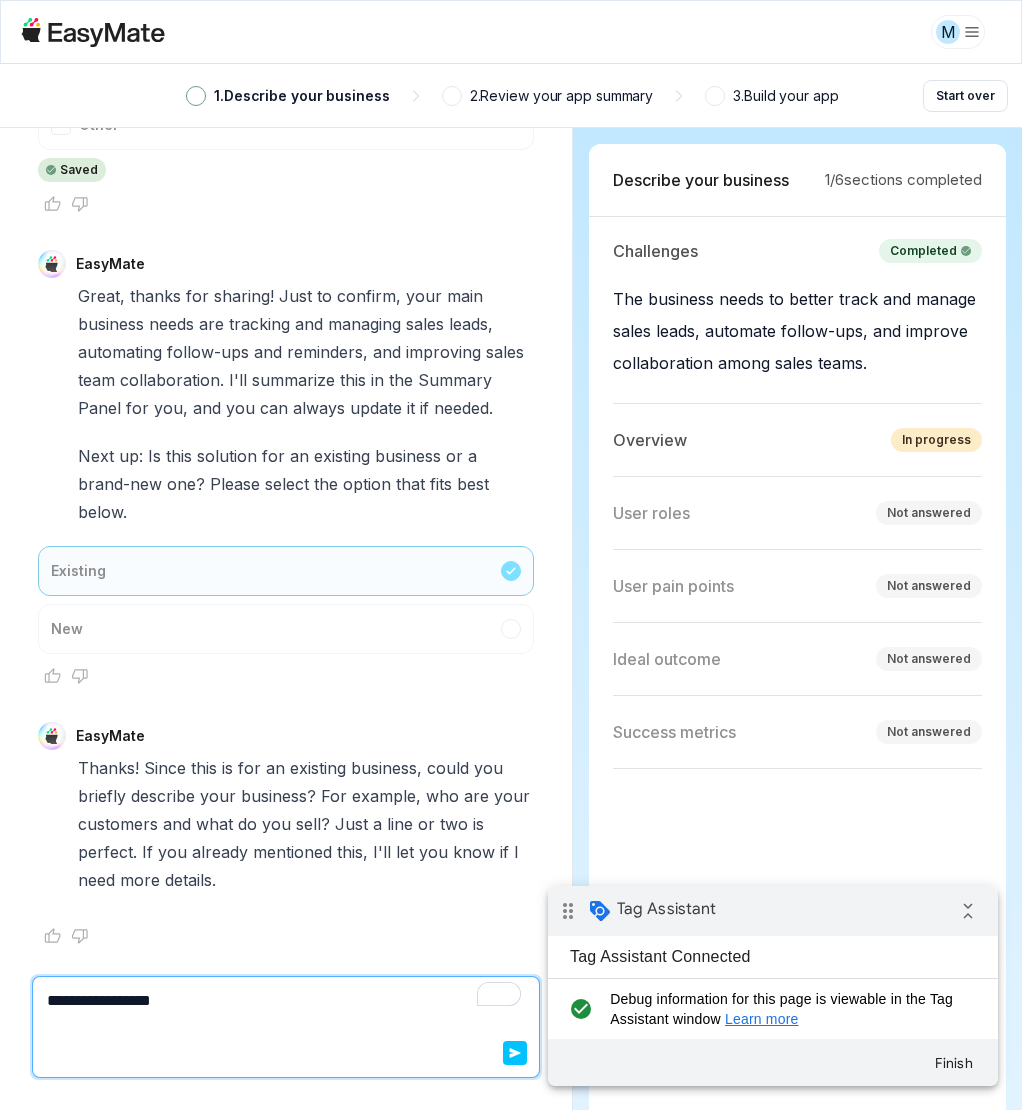 type on "*" 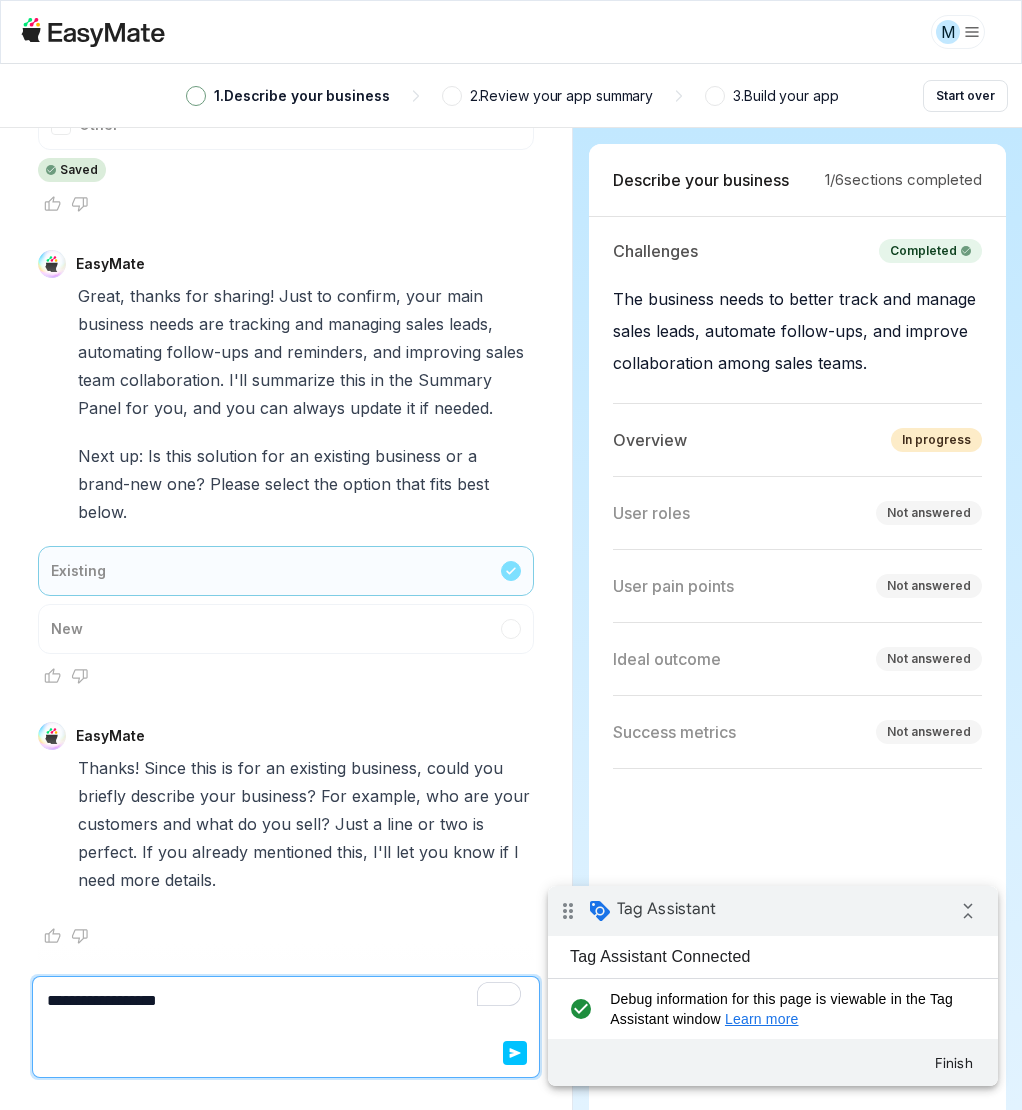 type on "*" 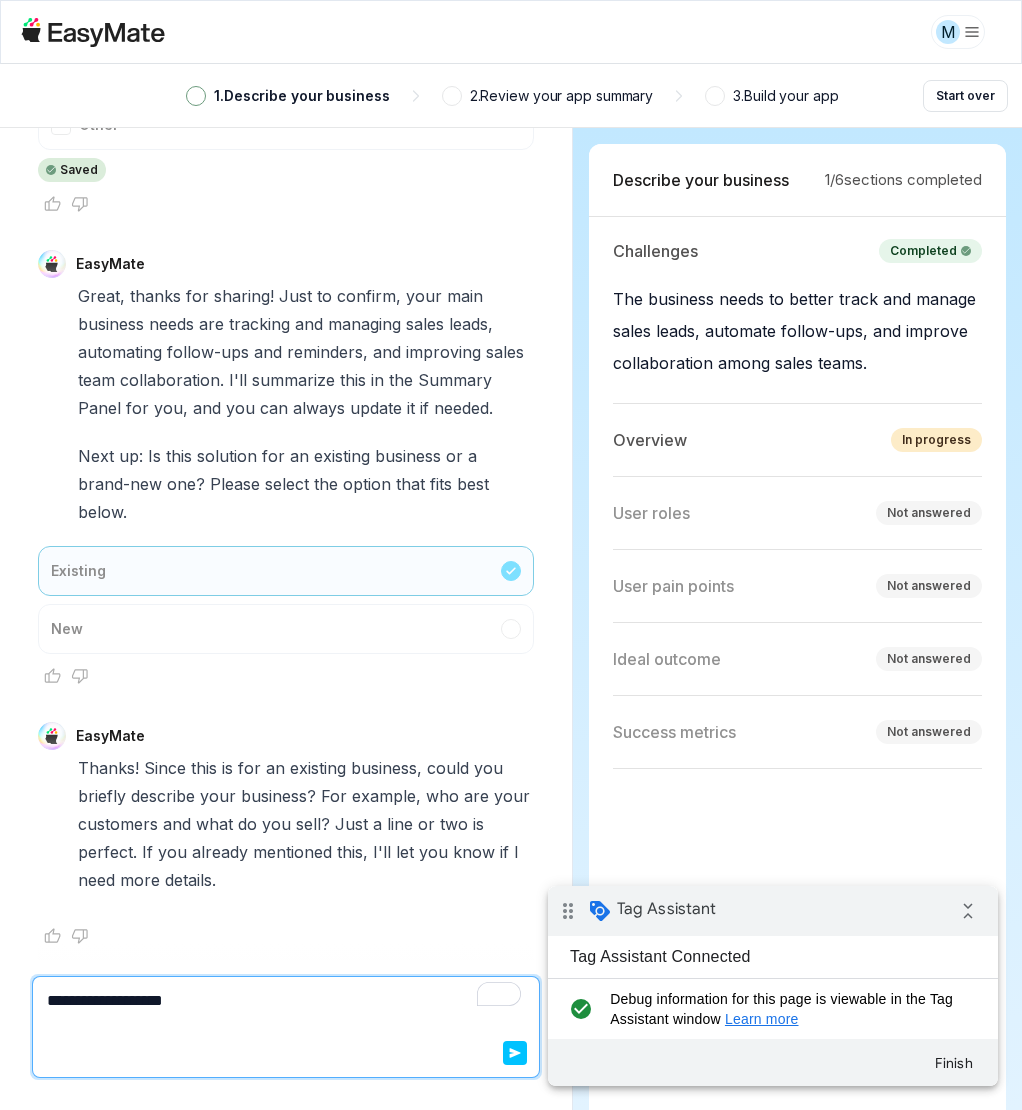 type on "**********" 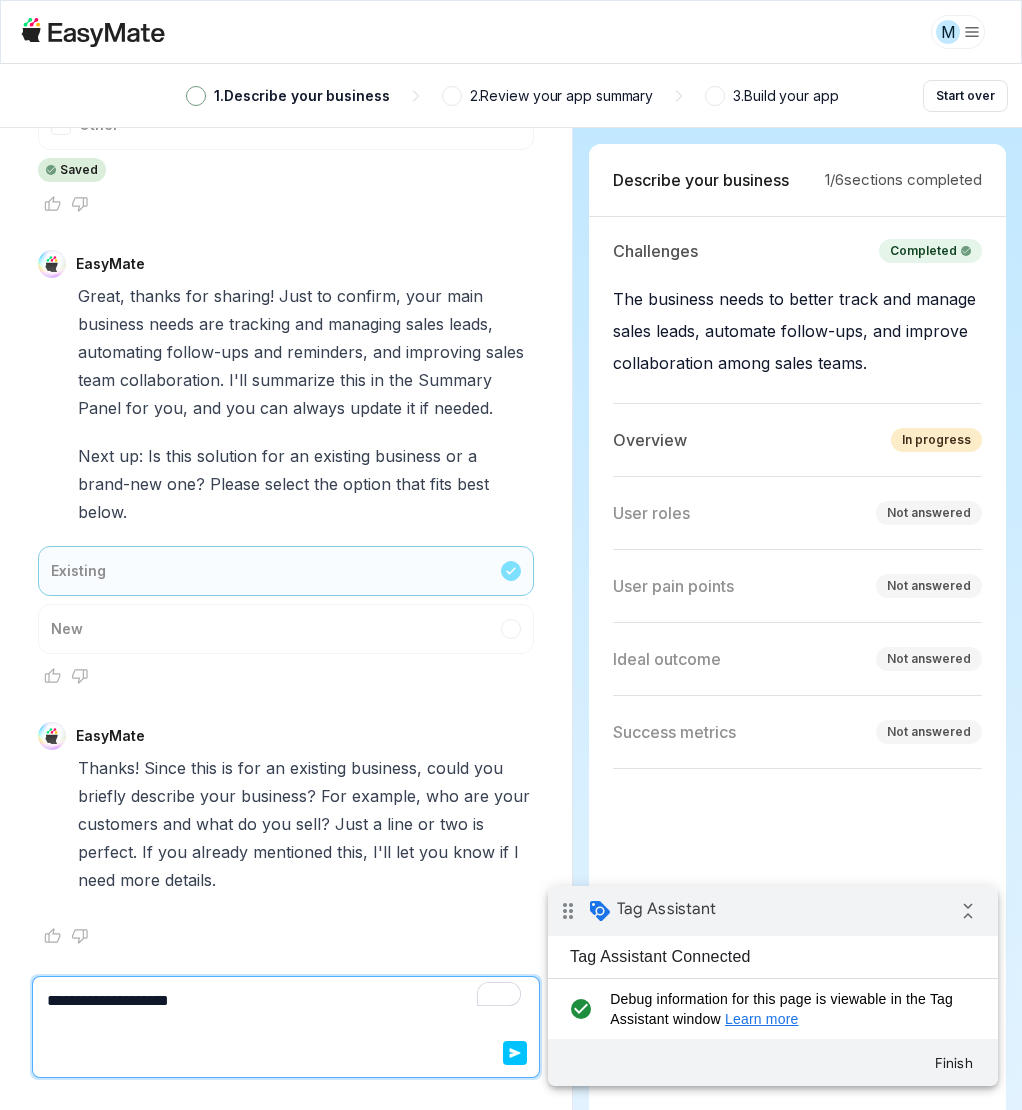 type on "*" 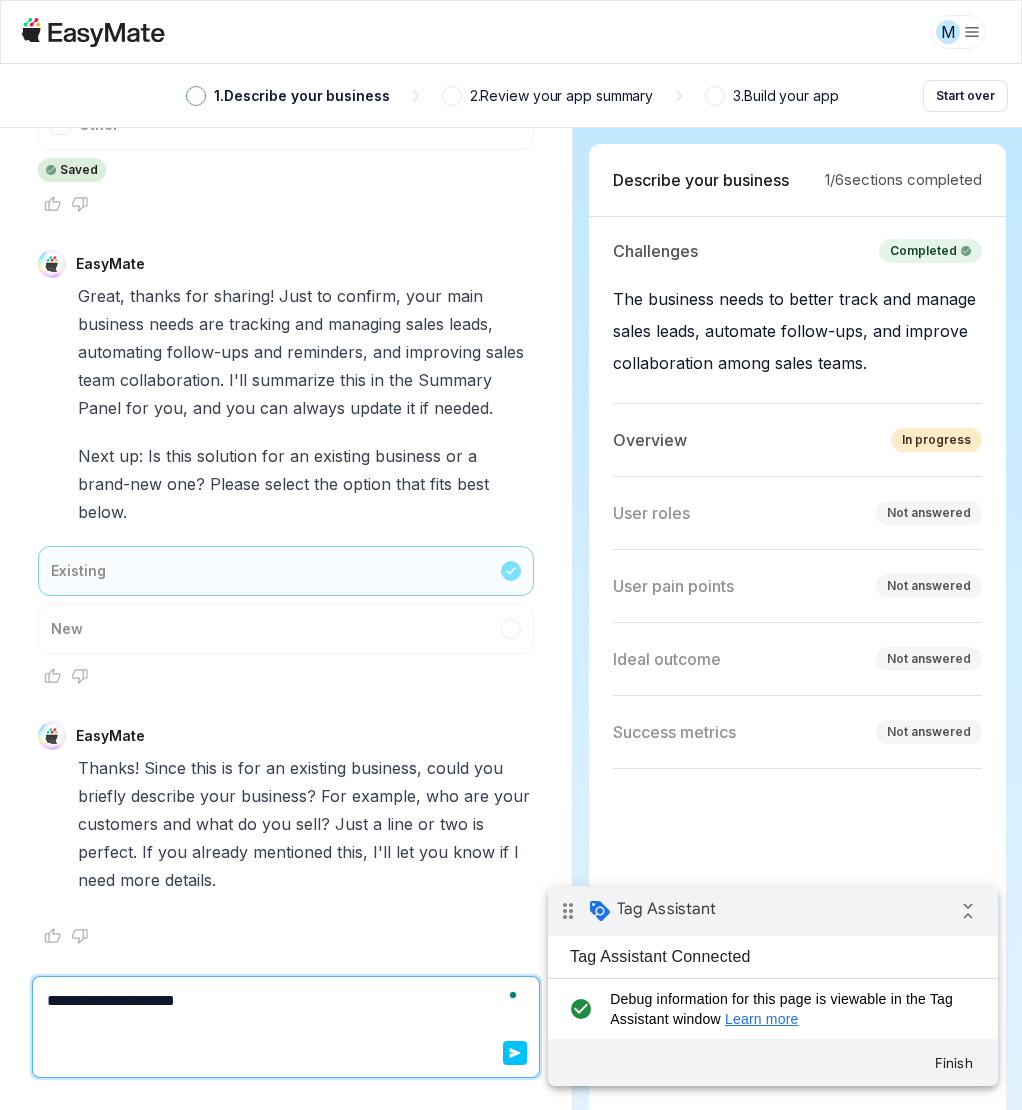 type on "*" 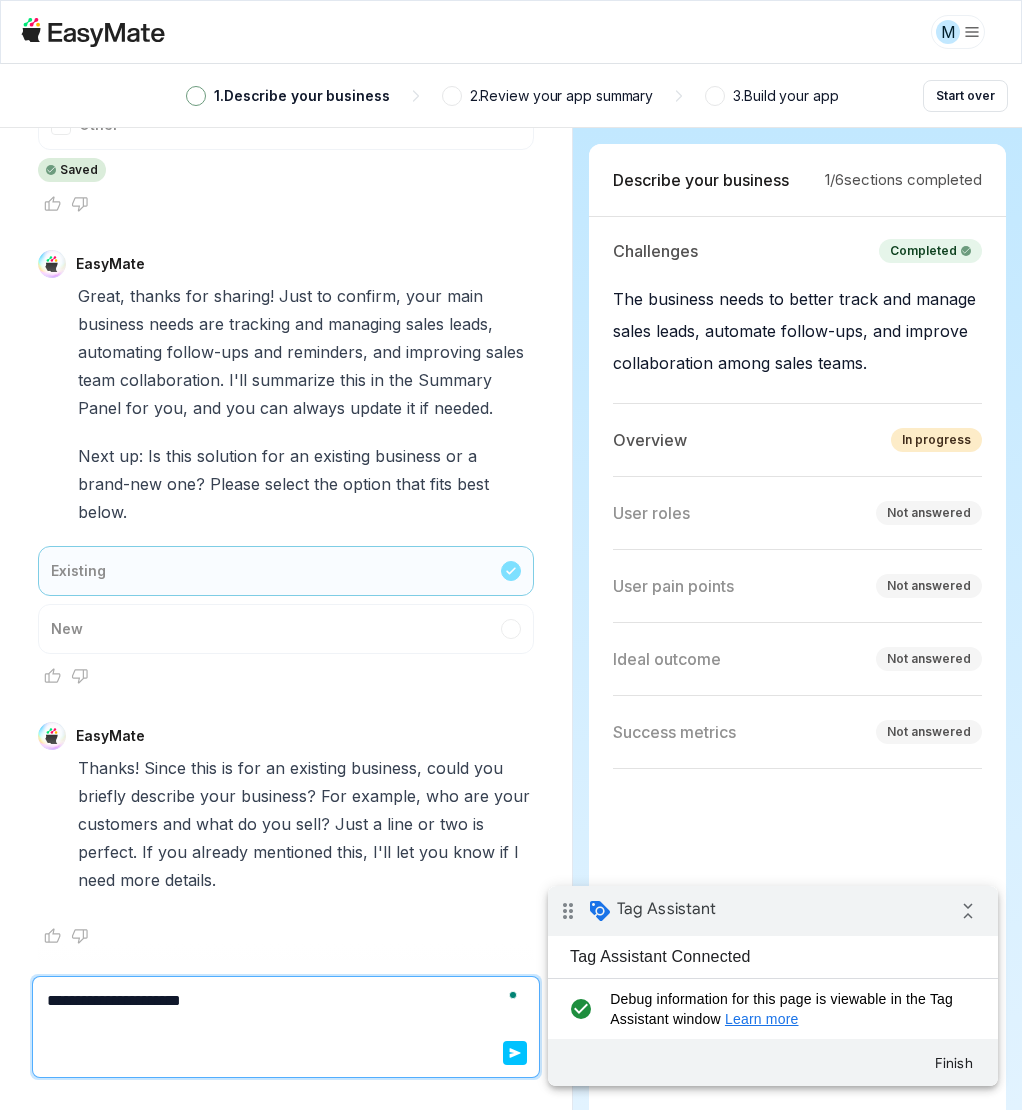 type on "*" 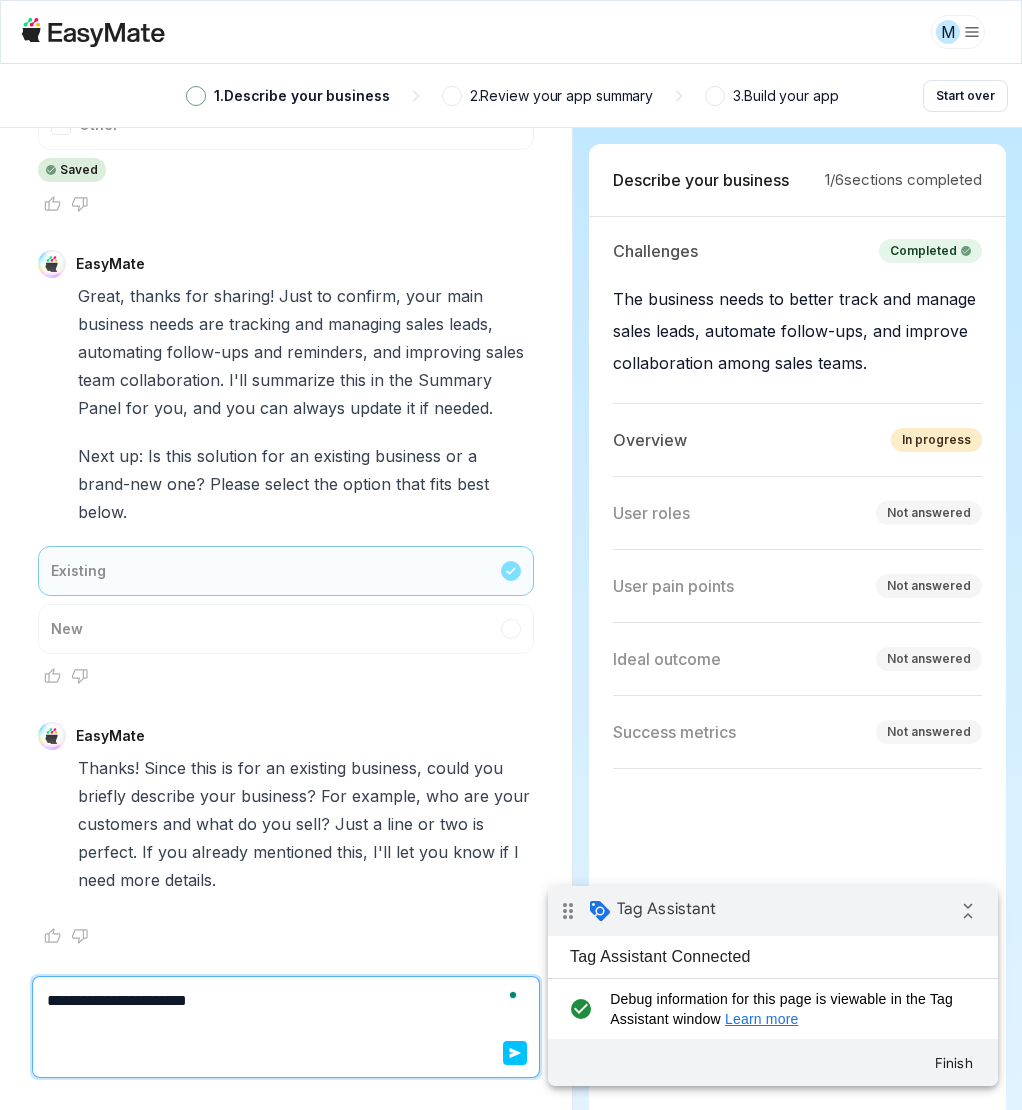 type on "*" 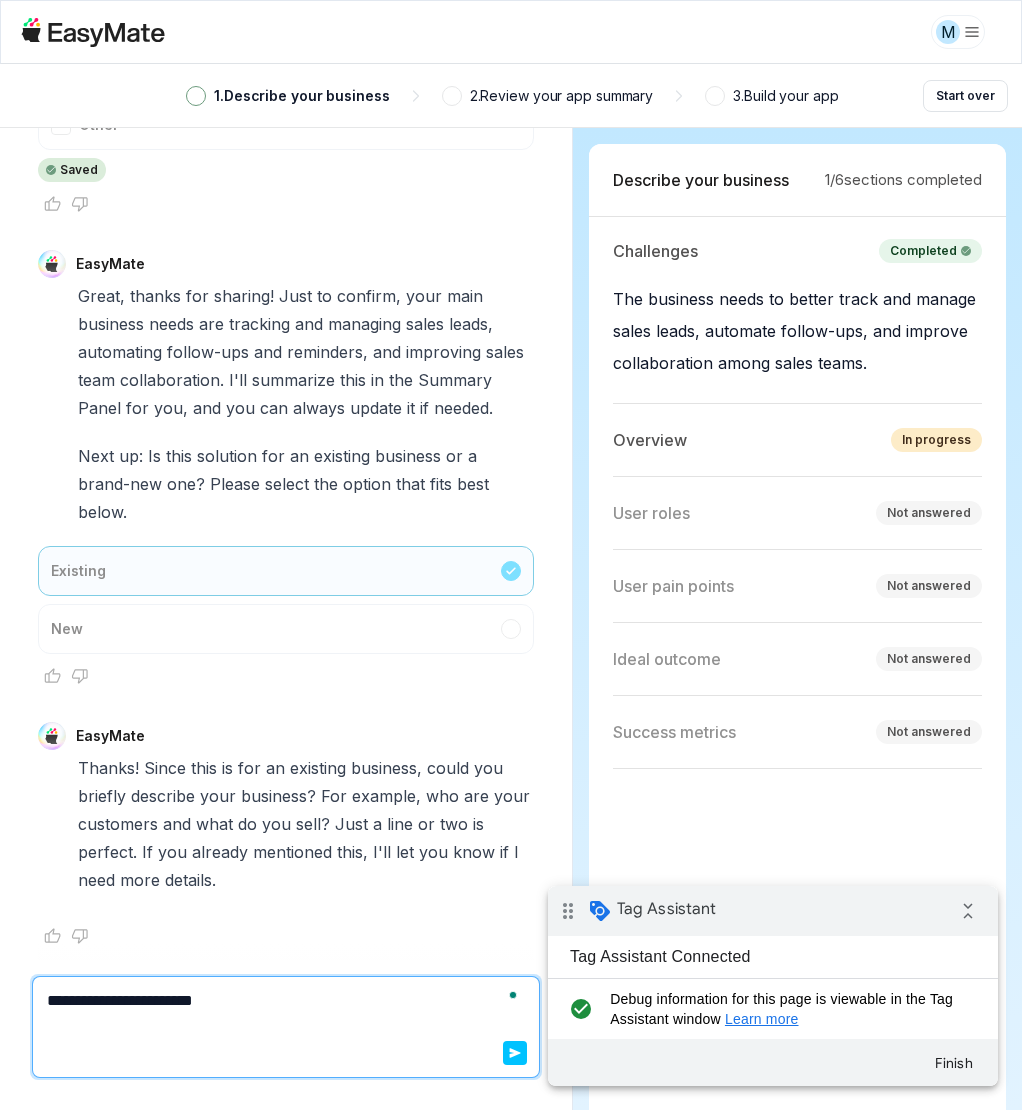 type on "*" 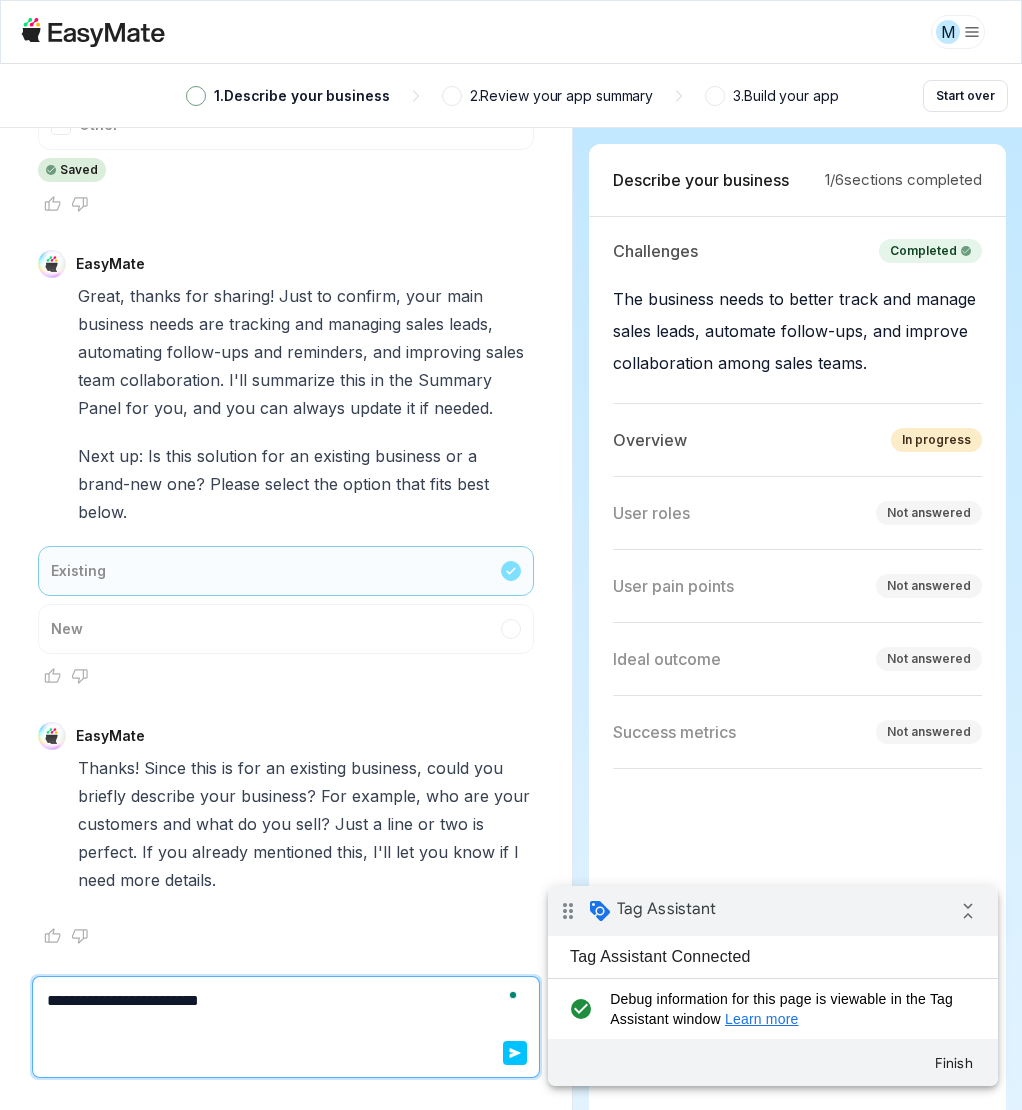 type on "*" 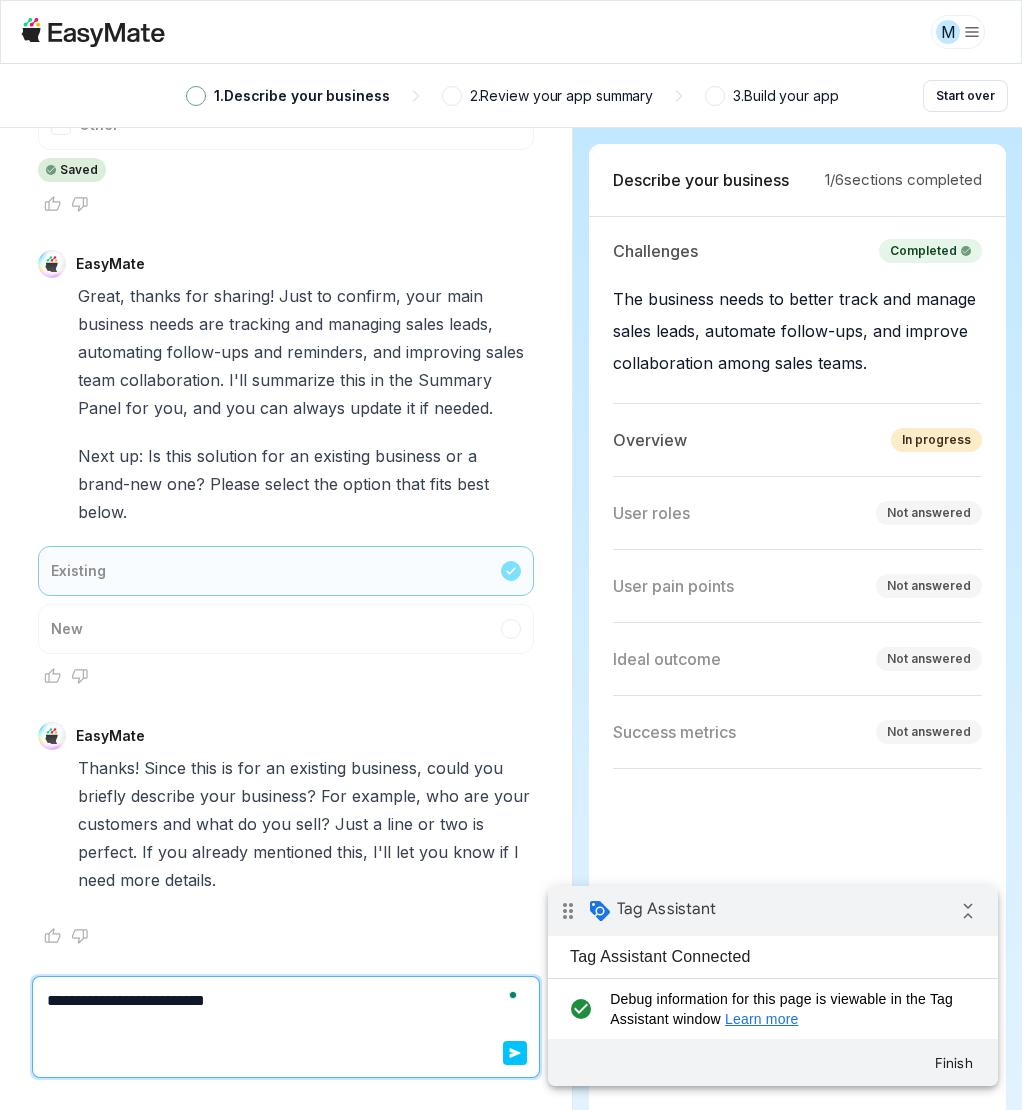 type on "*" 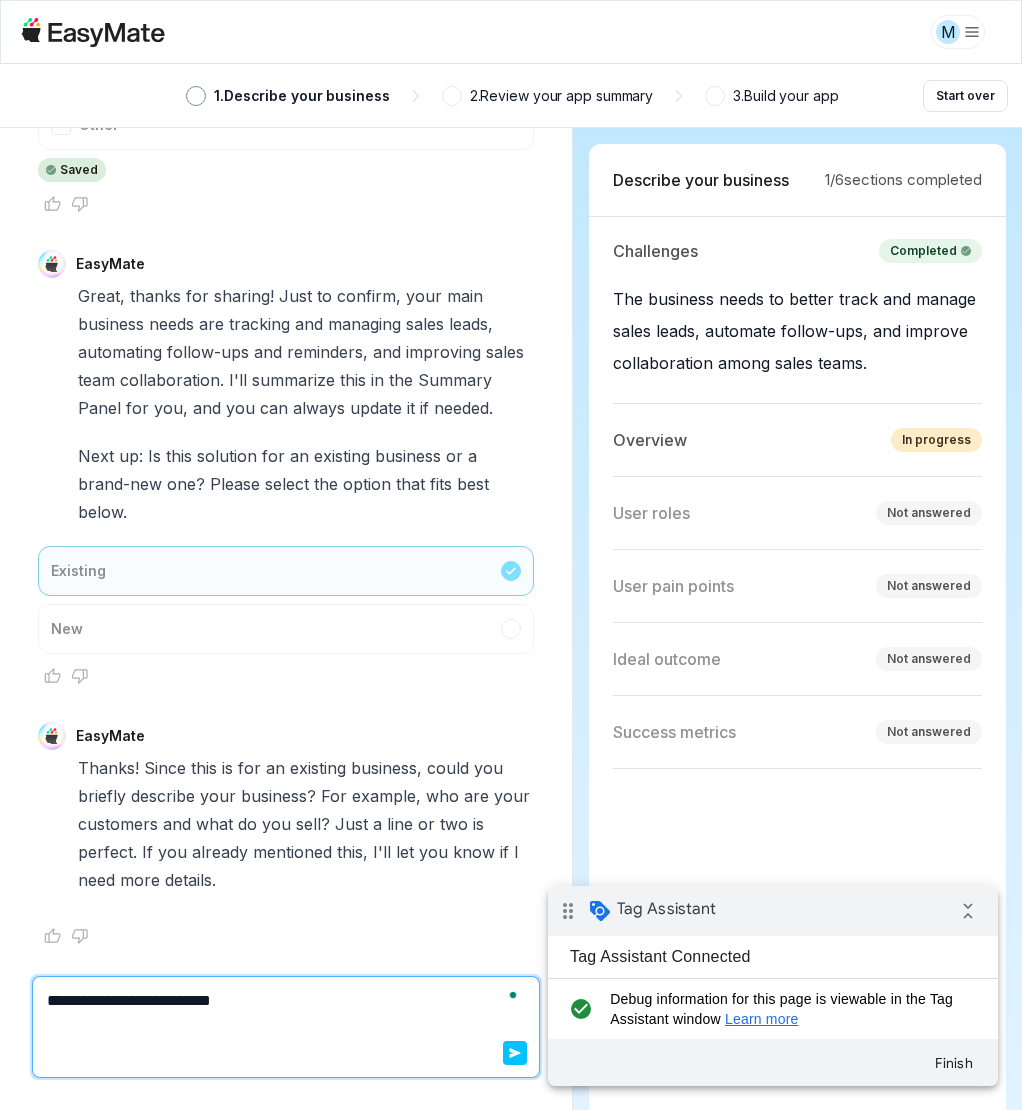 type on "*" 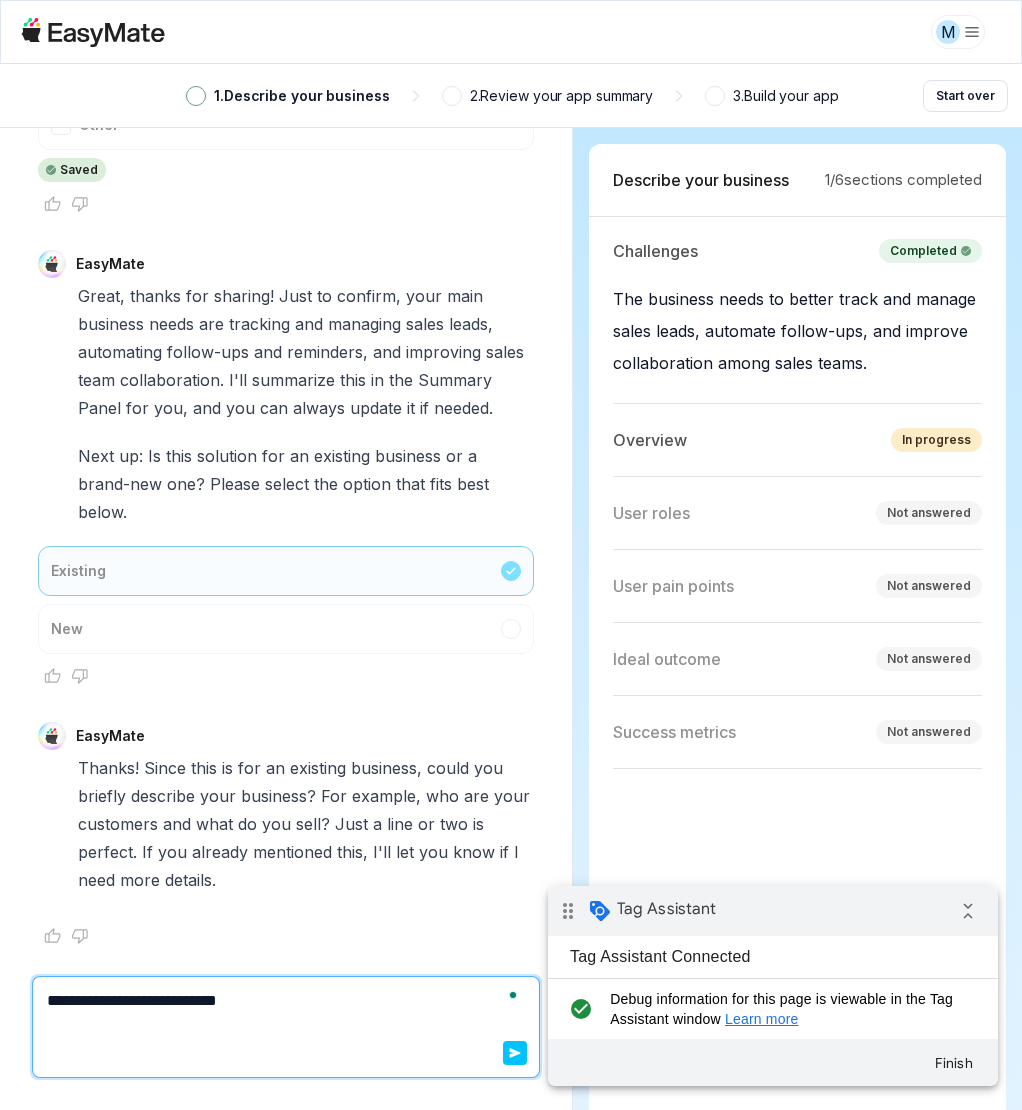 type on "*" 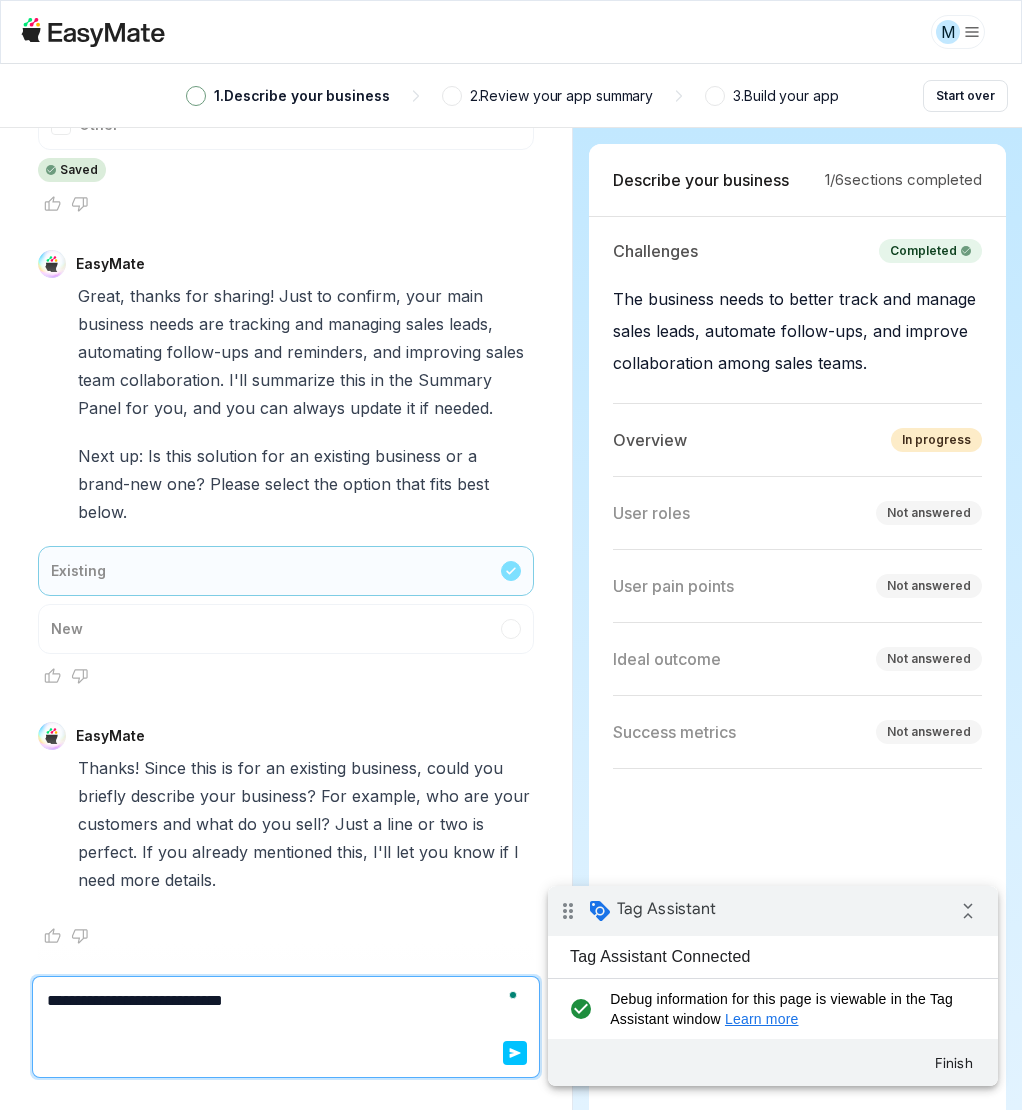 type on "*" 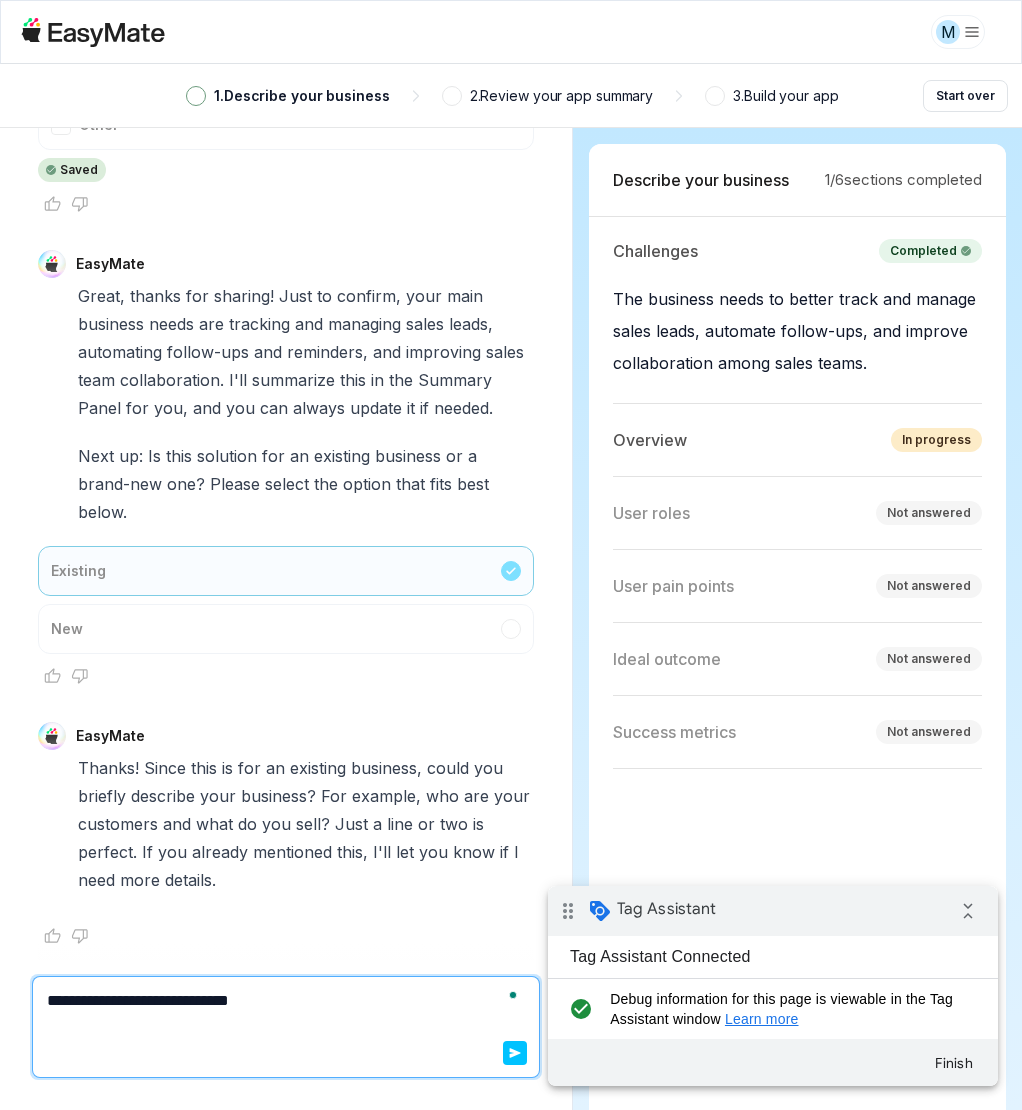 type on "*" 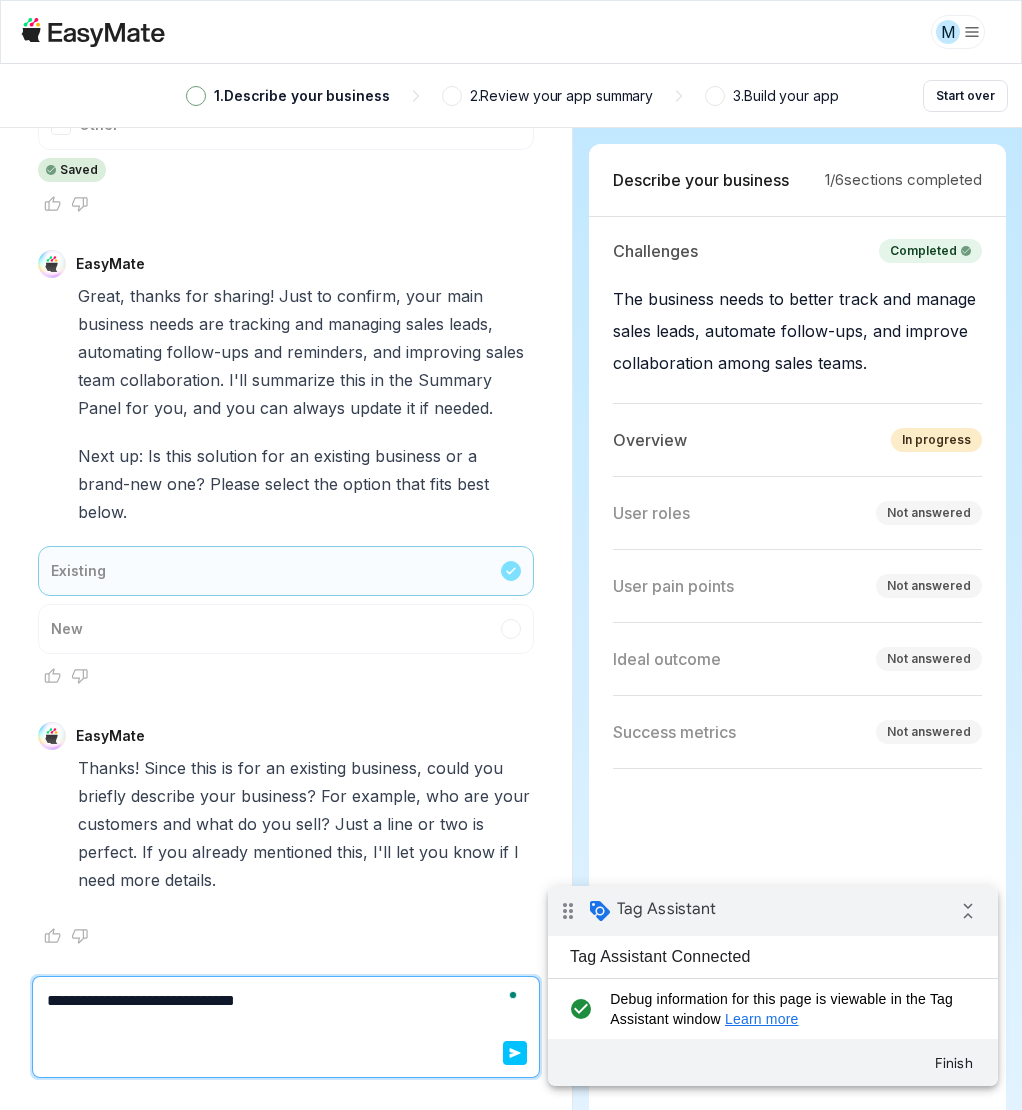 type on "*" 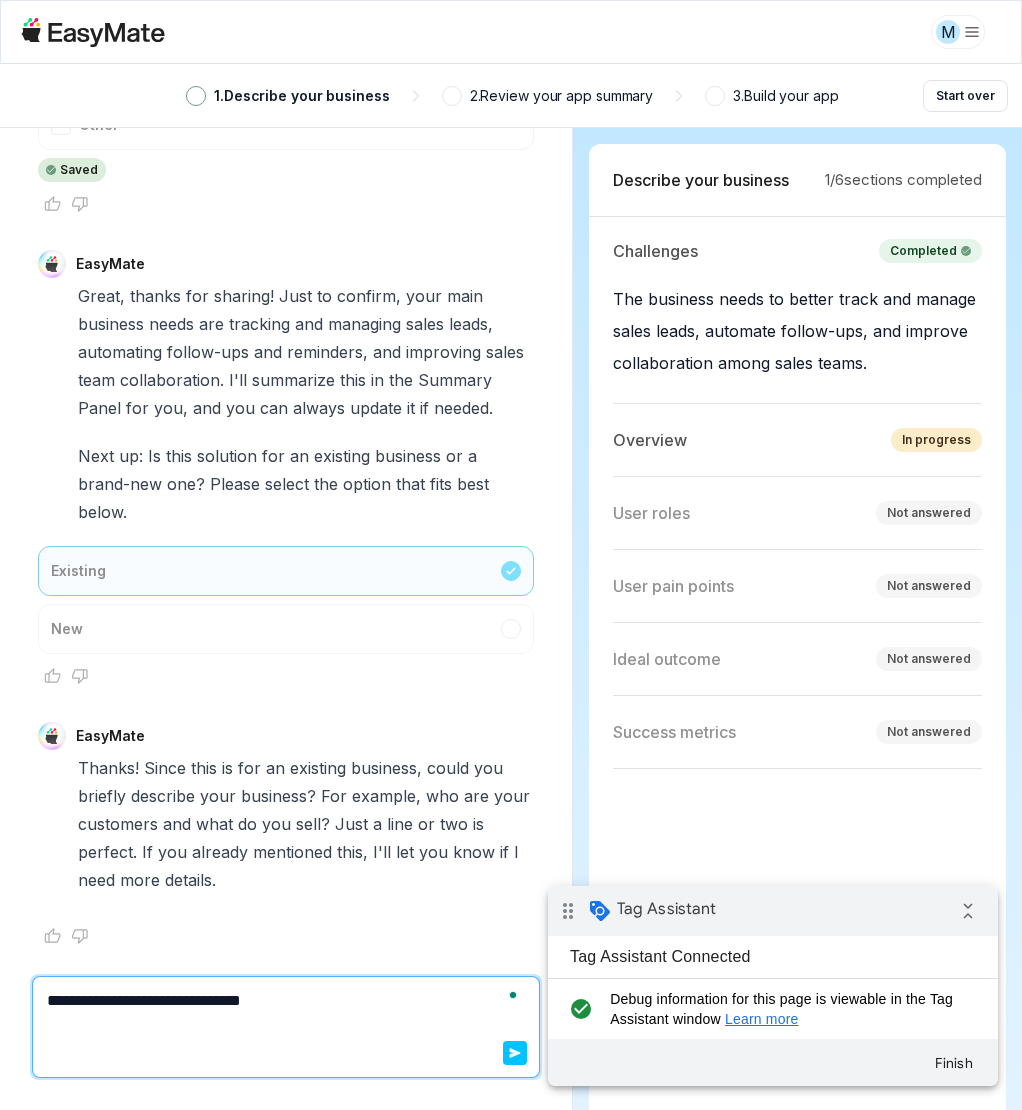 type on "*" 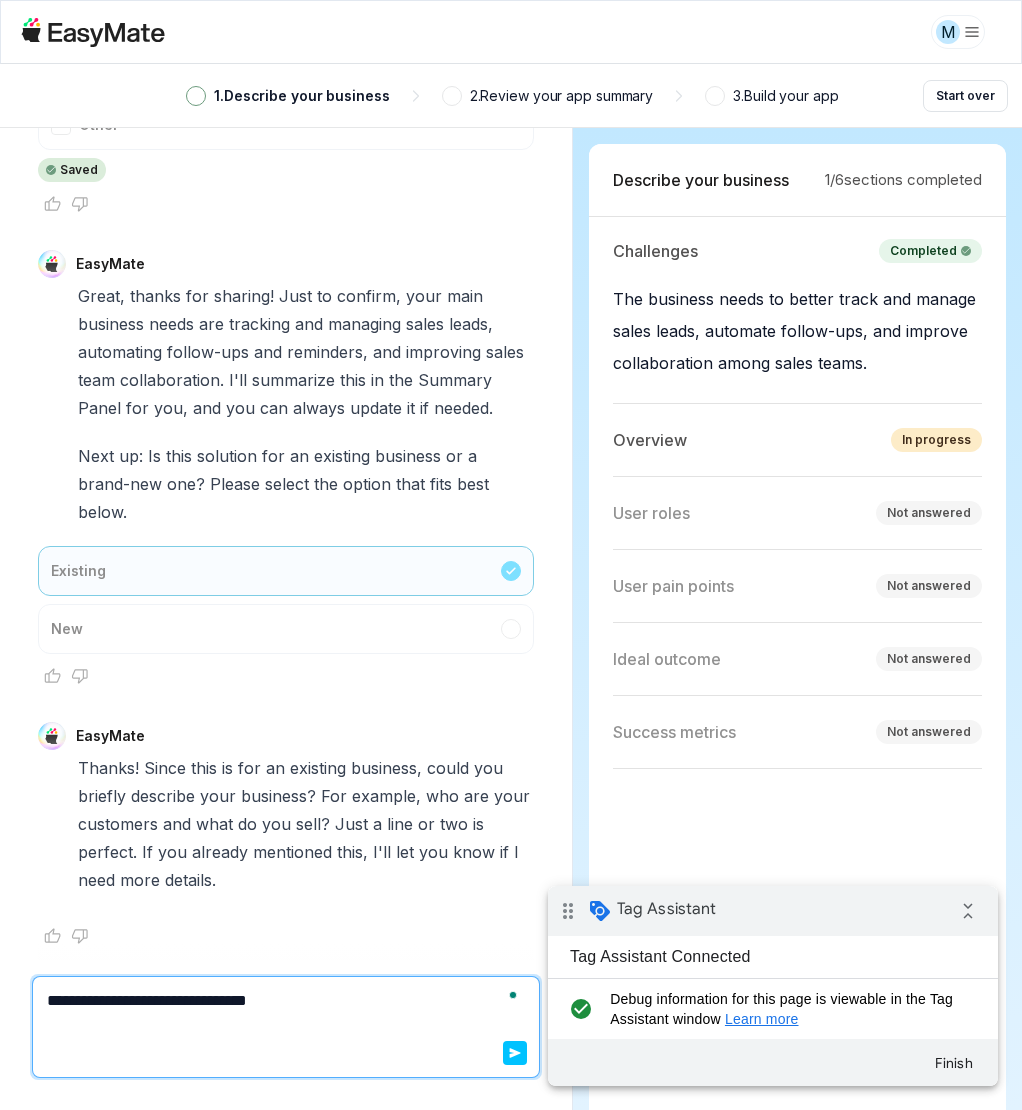 type on "*" 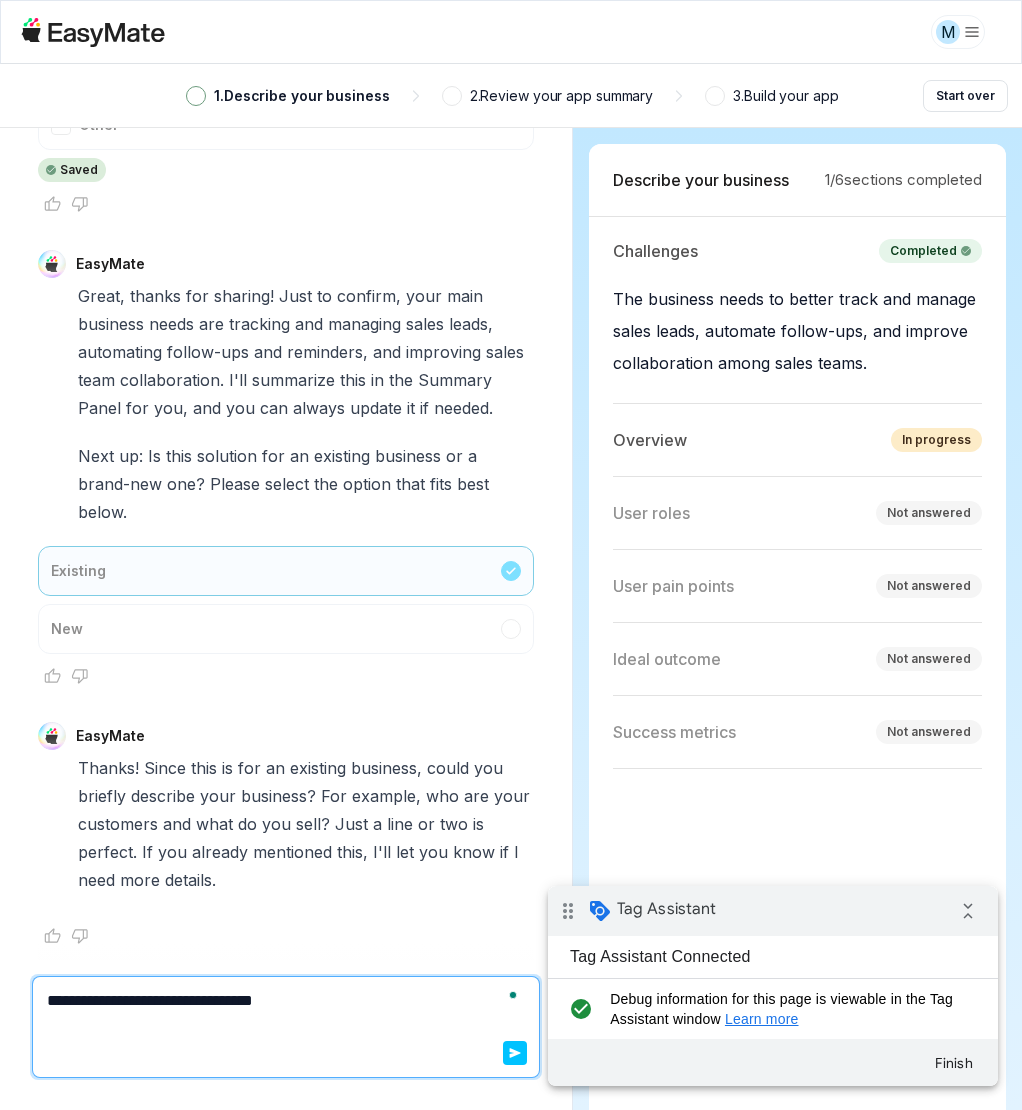 type 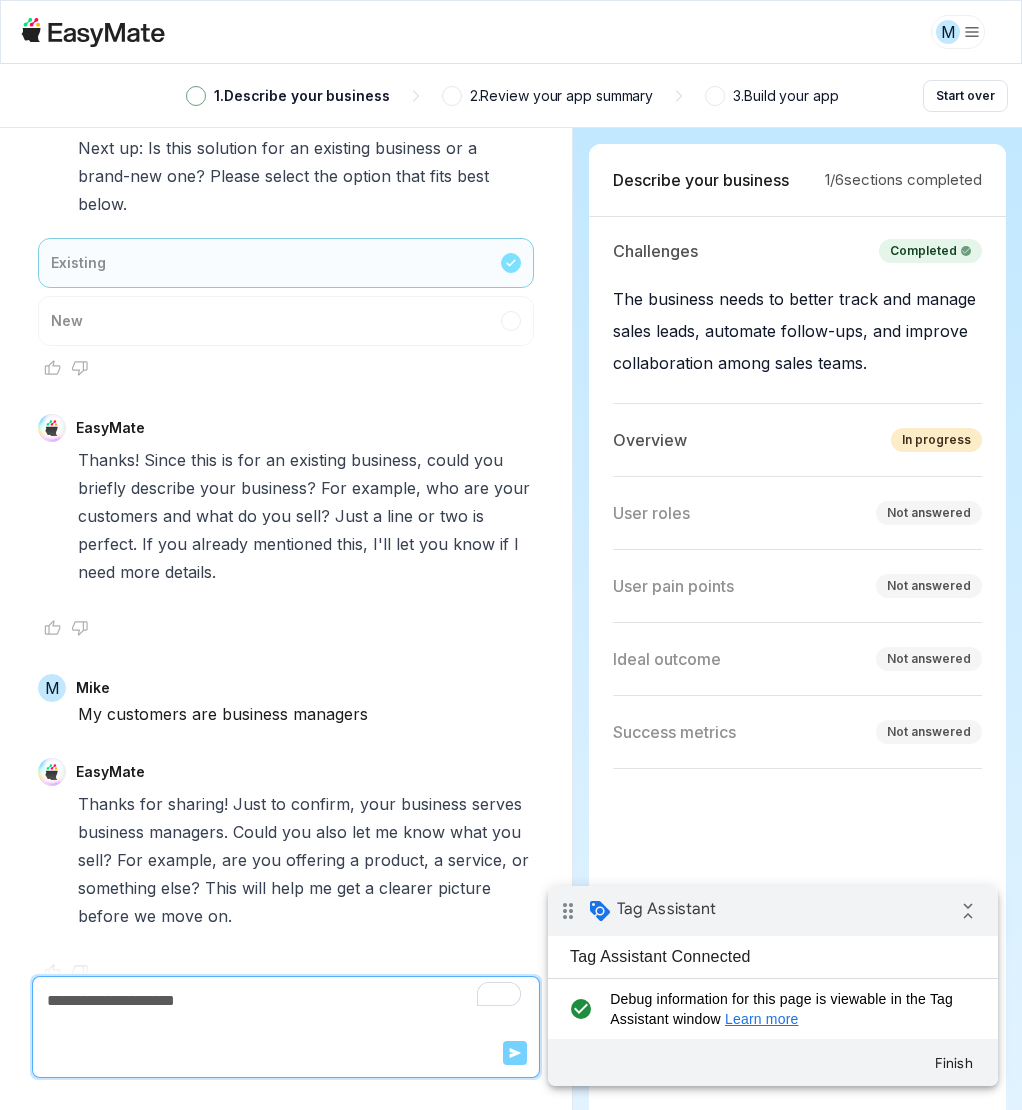 scroll, scrollTop: 1138, scrollLeft: 0, axis: vertical 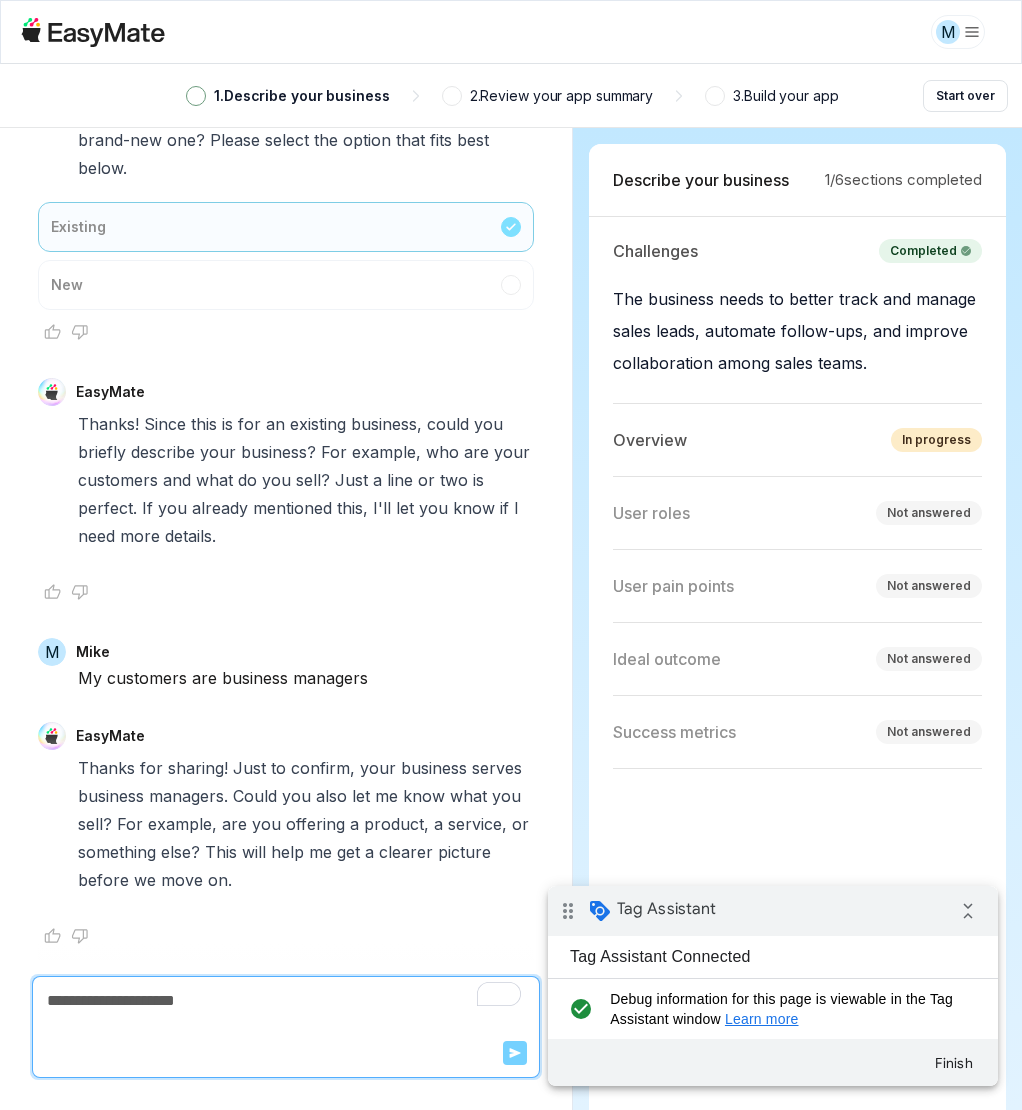 click at bounding box center (286, 1001) 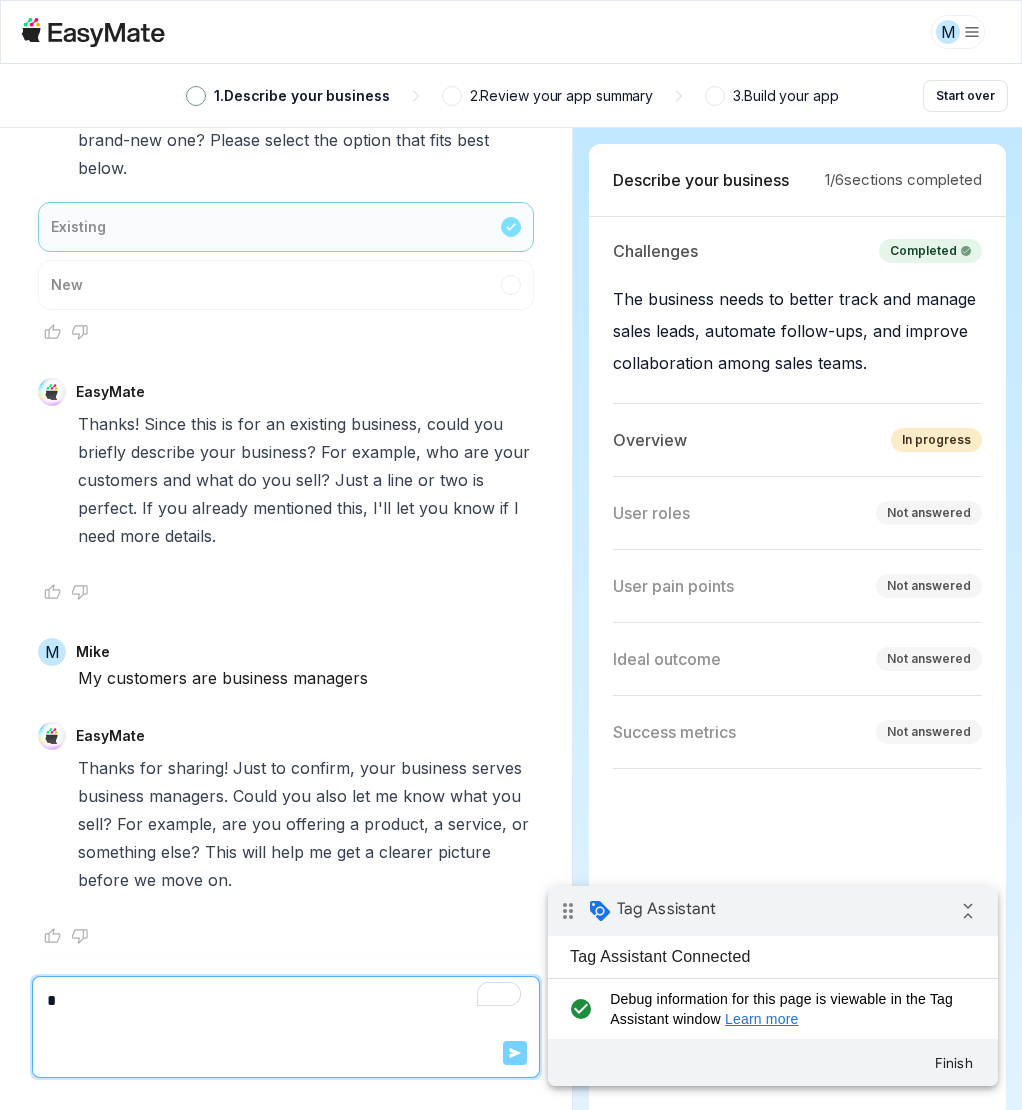 type on "*" 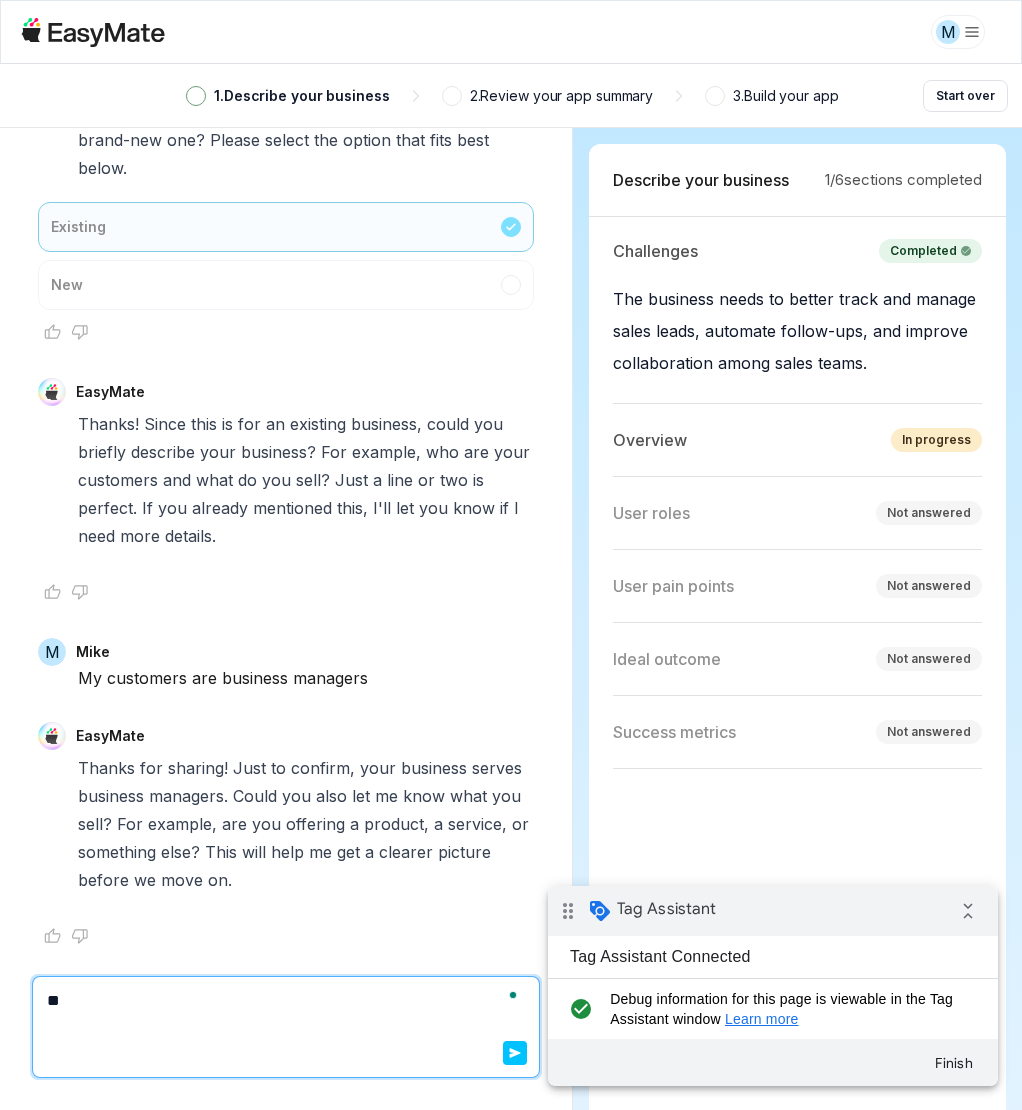 type on "*" 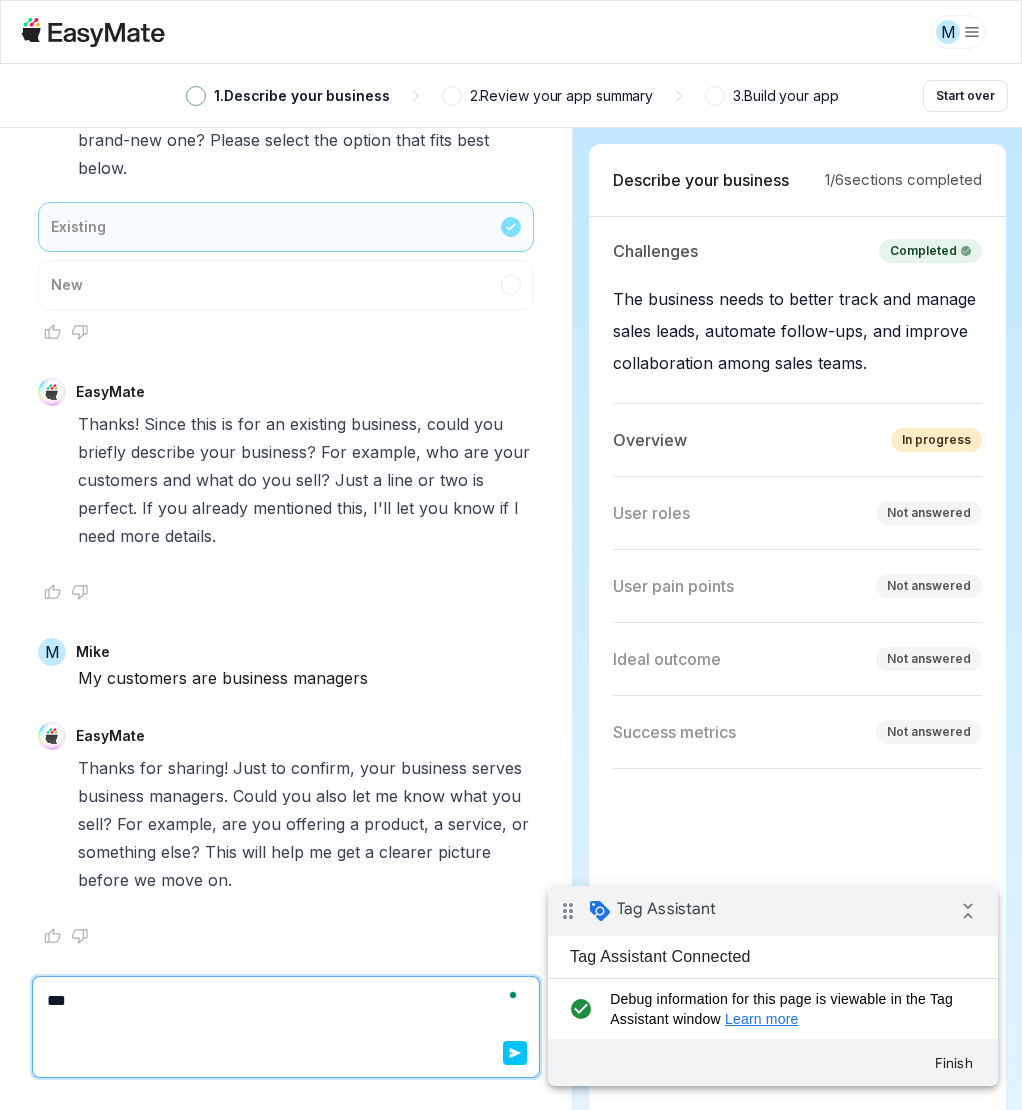 type on "*" 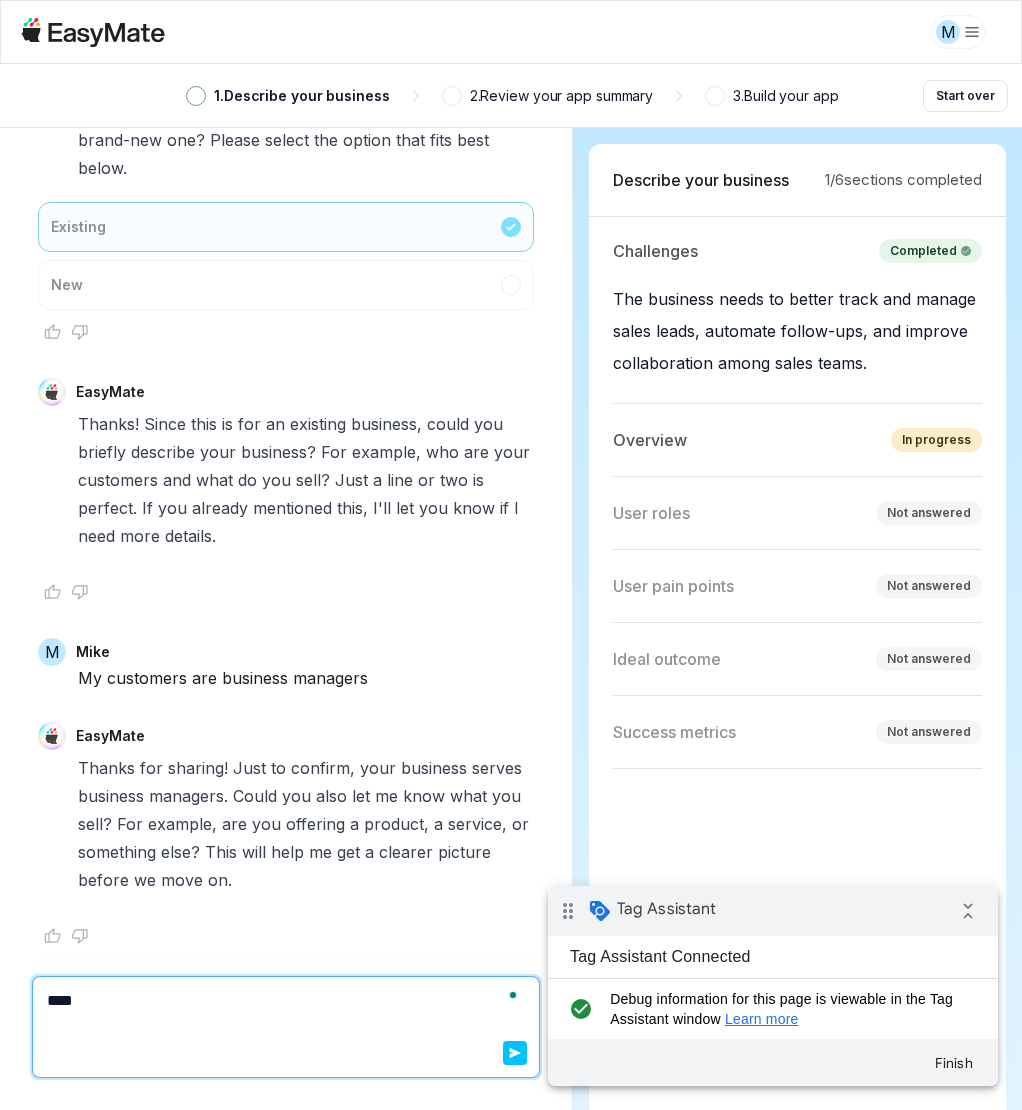 type on "*" 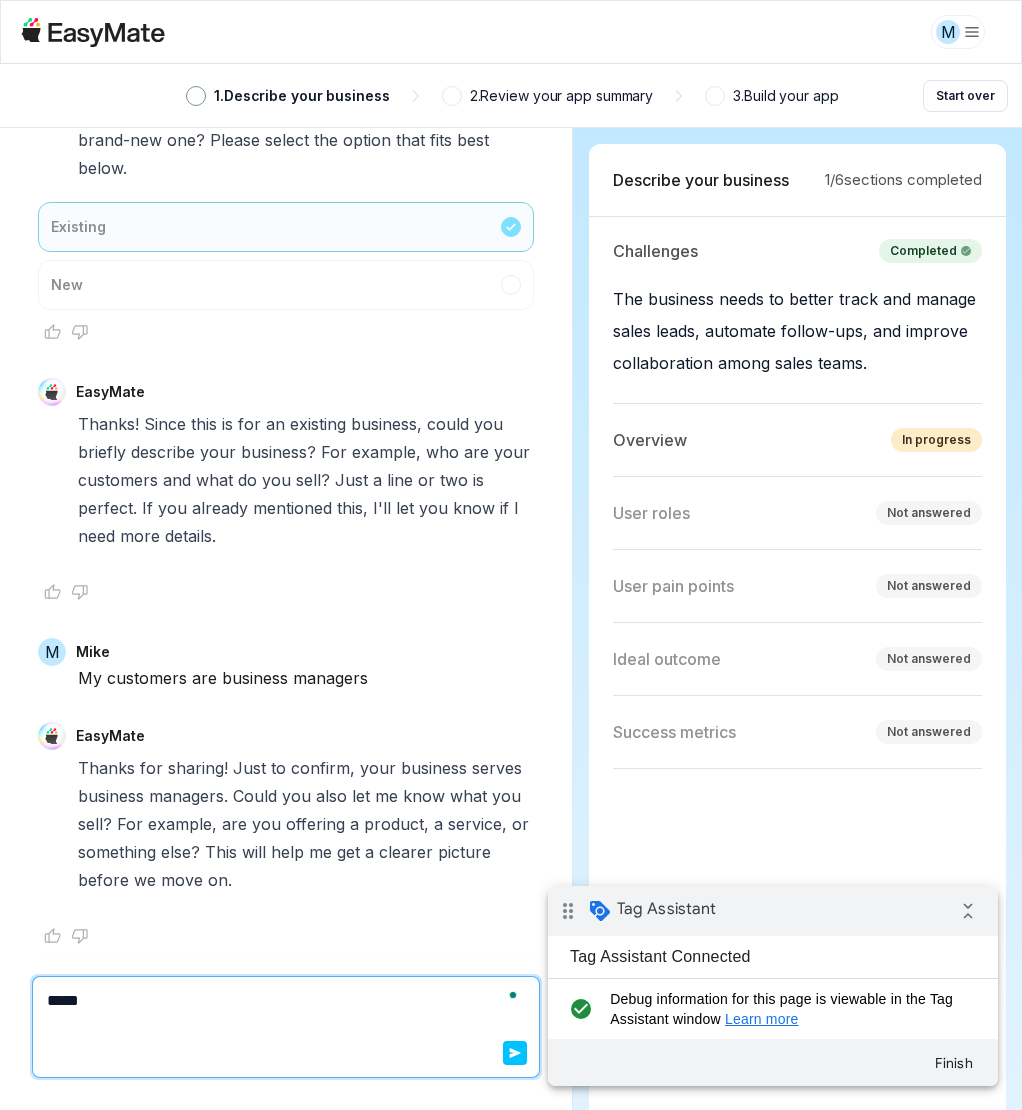 type on "*" 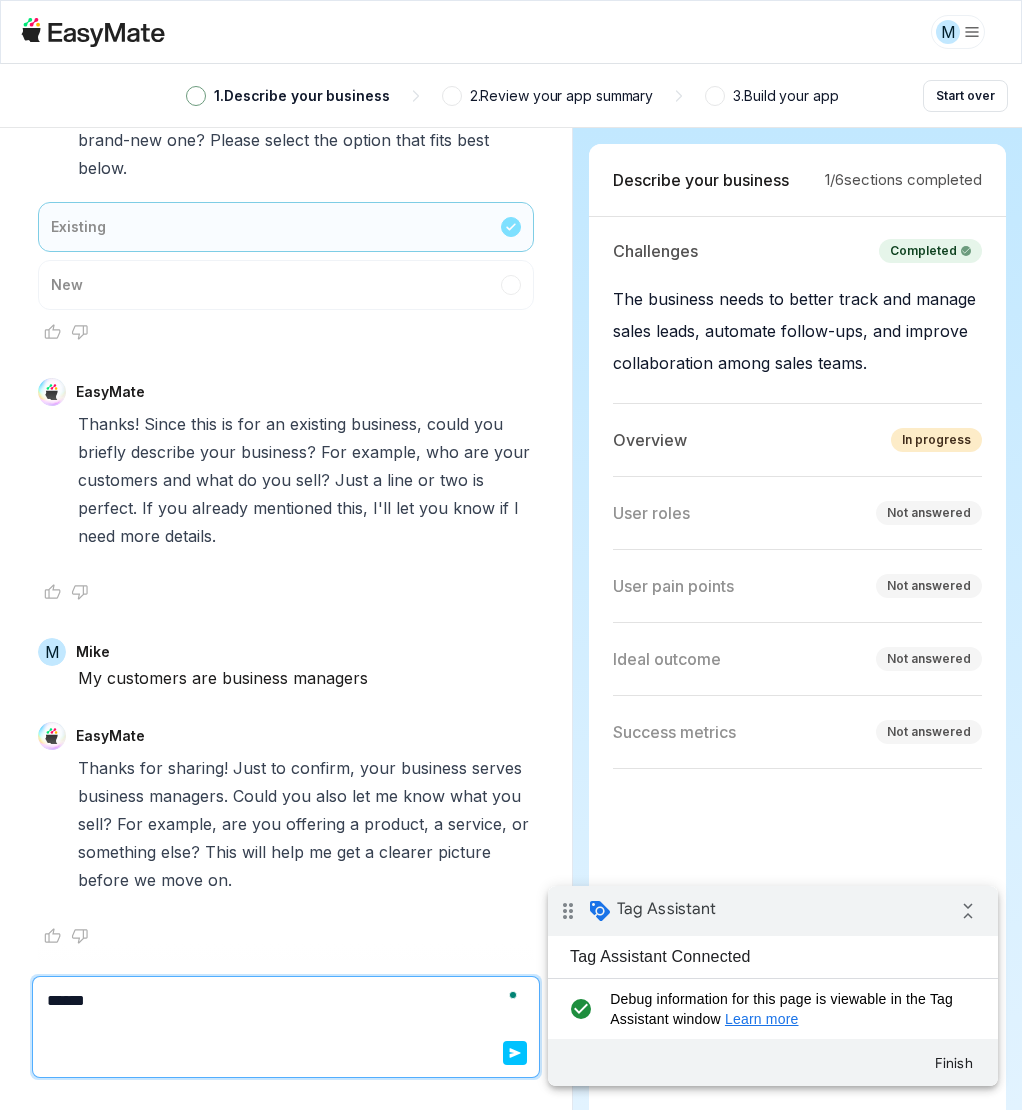 type on "*" 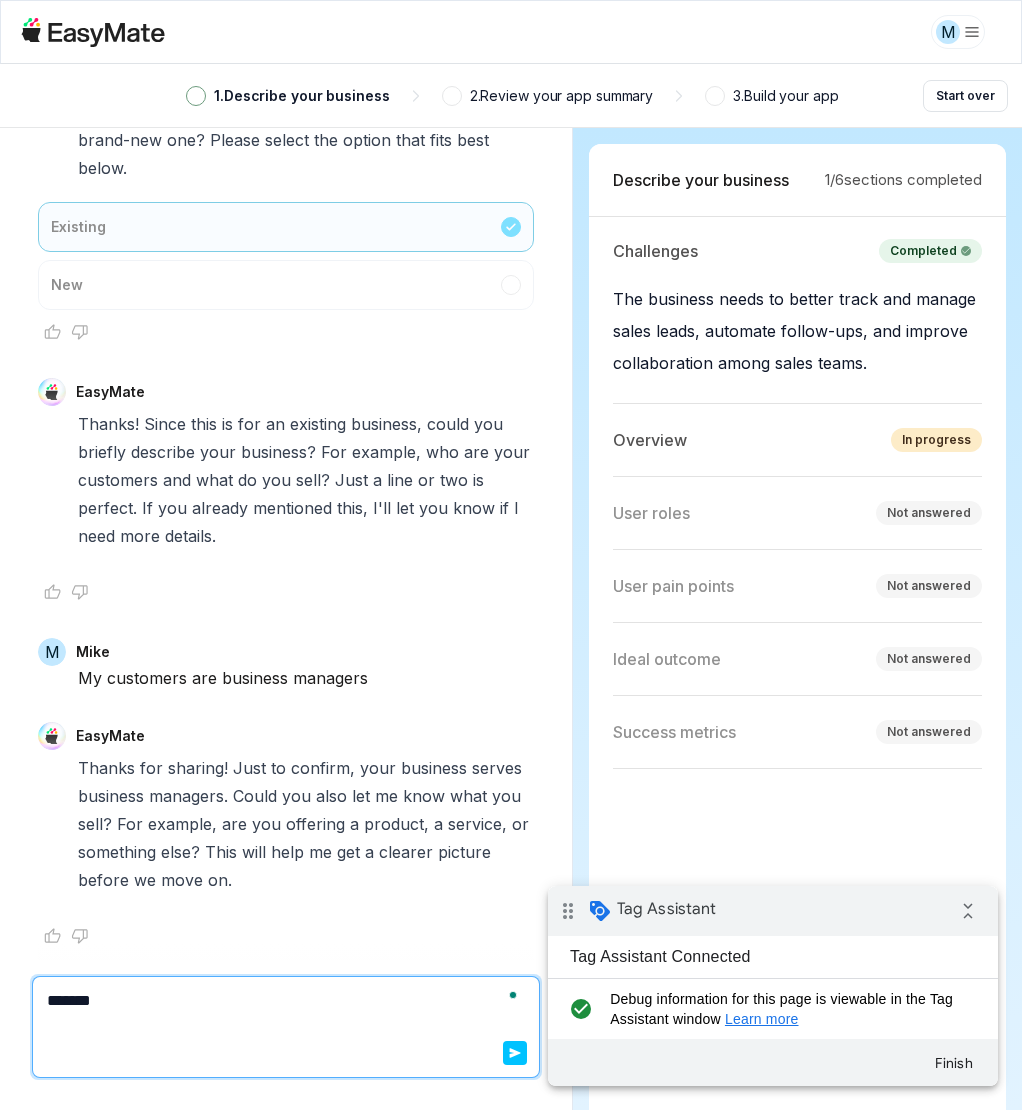 type on "*" 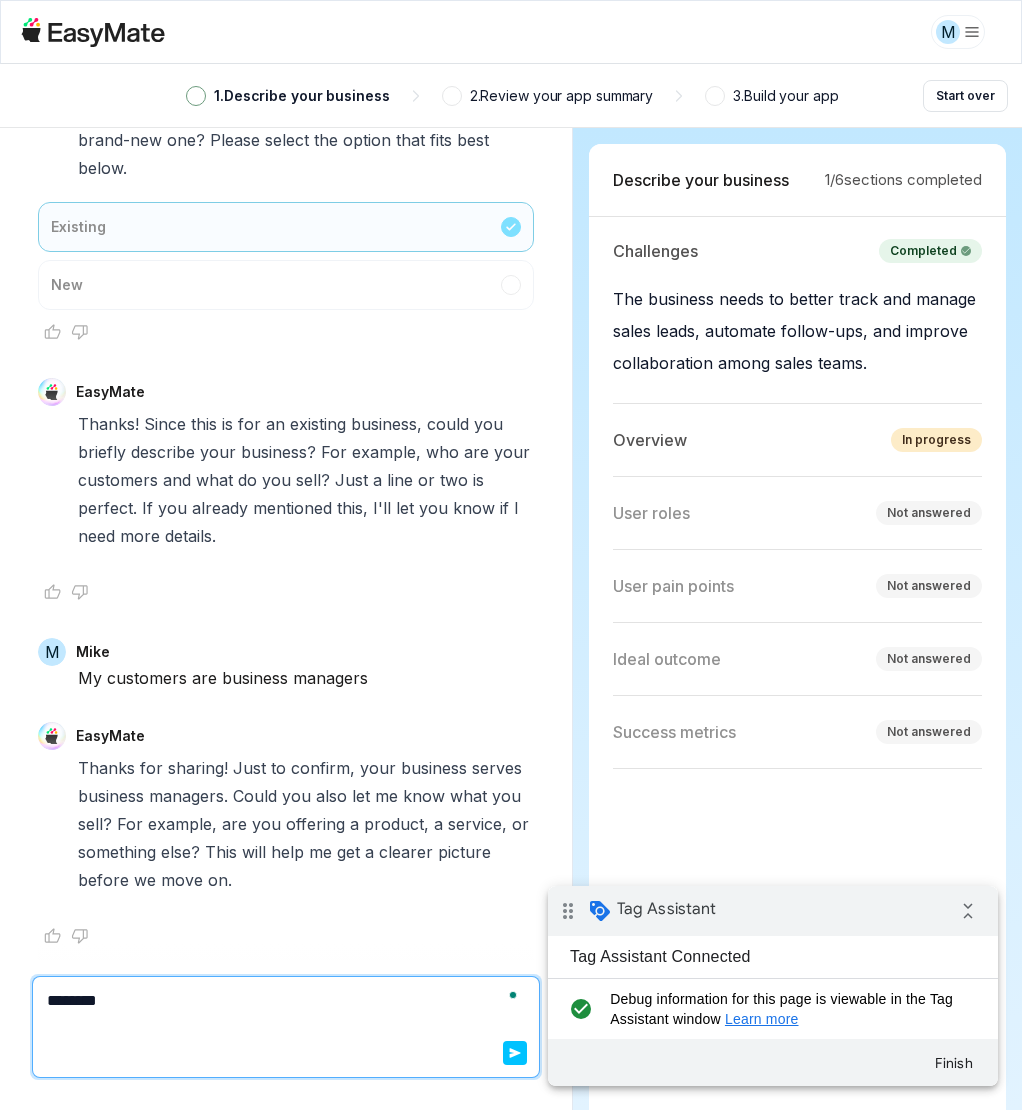 type on "*" 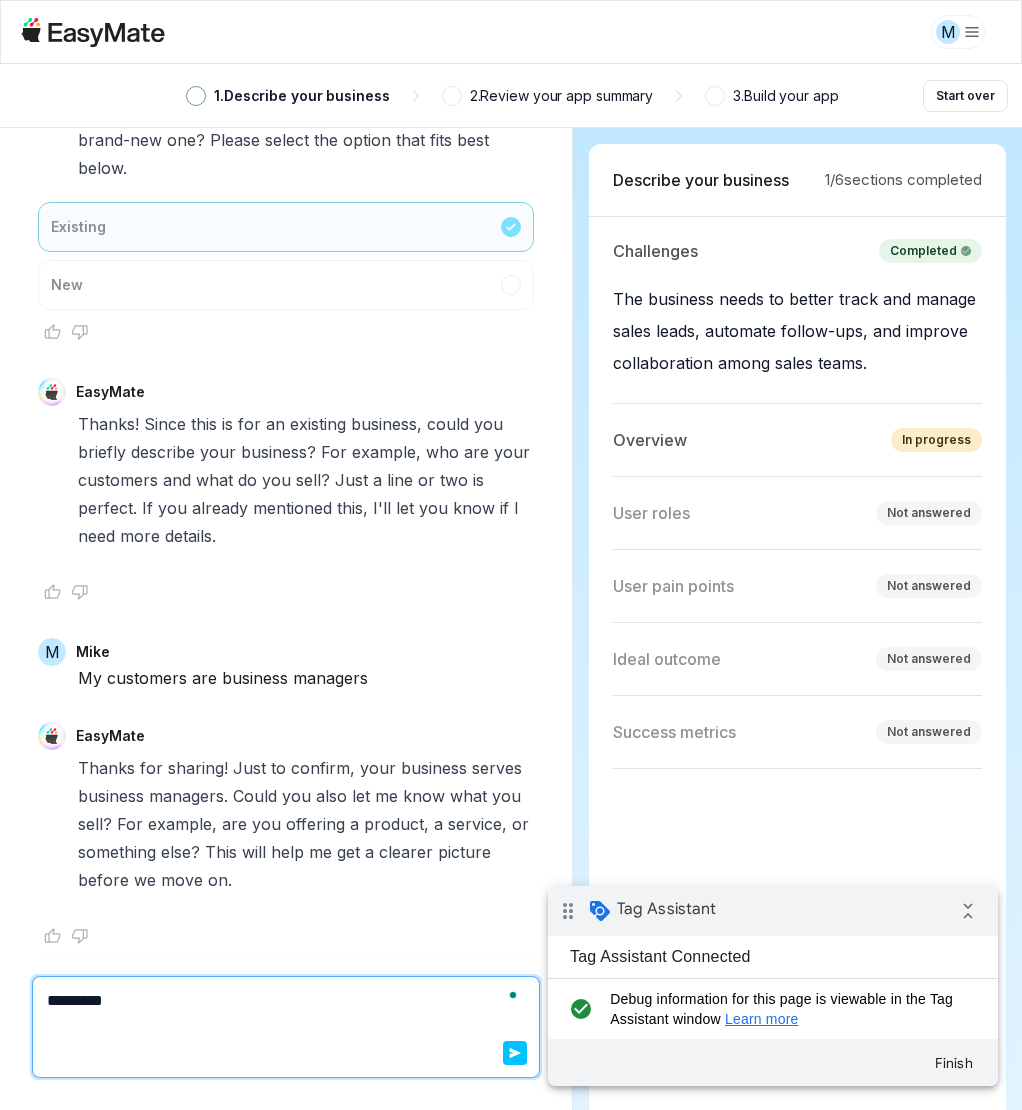 type on "*" 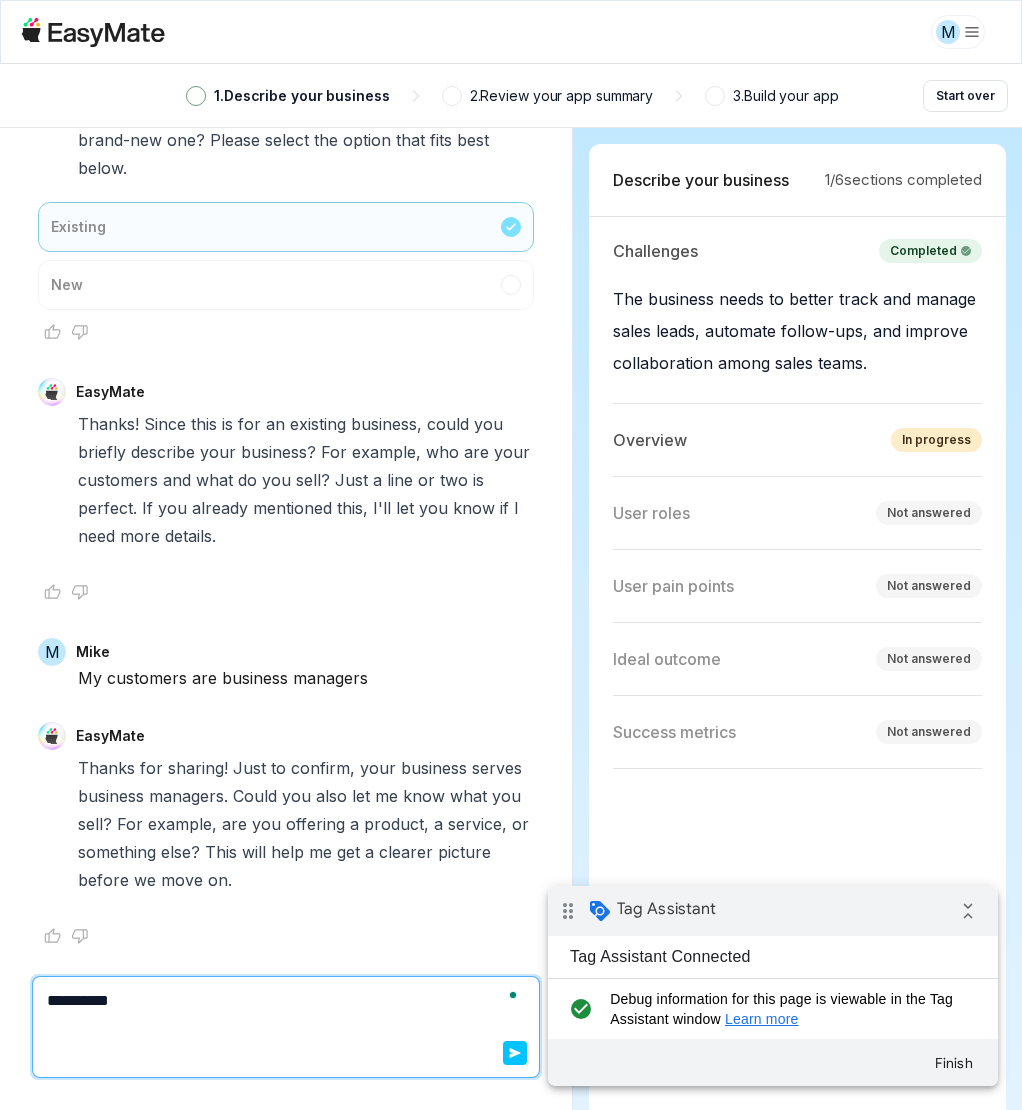 type on "*" 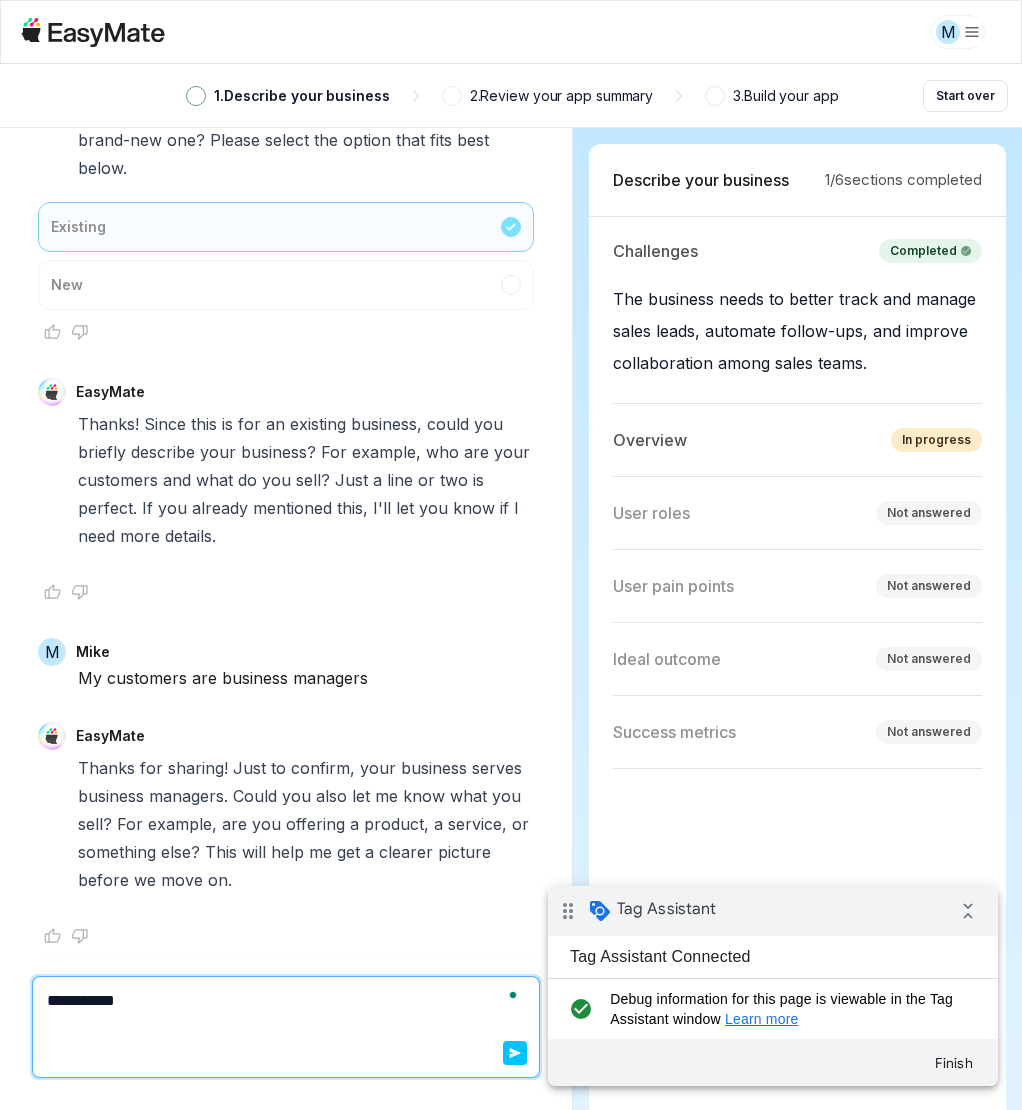 type 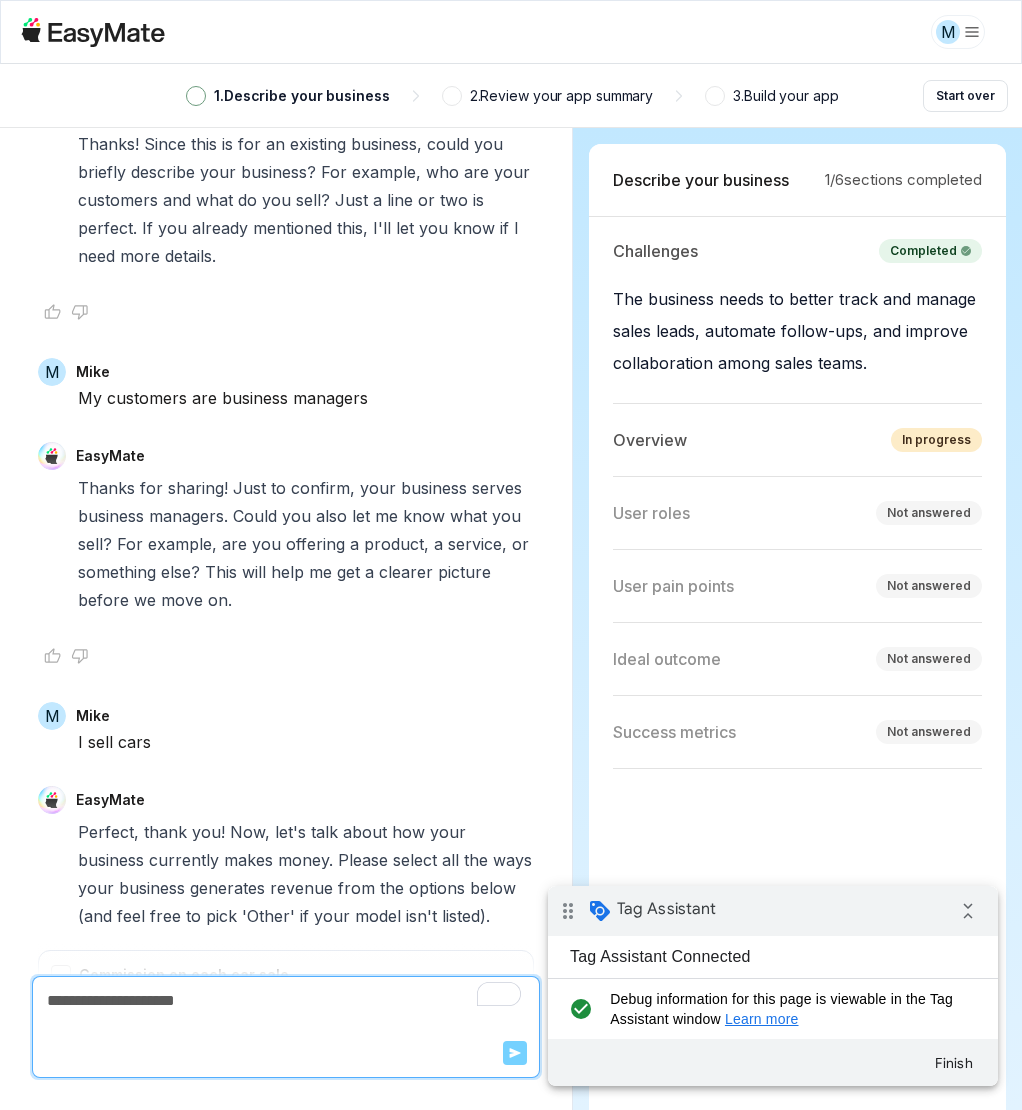 scroll, scrollTop: 1813, scrollLeft: 0, axis: vertical 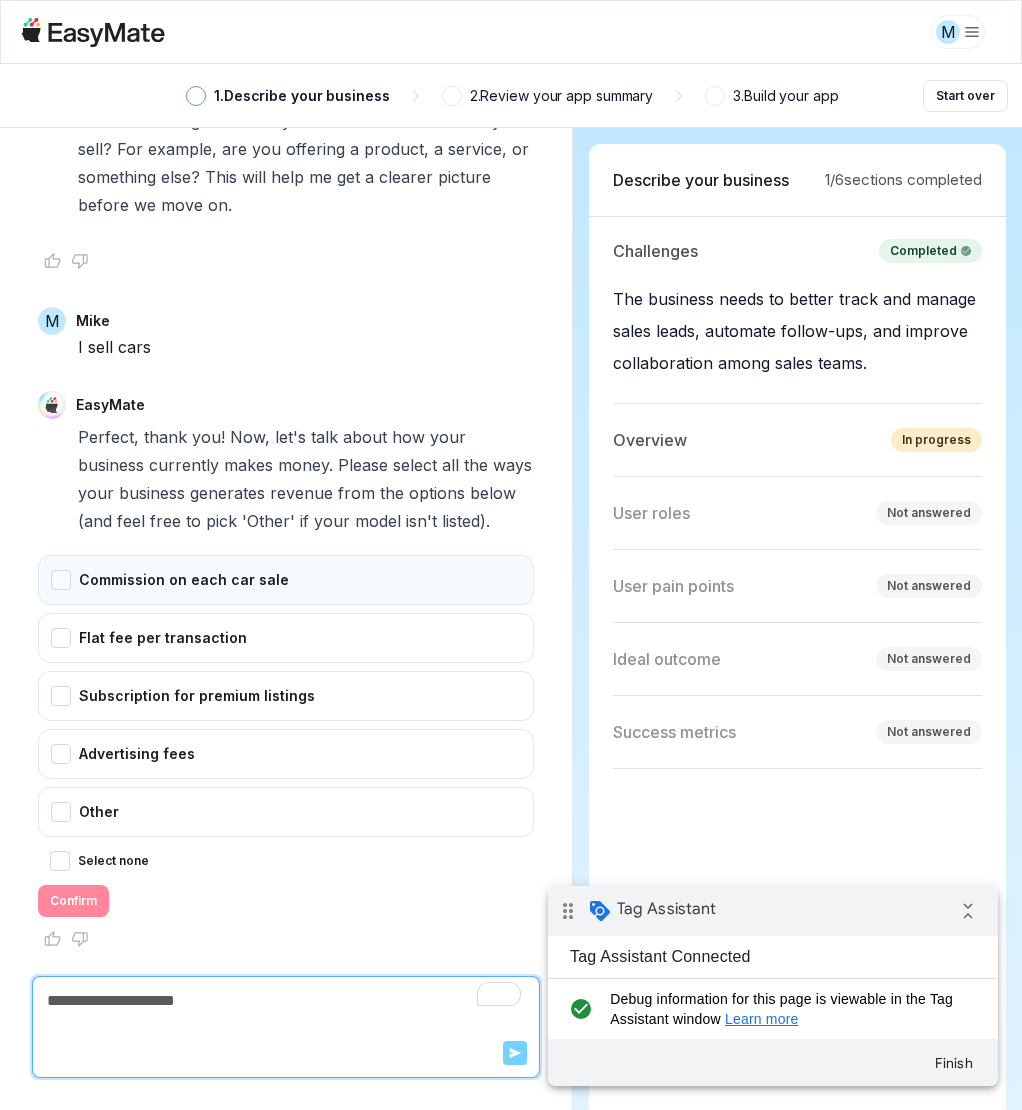 click on "Commission on each car sale" at bounding box center [286, 580] 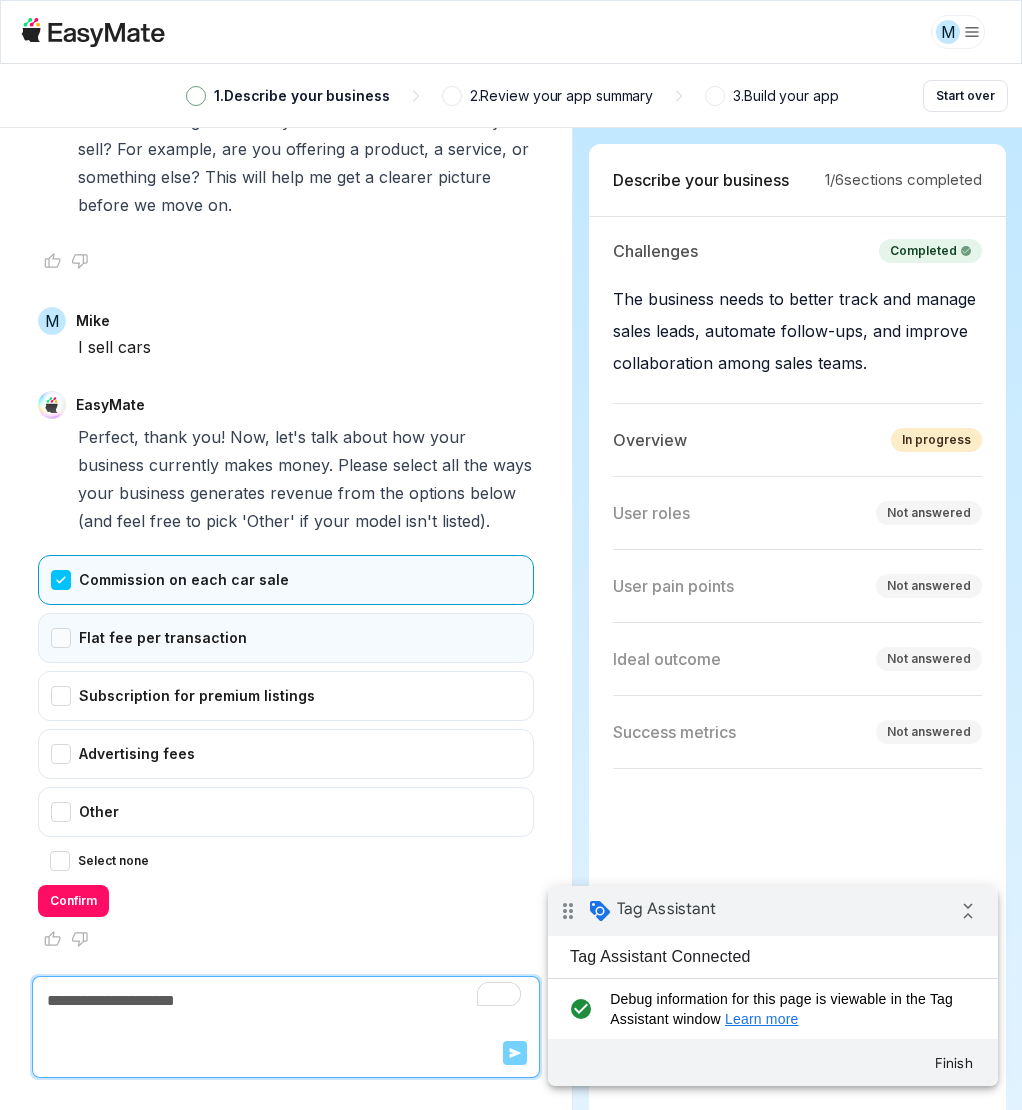 click on "Flat fee per transaction" at bounding box center [286, 638] 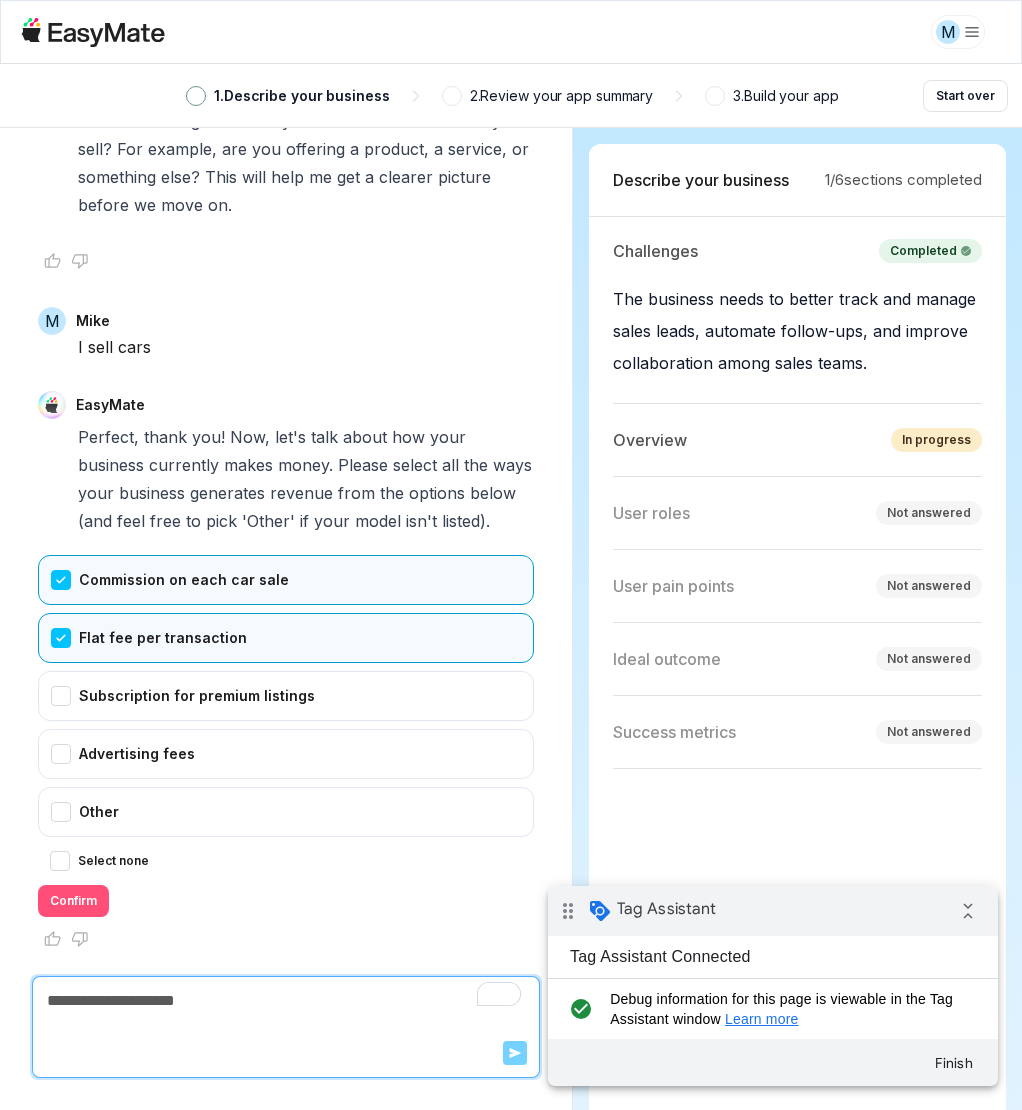 click on "Confirm" at bounding box center (73, 901) 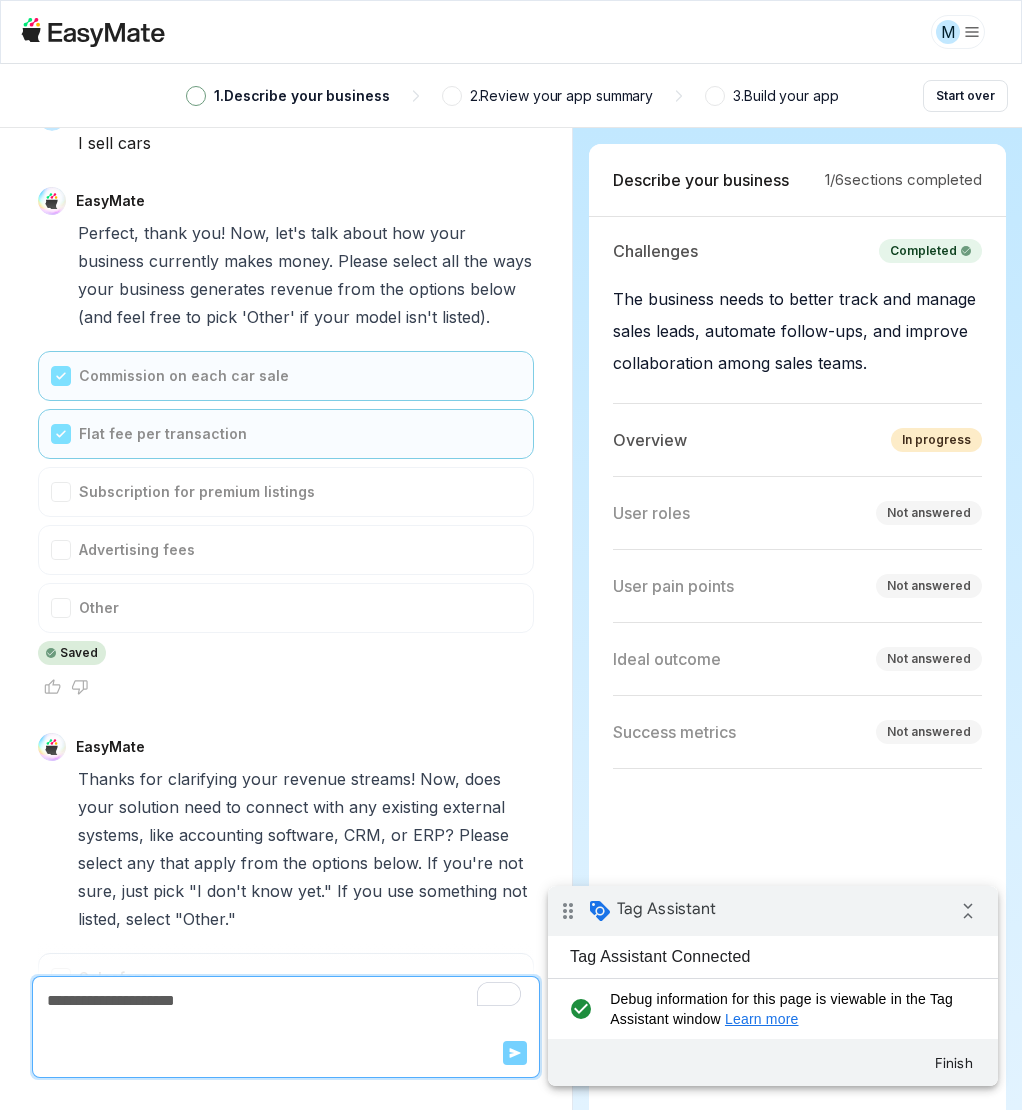scroll, scrollTop: 2469, scrollLeft: 0, axis: vertical 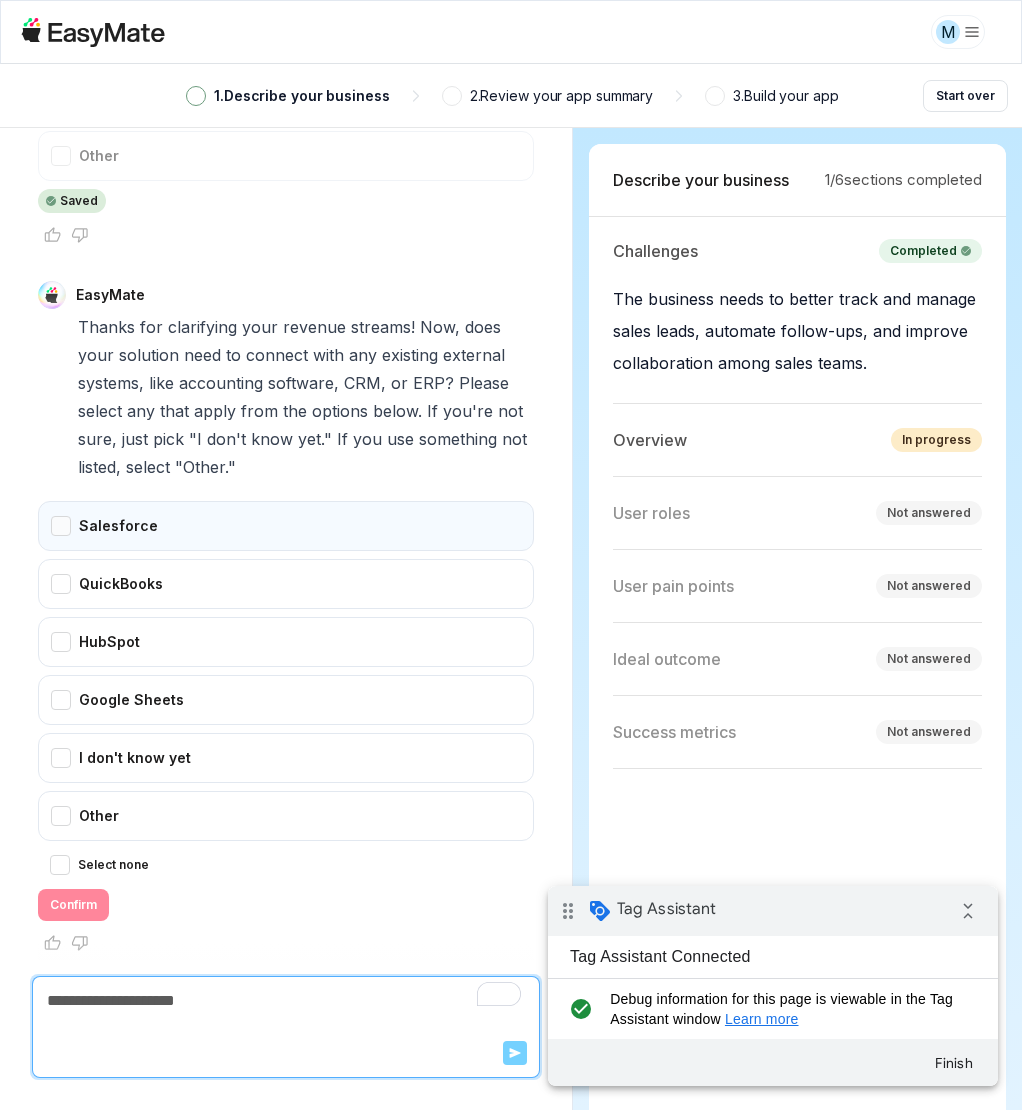 drag, startPoint x: 156, startPoint y: 523, endPoint x: 158, endPoint y: 537, distance: 14.142136 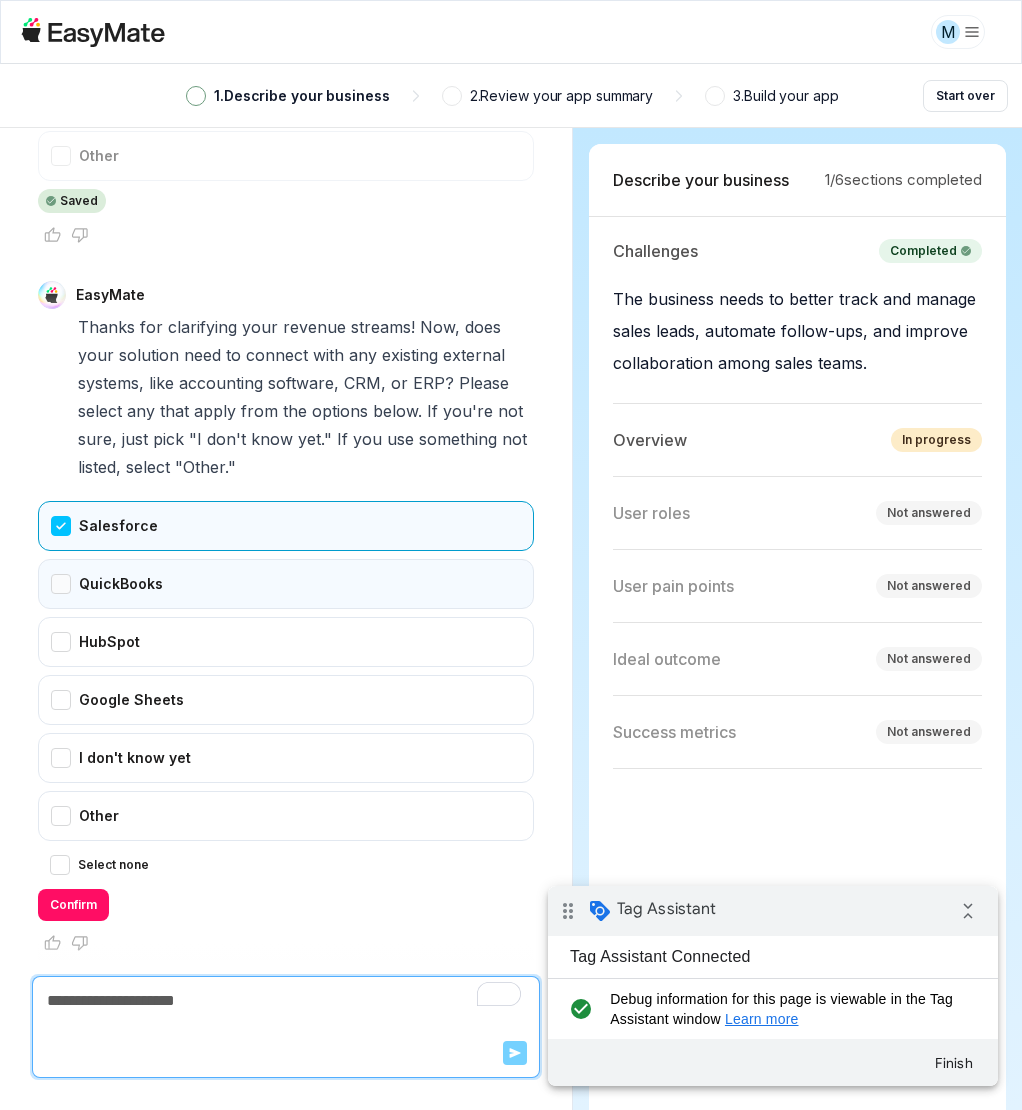 click on "QuickBooks" at bounding box center [286, 584] 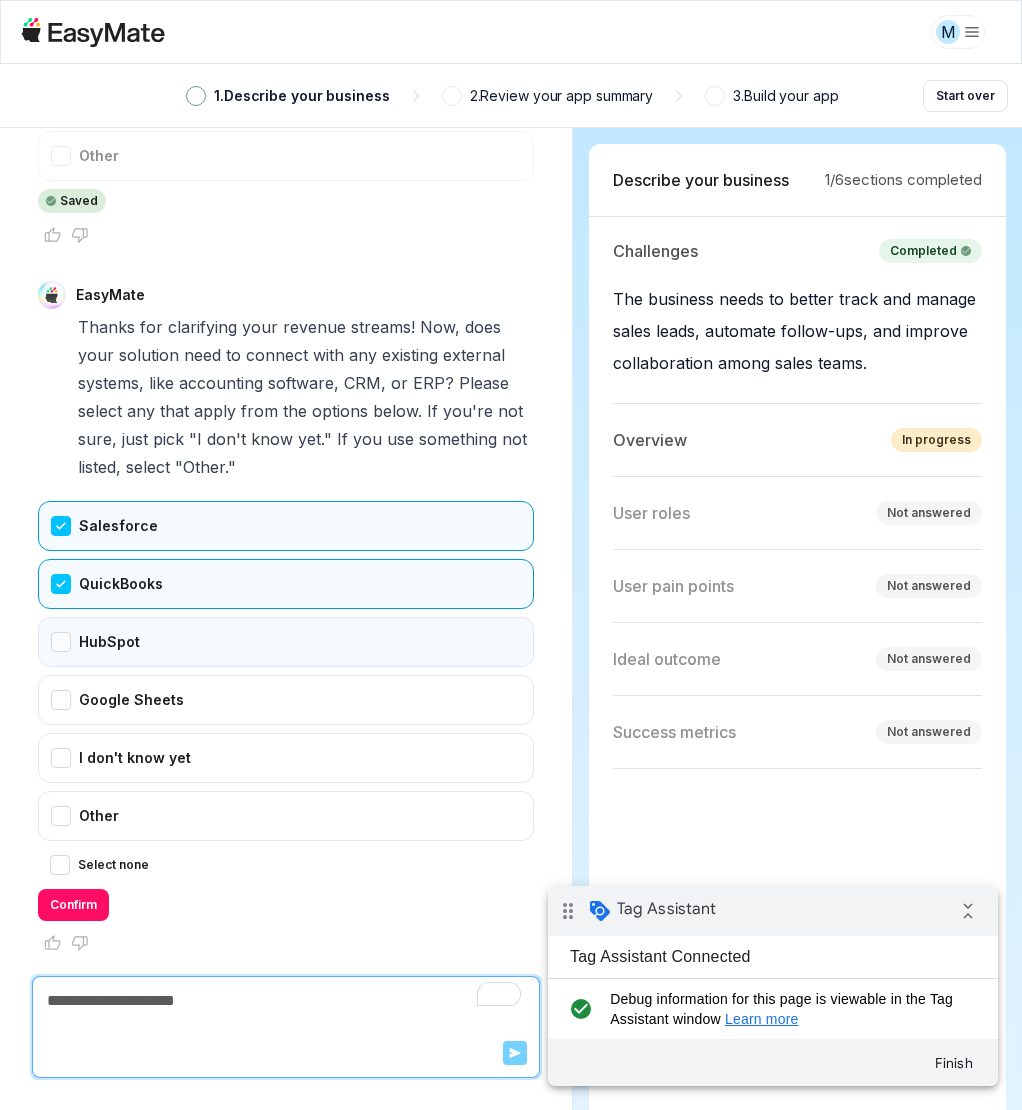 click on "HubSpot" at bounding box center (286, 642) 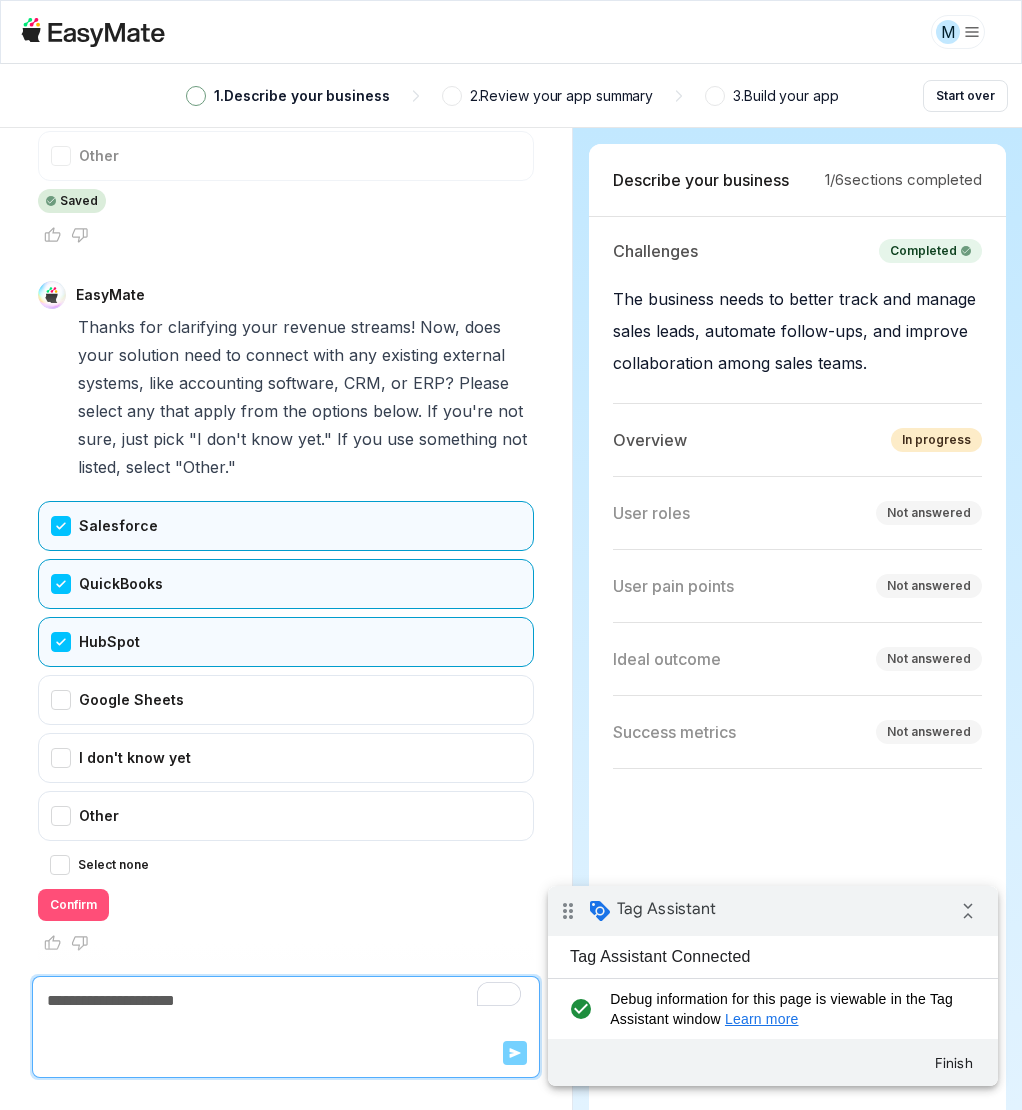 click on "Confirm" at bounding box center [73, 905] 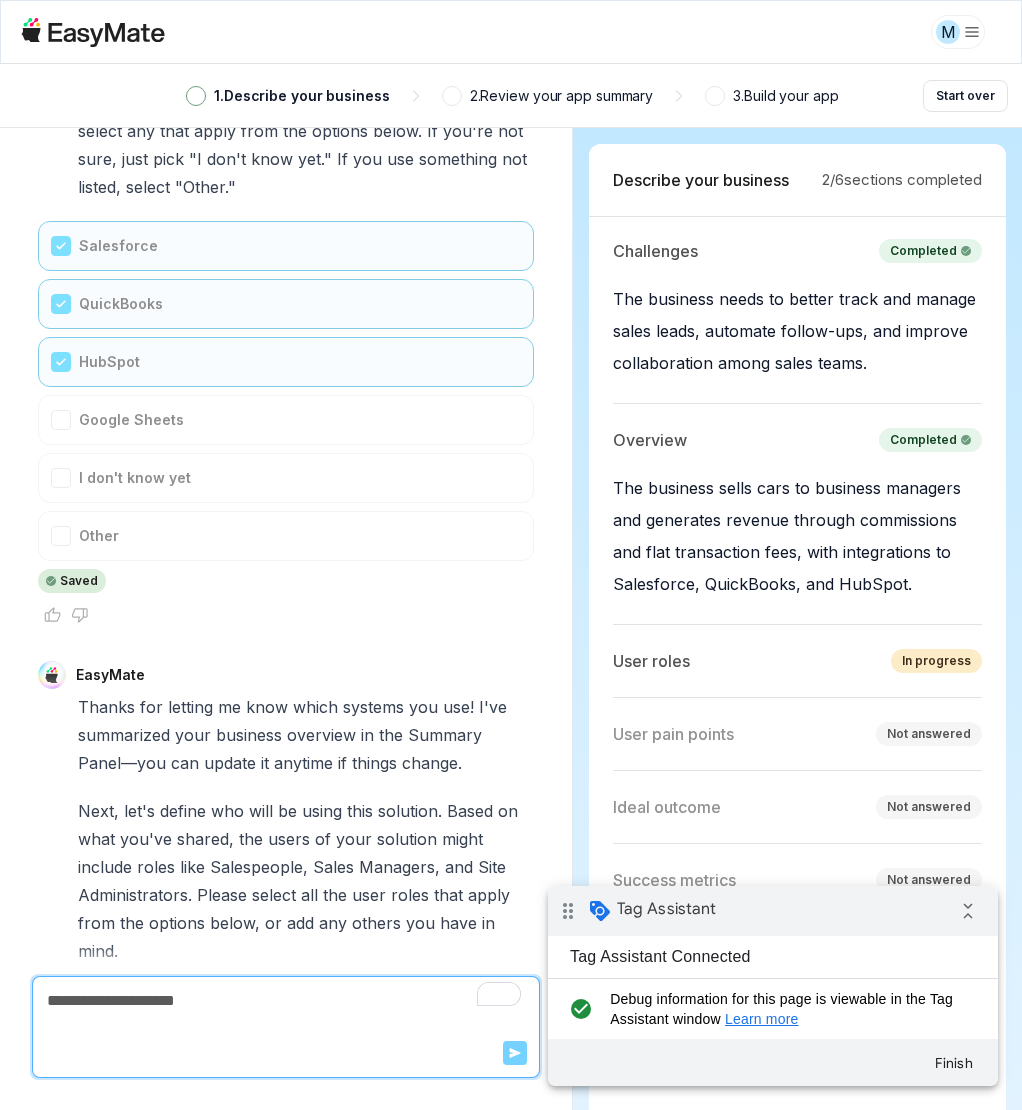 scroll, scrollTop: 3086, scrollLeft: 0, axis: vertical 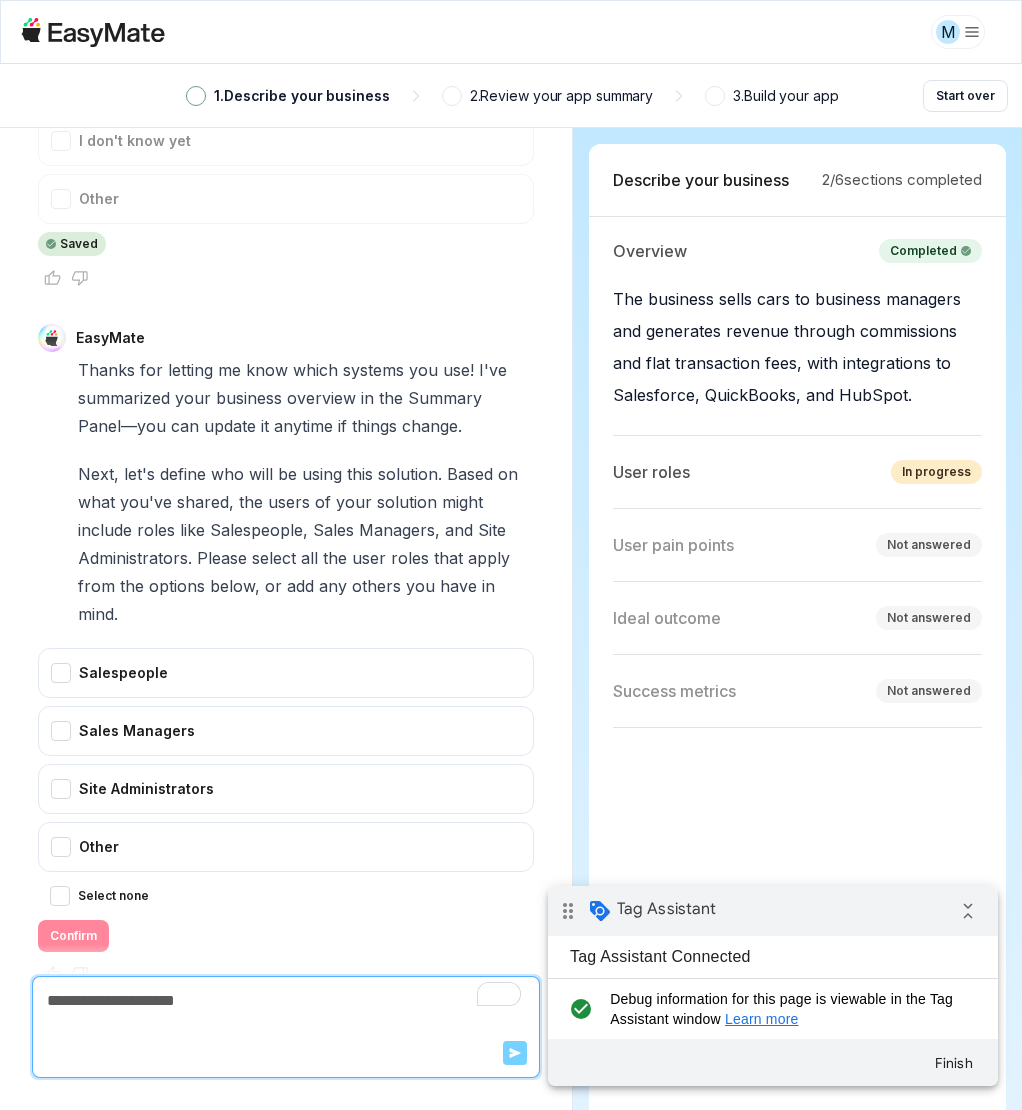 click on "Salespeople" at bounding box center (286, 673) 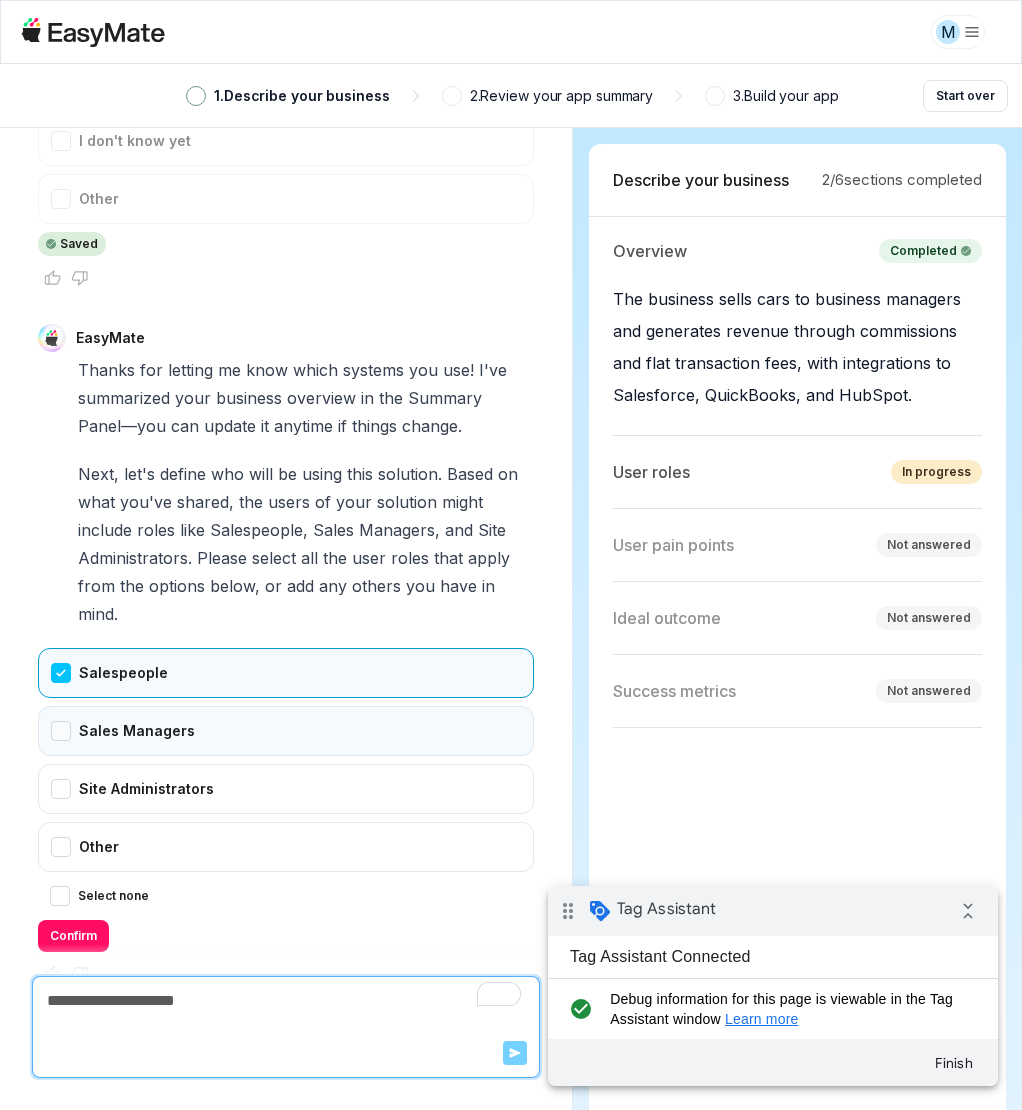 click on "Sales Managers" at bounding box center (286, 731) 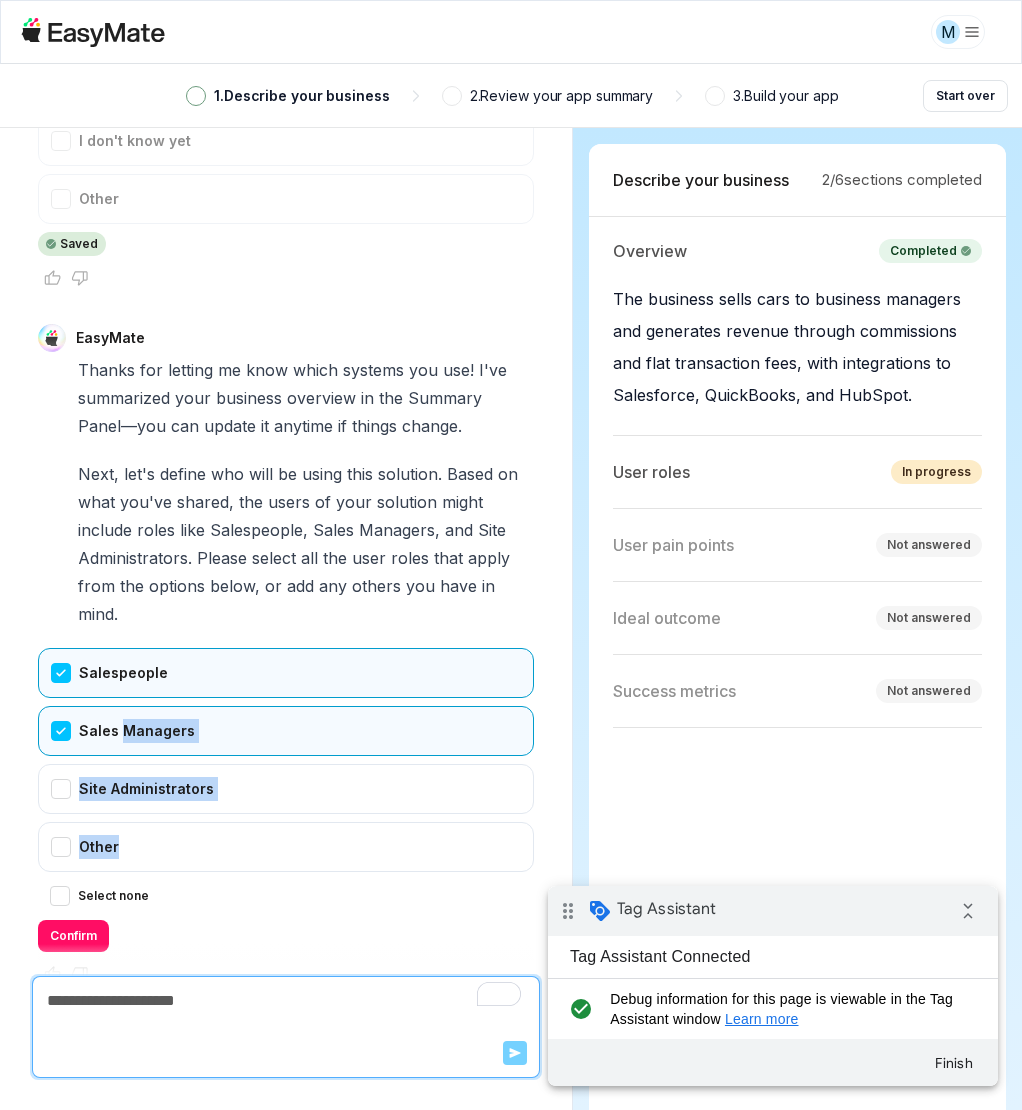 drag, startPoint x: 124, startPoint y: 701, endPoint x: 70, endPoint y: 843, distance: 151.92104 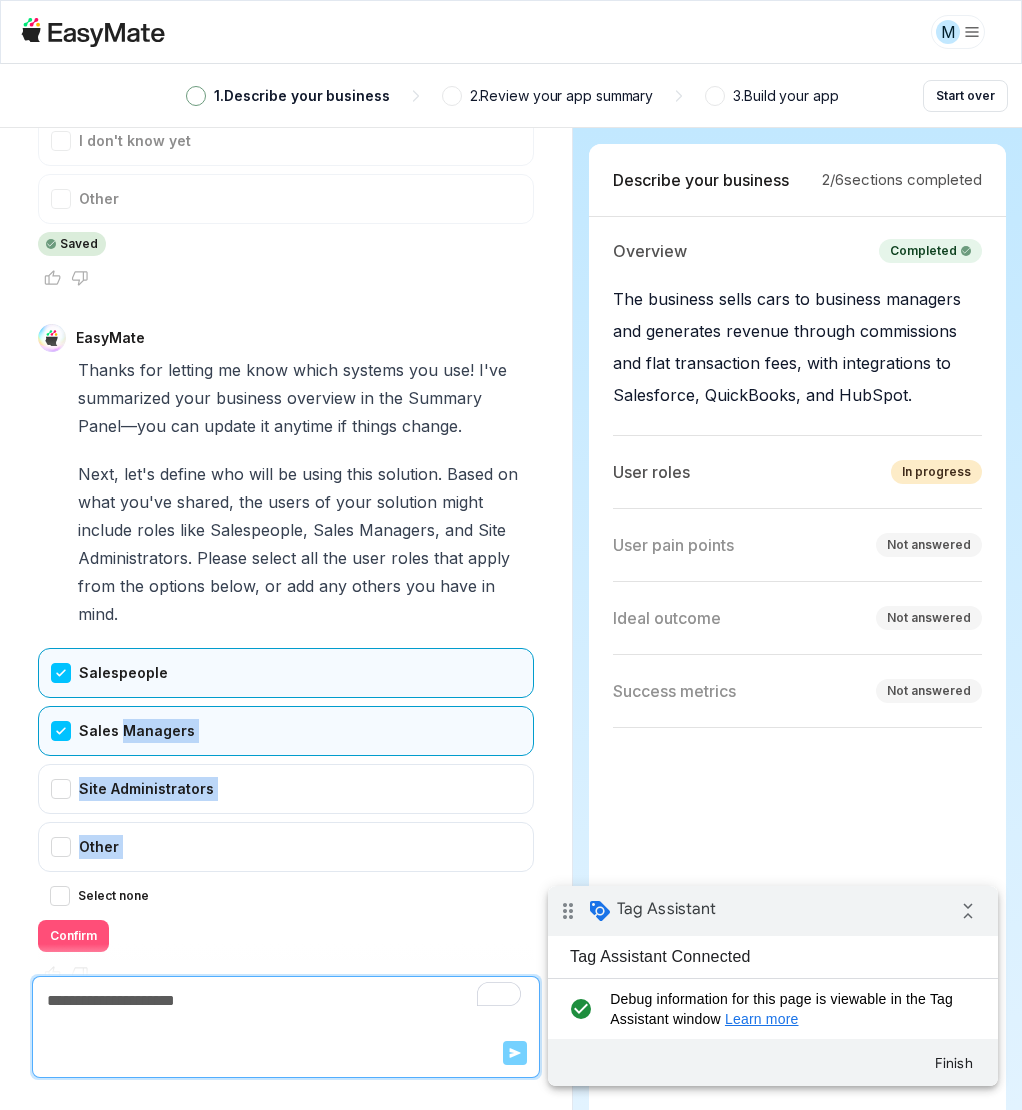 click on "Confirm" at bounding box center (73, 936) 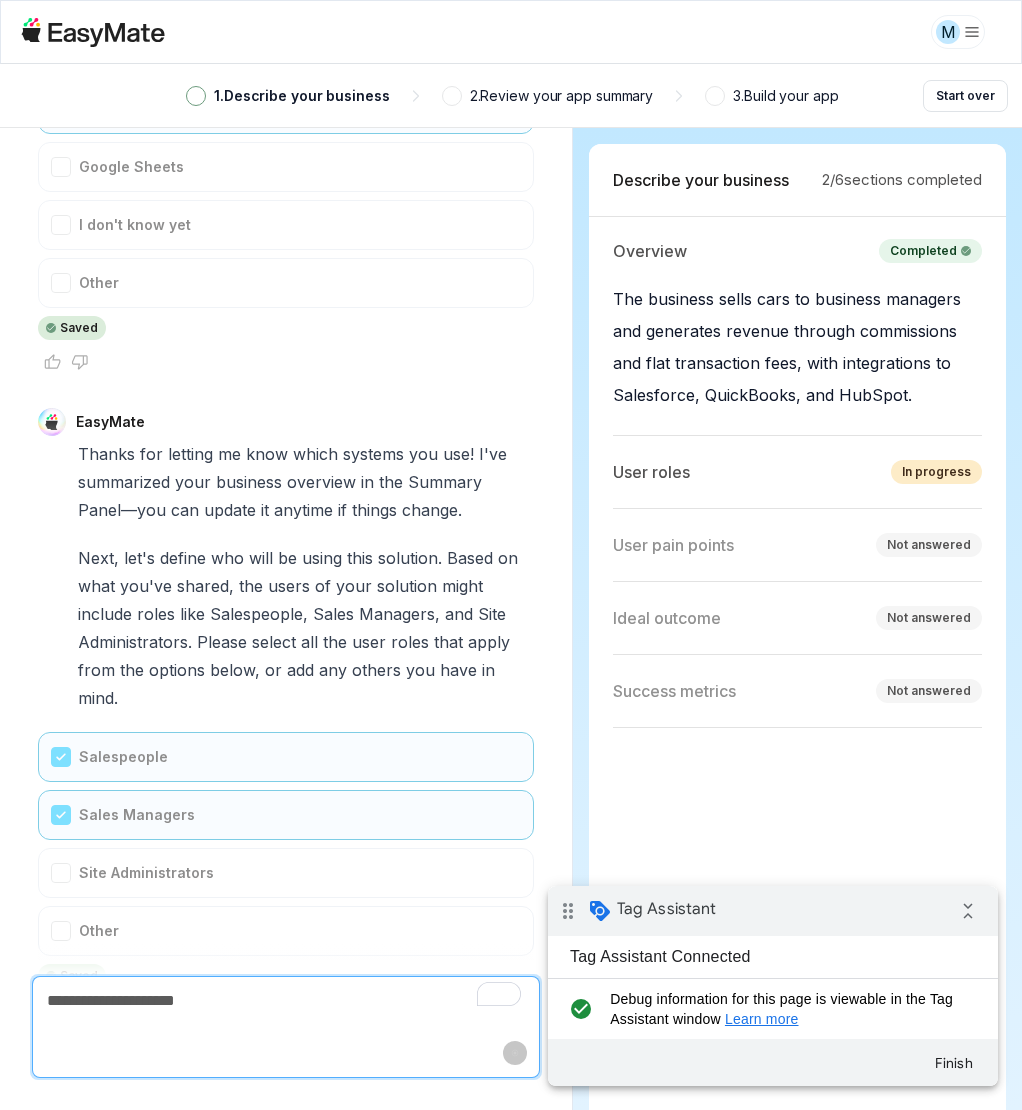 scroll, scrollTop: 3142, scrollLeft: 0, axis: vertical 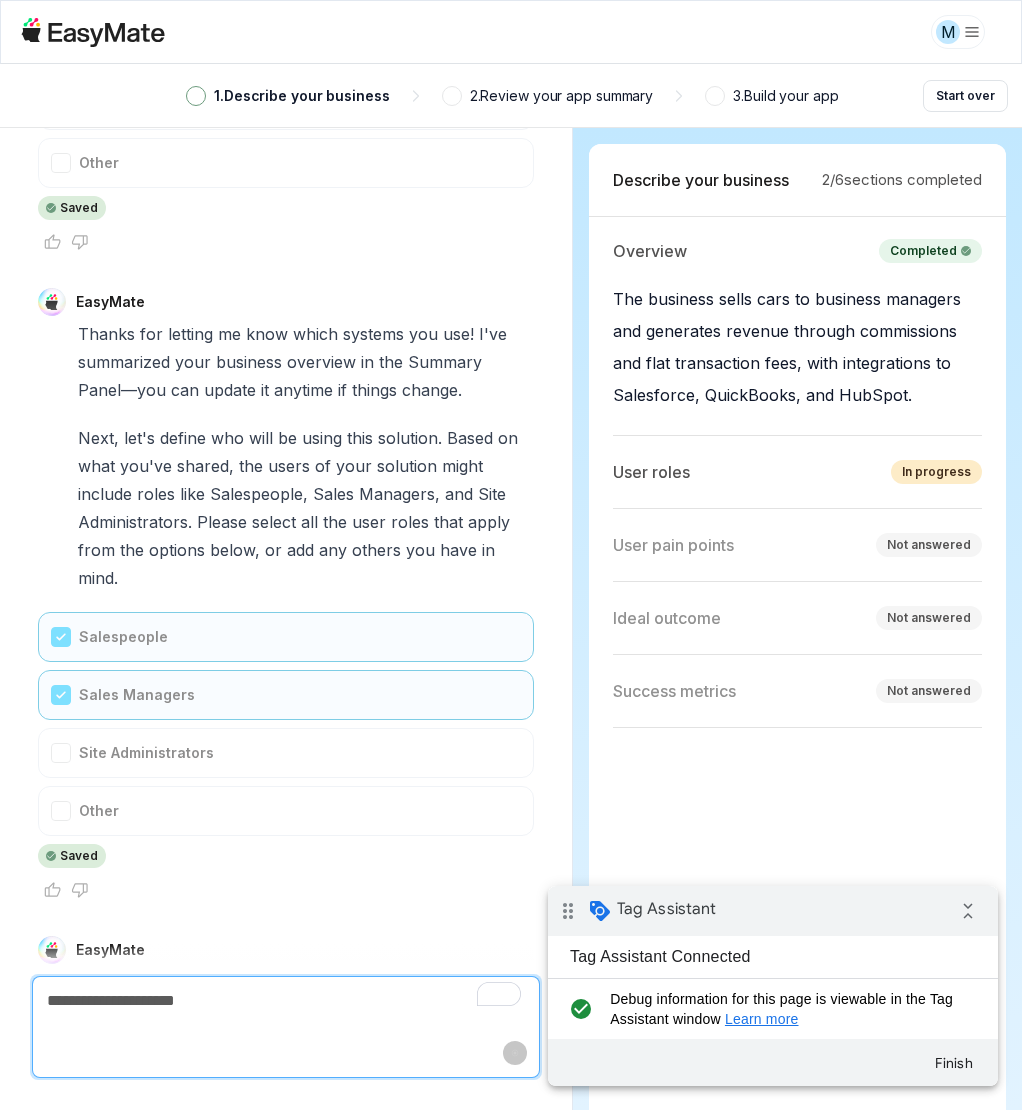 click on "Next,   let's   define   who   will   be   using   this   solution.   Based   on   what   you've   shared,   the   users   of   your   solution   might   include   roles   like   Salespeople,   Sales   Managers,   and   Site   Administrators.   Please   select   all   the   user   roles   that   apply   from   the   options   below,   or   add   any   others   you   have   in   mind." at bounding box center (306, 508) 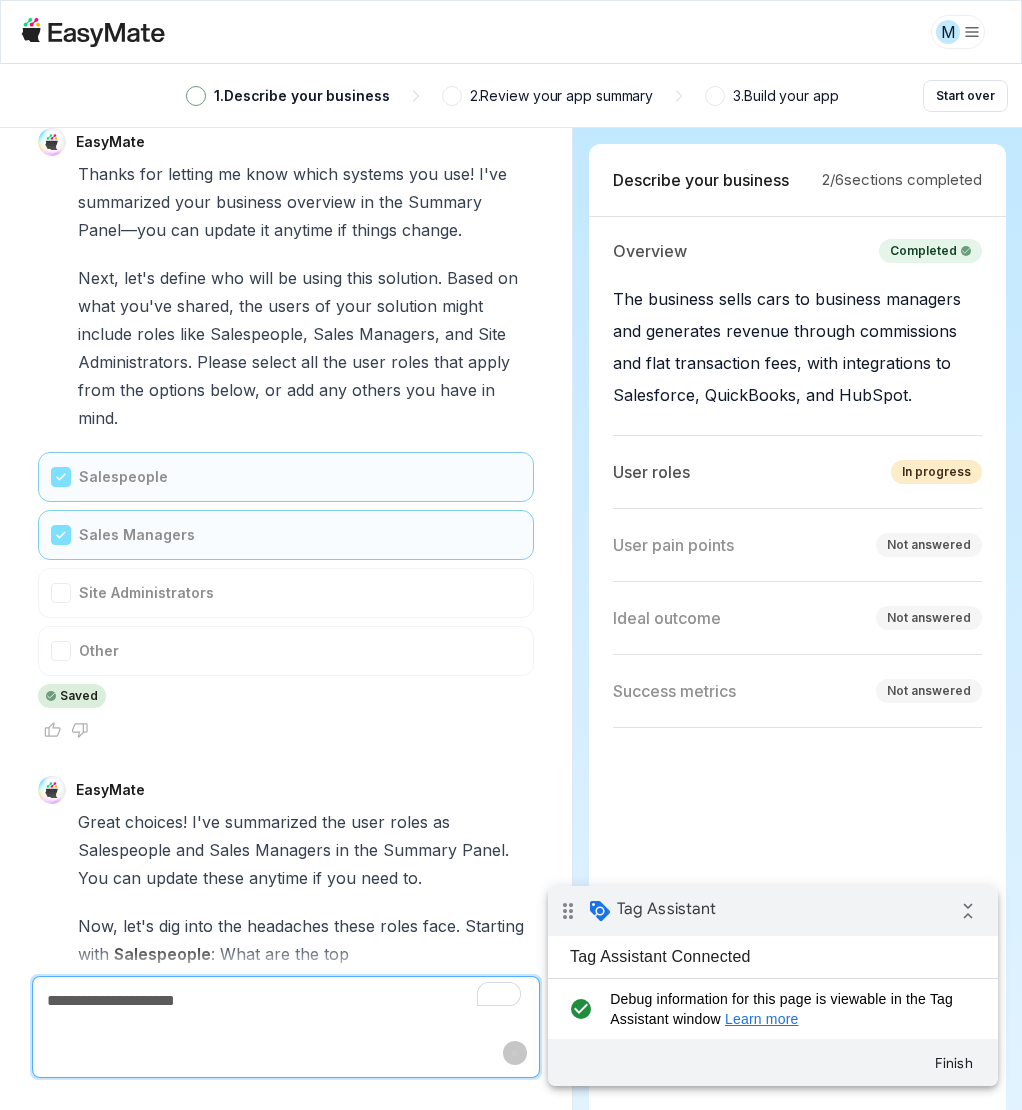 scroll, scrollTop: 3338, scrollLeft: 0, axis: vertical 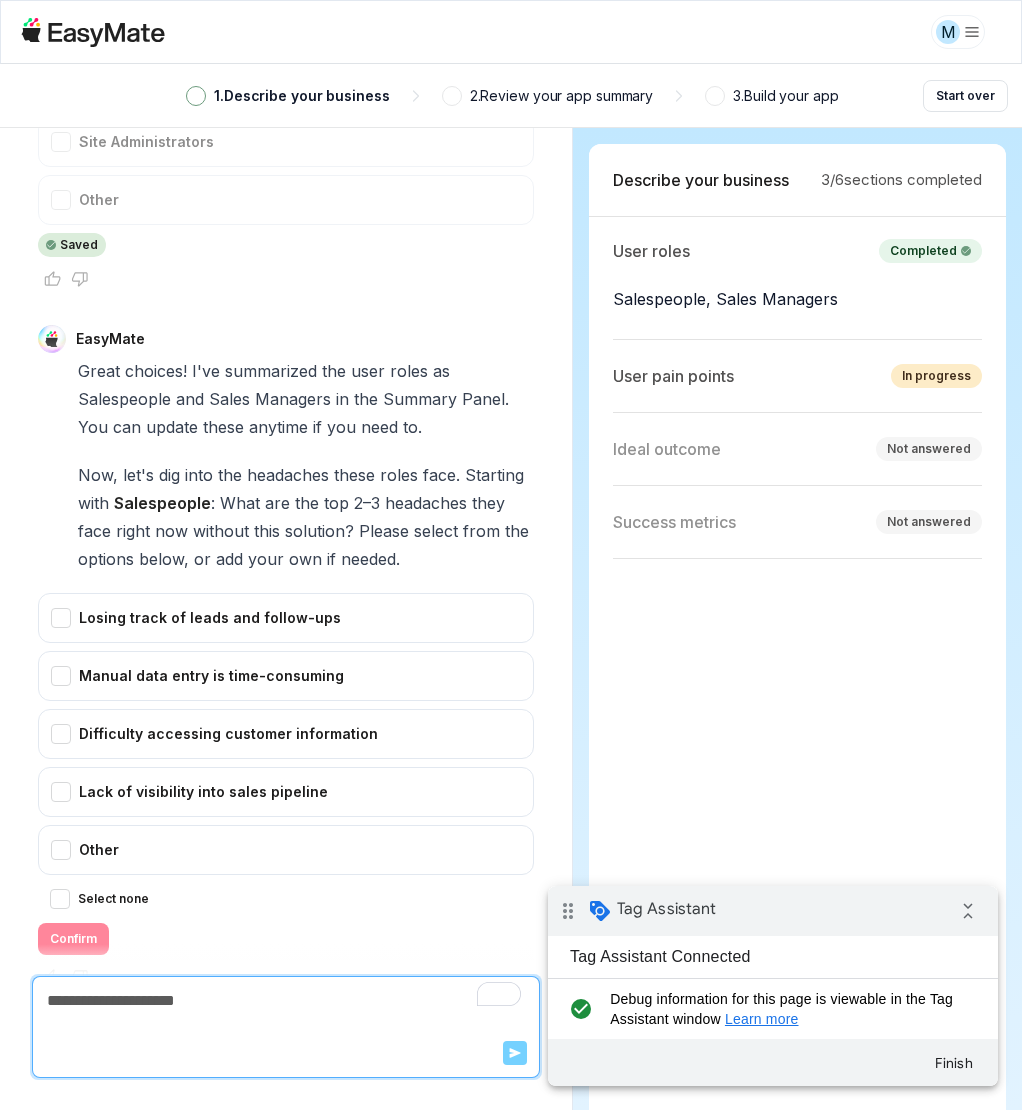 click at bounding box center [286, 1001] 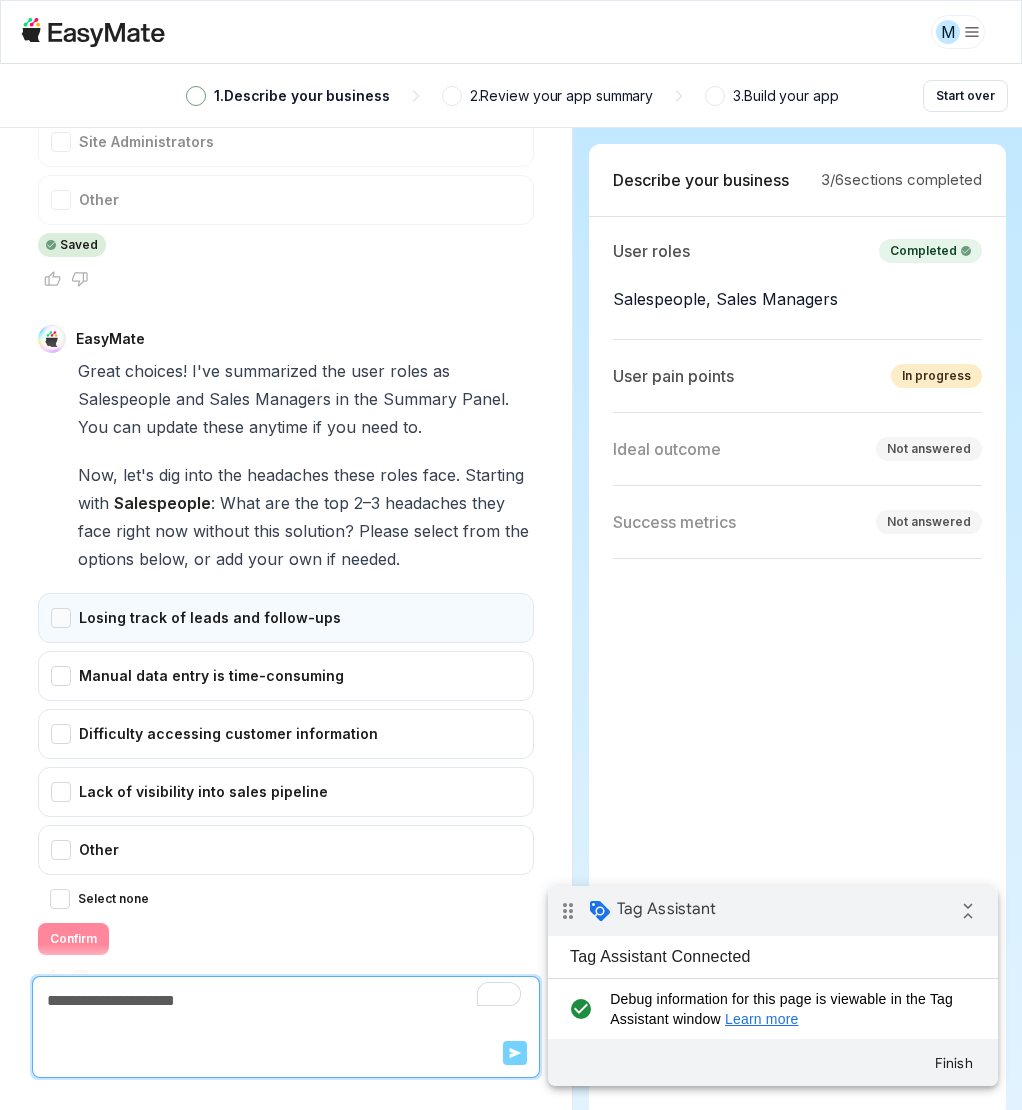 click on "Losing track of leads and follow-ups" at bounding box center (286, 618) 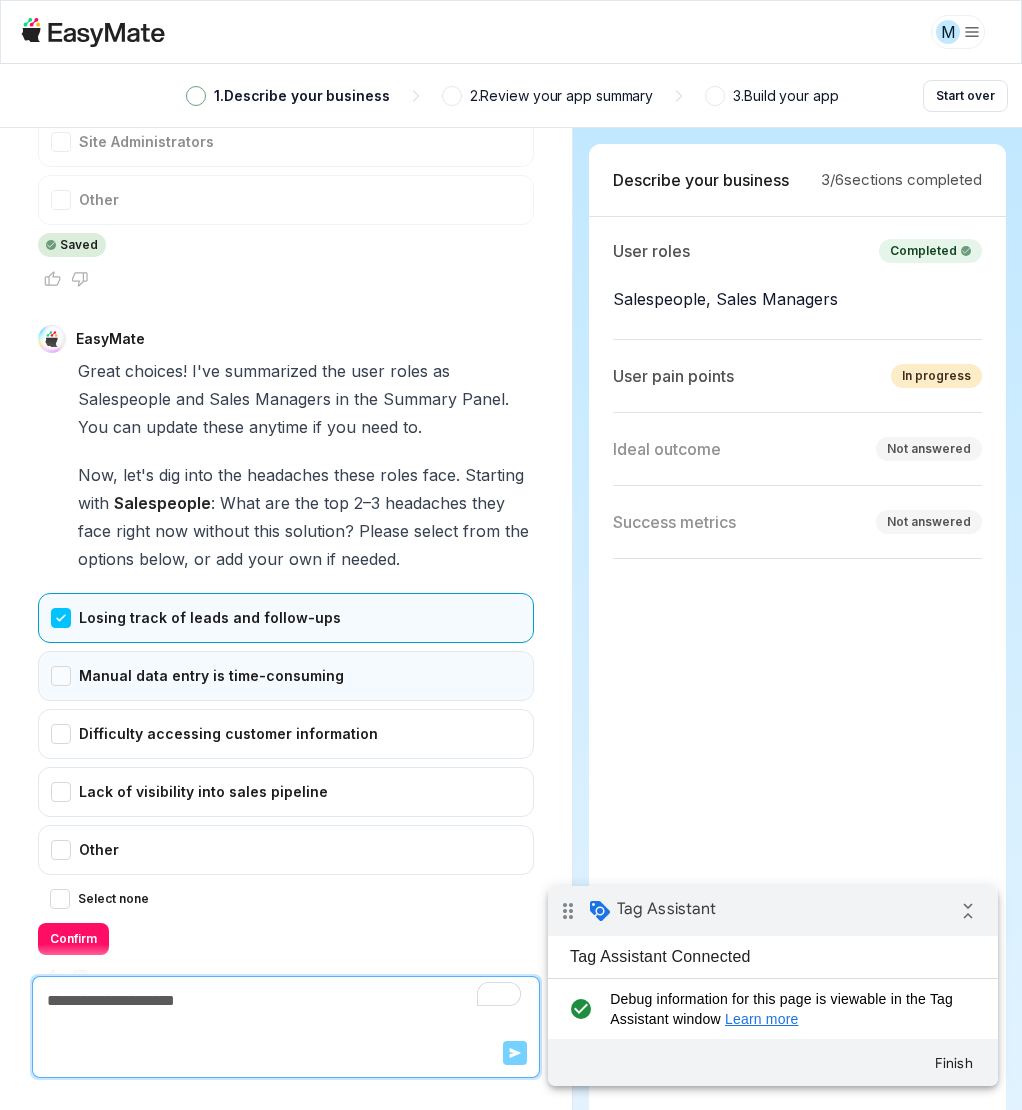 click on "Manual data entry is time-consuming" at bounding box center (286, 676) 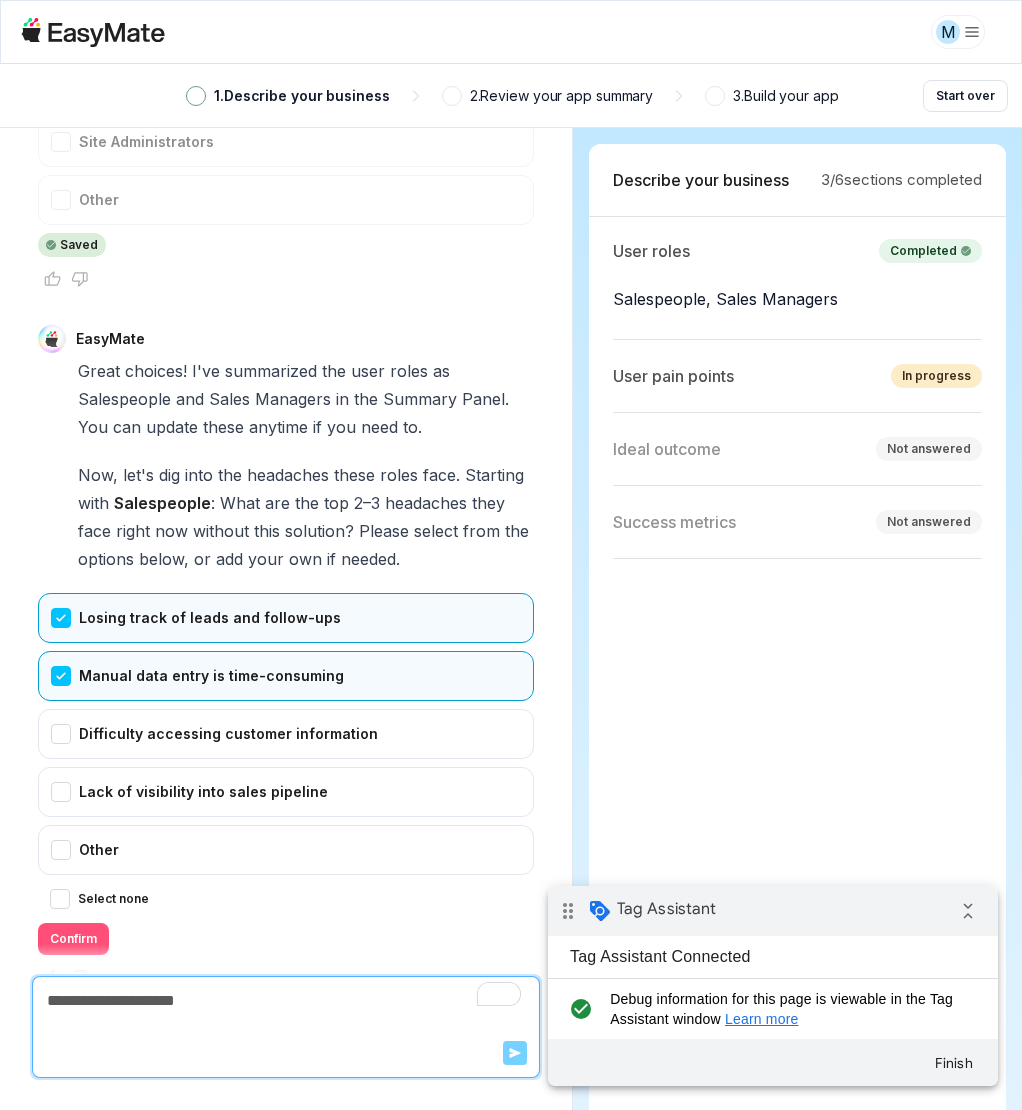 click on "Confirm" at bounding box center [73, 939] 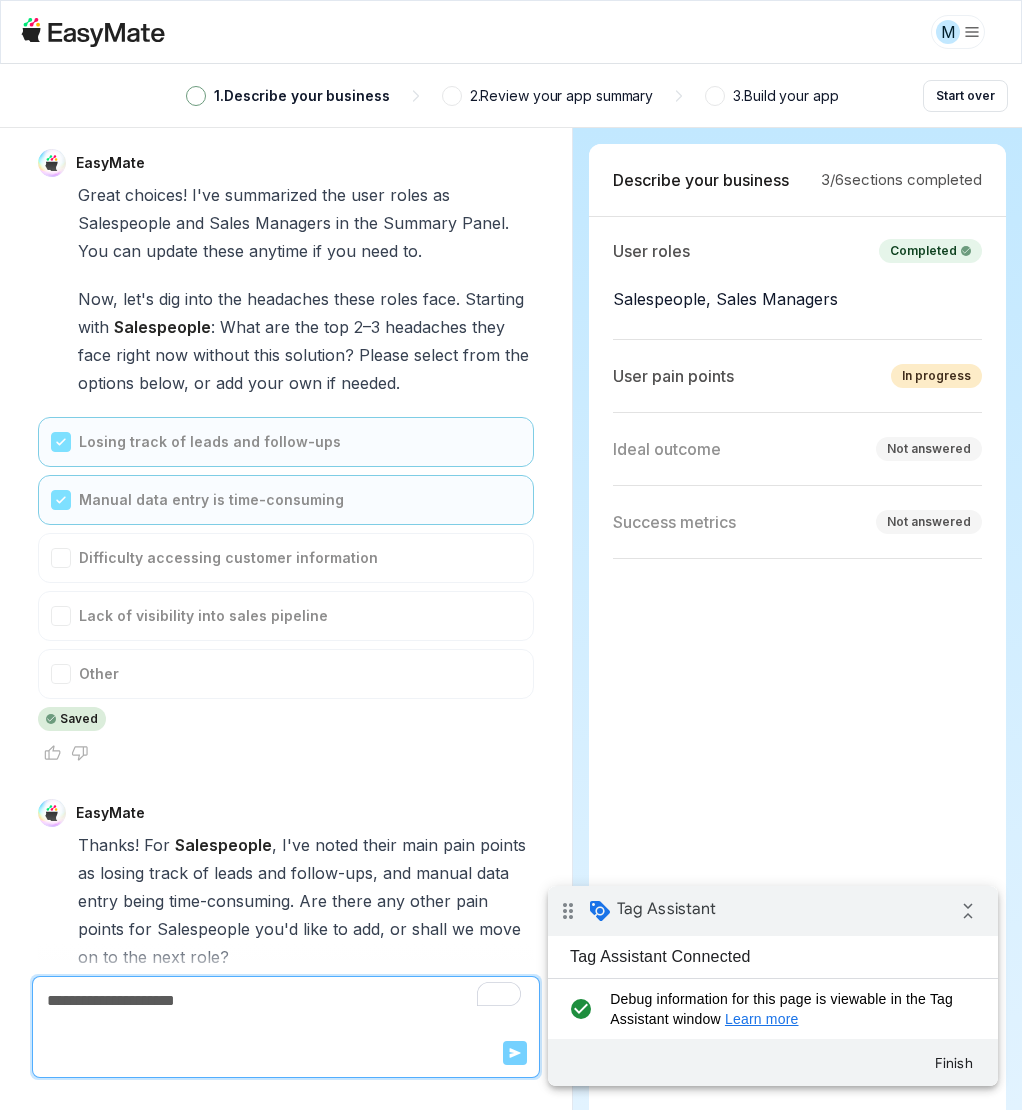 scroll, scrollTop: 4052, scrollLeft: 0, axis: vertical 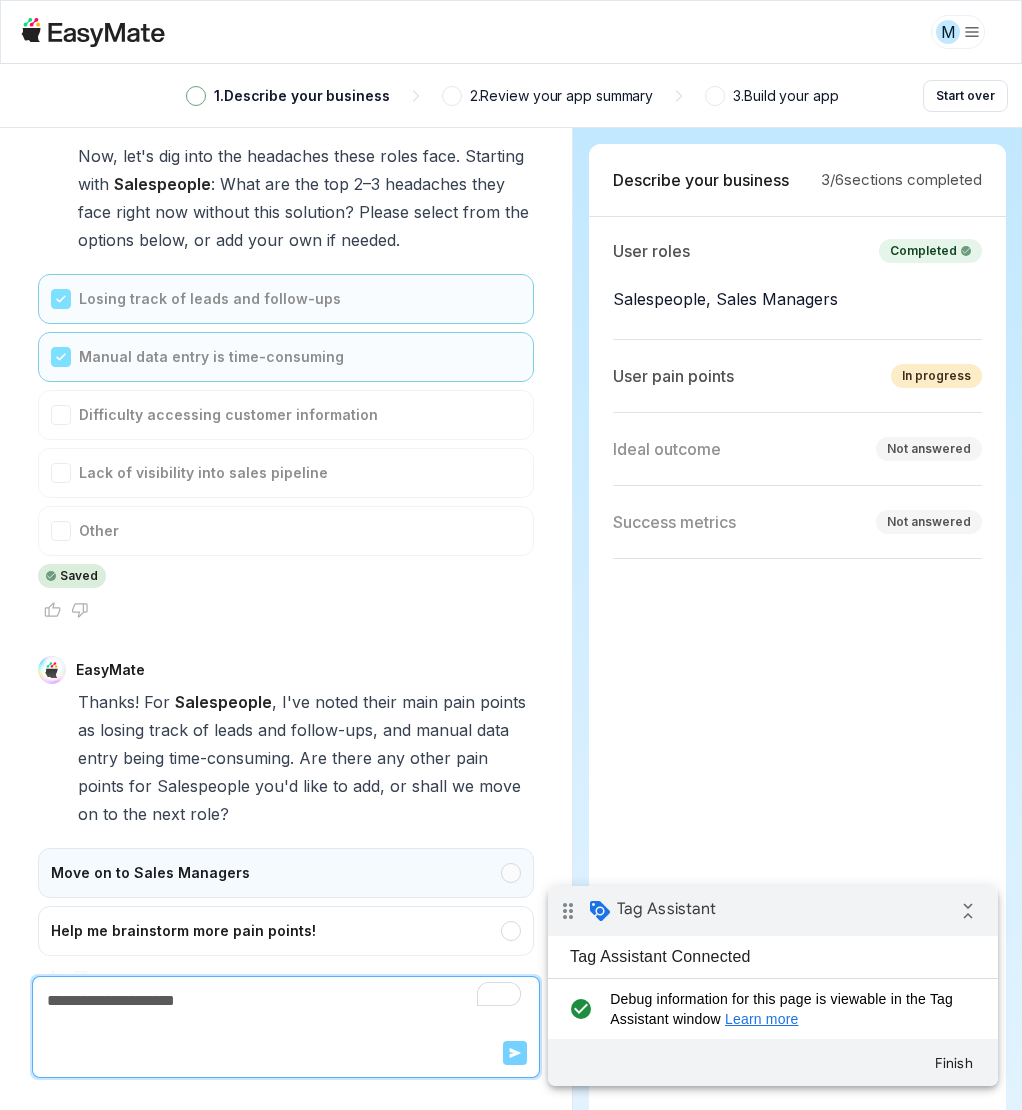 click on "Move on to Sales Managers" at bounding box center [286, 873] 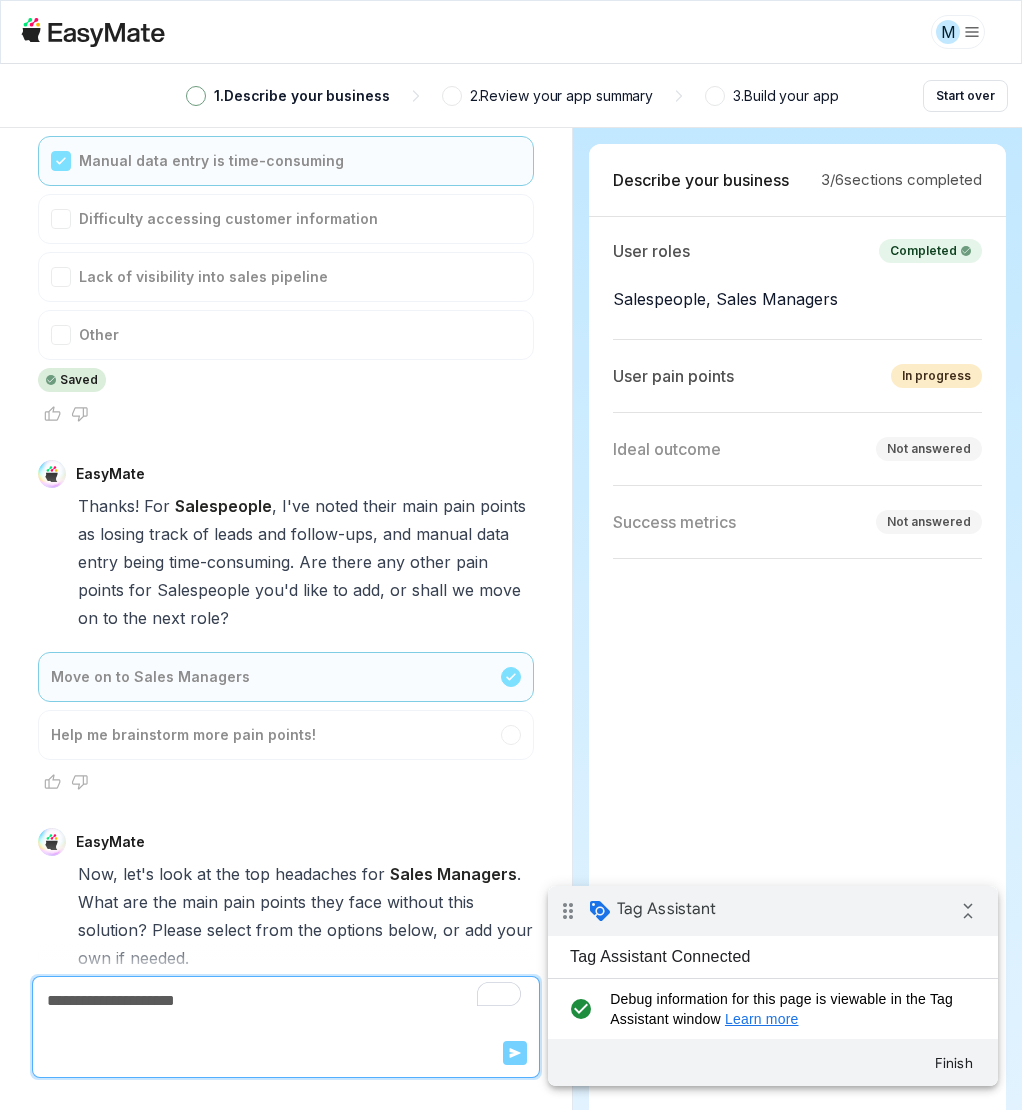 scroll, scrollTop: 4642, scrollLeft: 0, axis: vertical 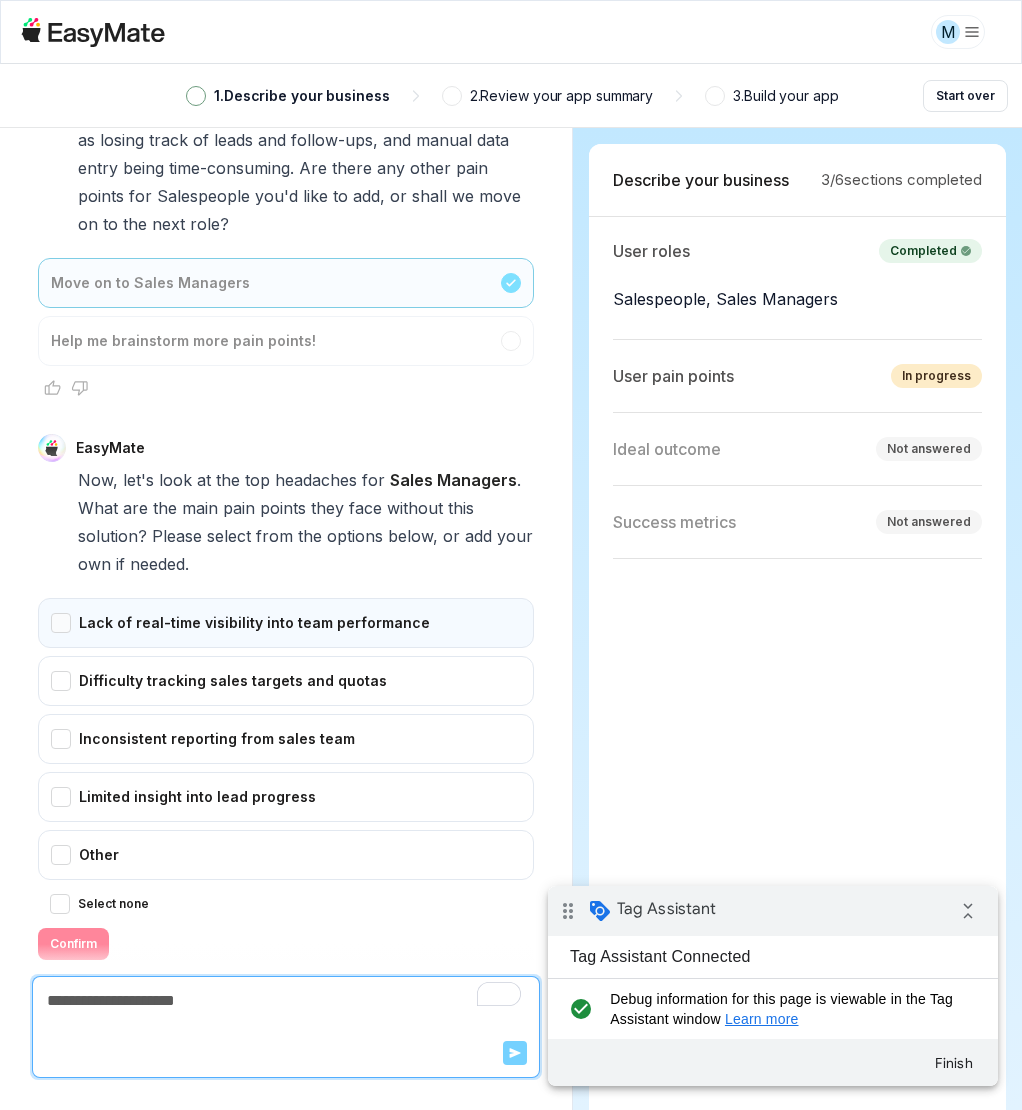 click on "Lack of real-time visibility into team performance" at bounding box center [286, 623] 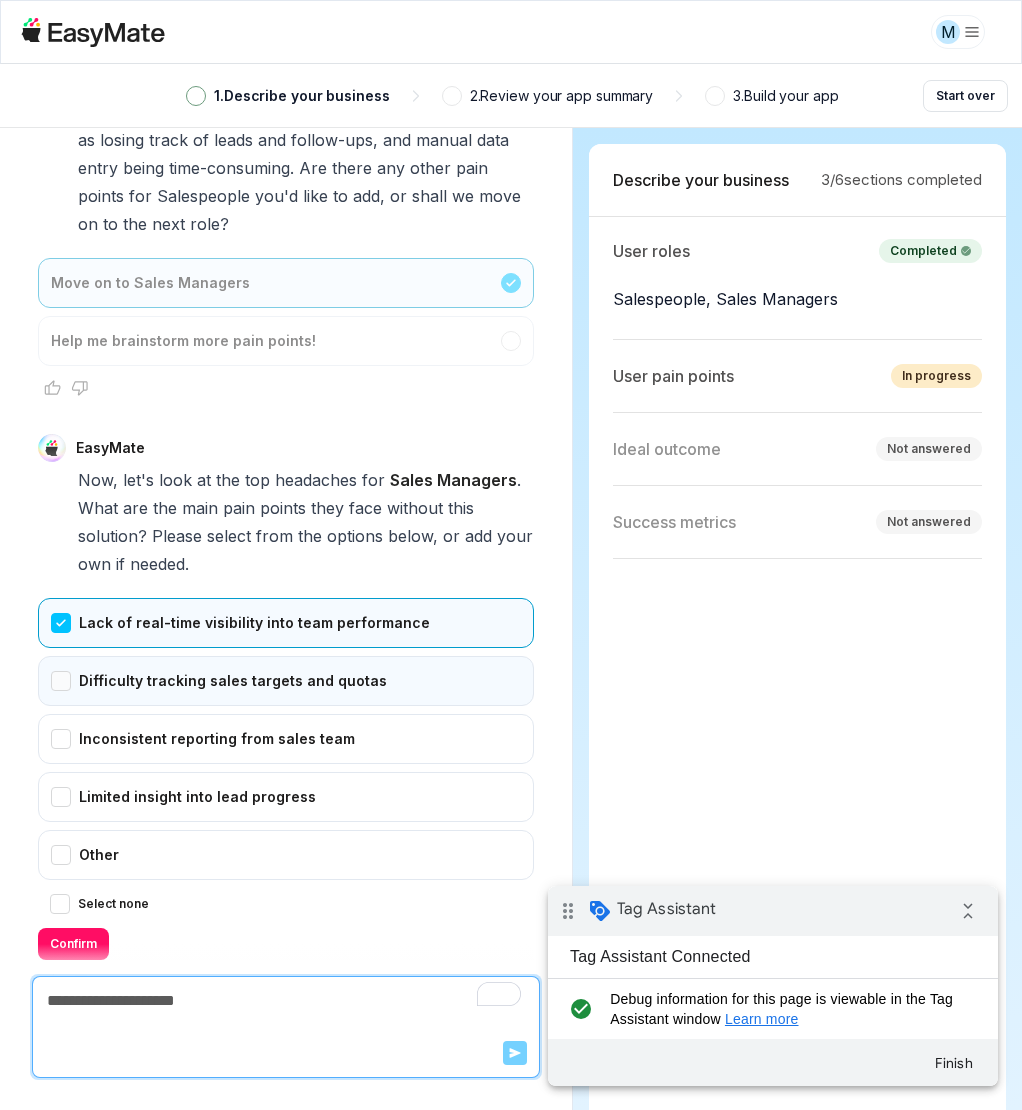 click on "Difficulty tracking sales targets and quotas" at bounding box center [286, 681] 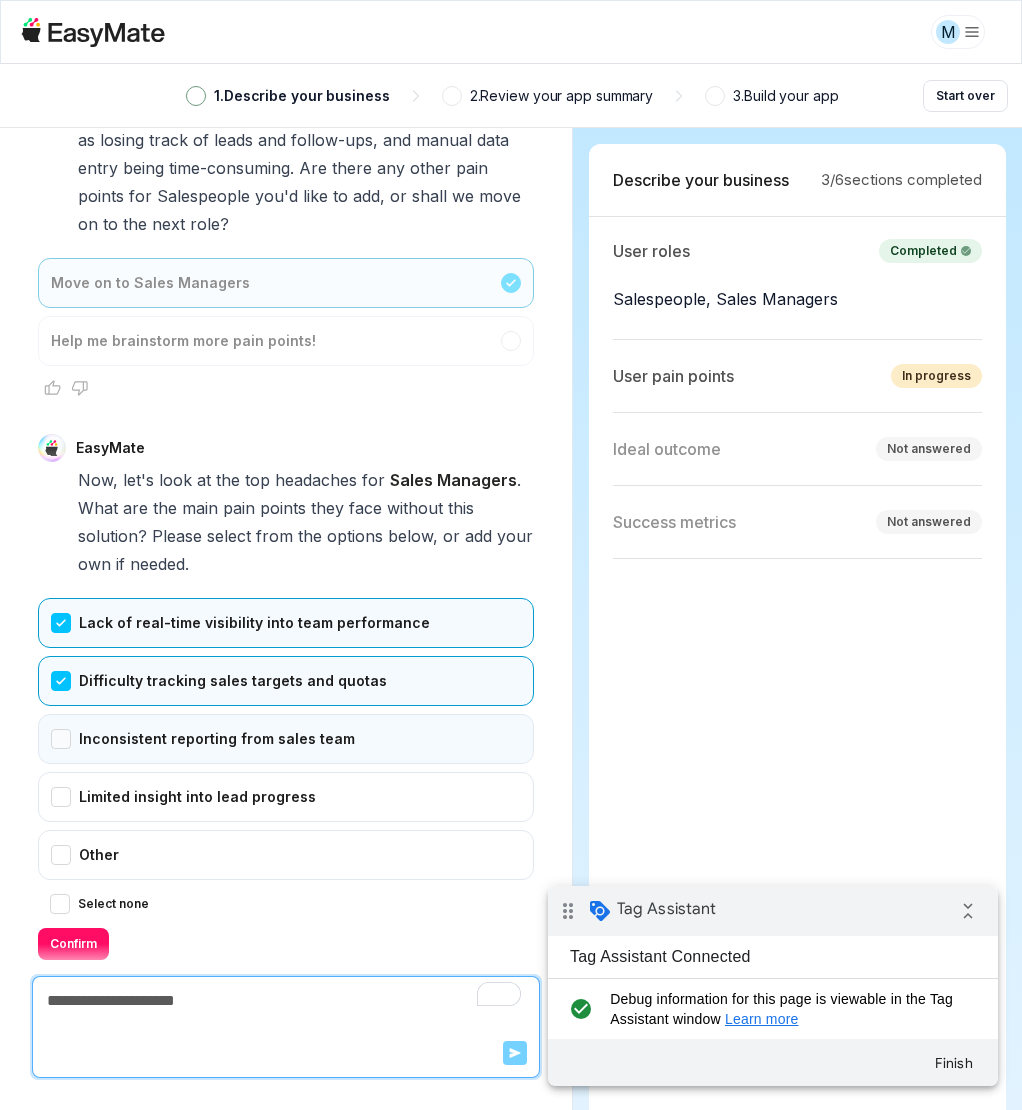 click on "Inconsistent reporting from sales team" at bounding box center [286, 739] 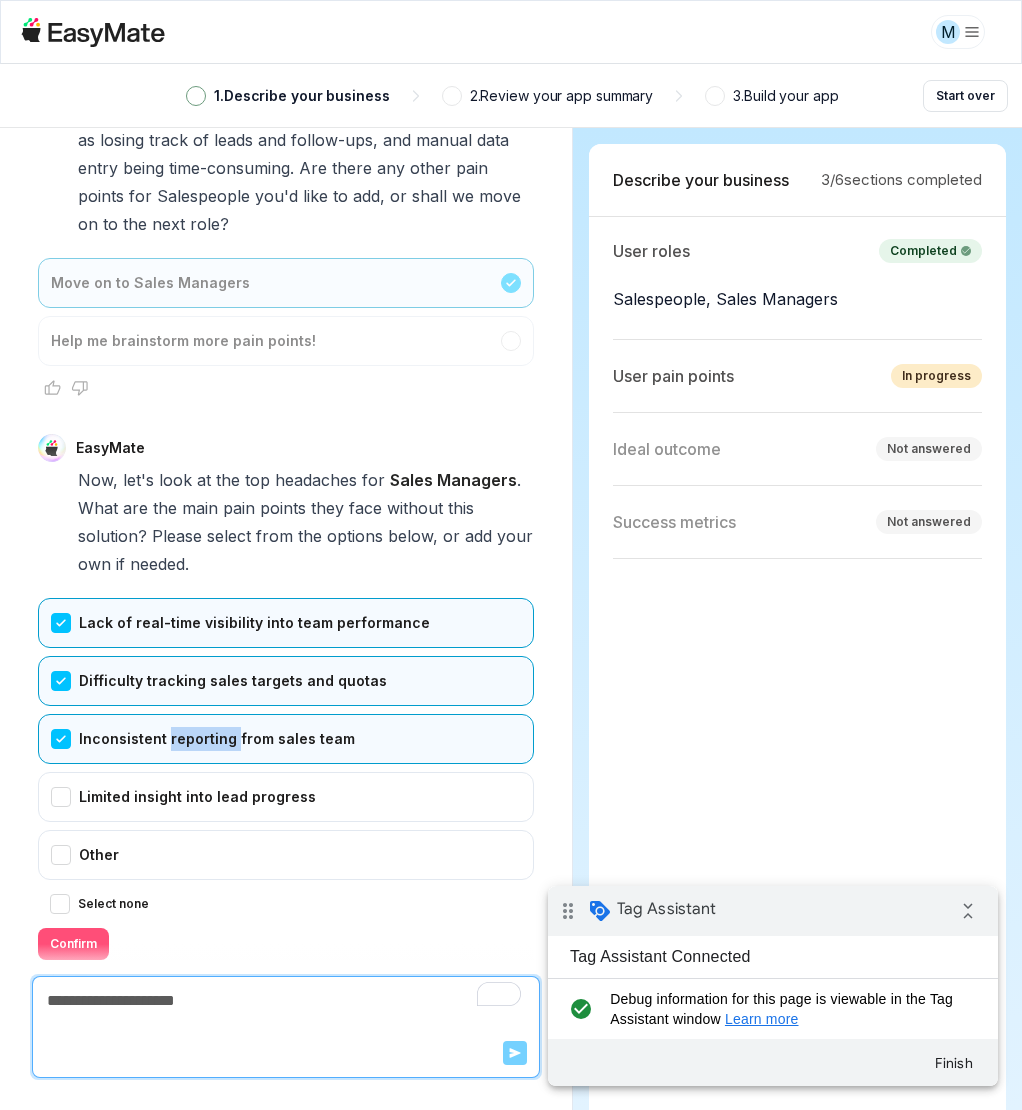 click on "Confirm" at bounding box center [73, 944] 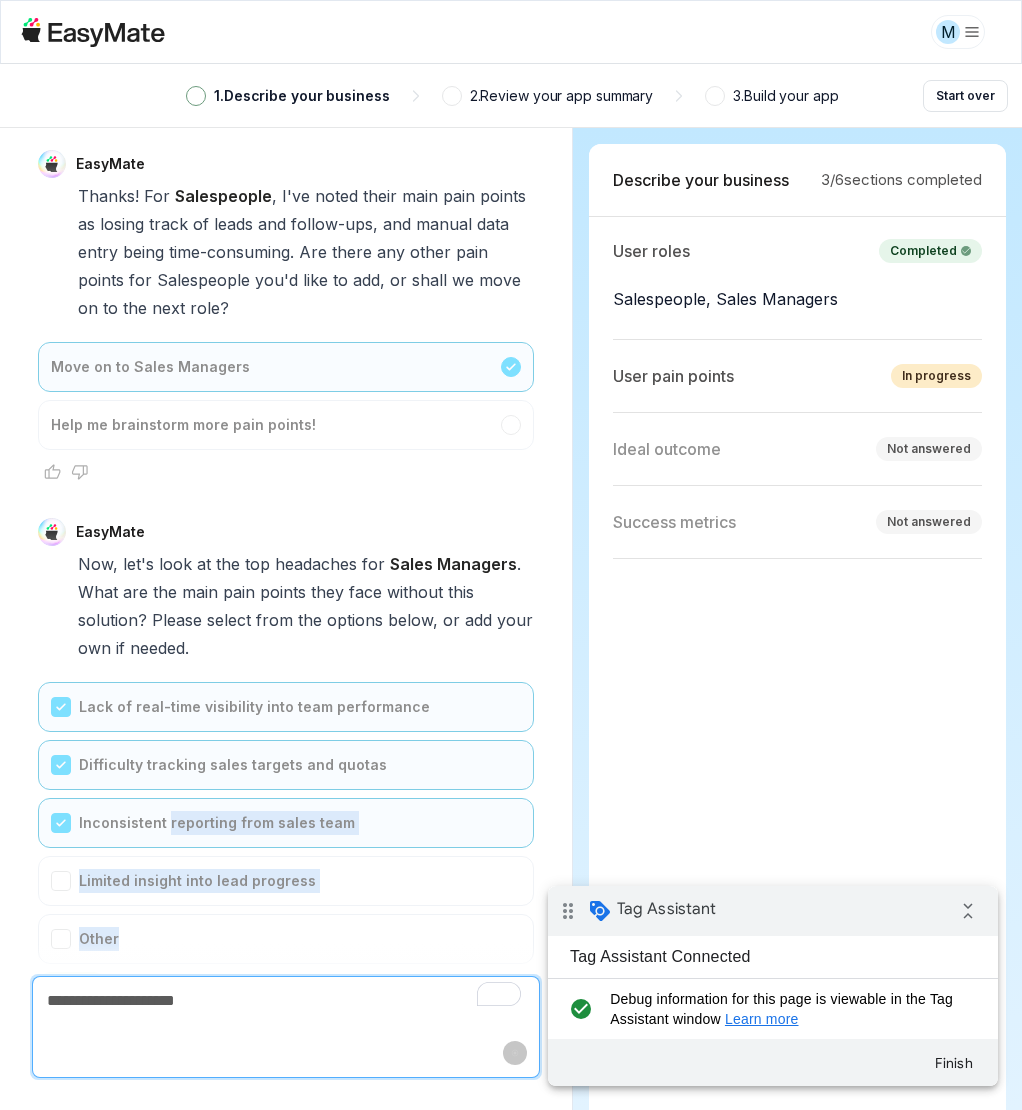 click on "Lack of real-time visibility into team performance Difficulty tracking sales targets and quotas Inconsistent reporting from sales team Limited insight into lead progress Other Saved" at bounding box center [286, 839] 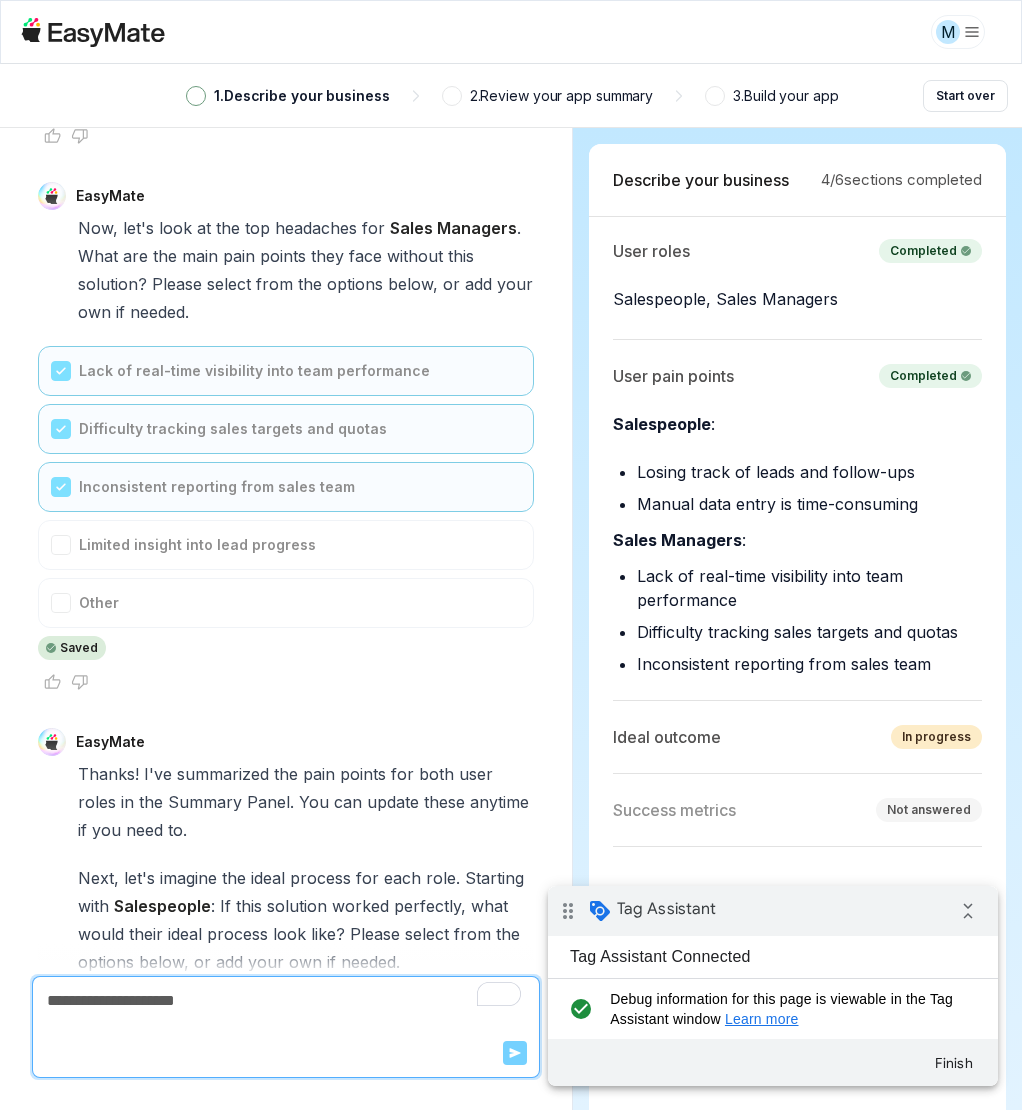 scroll, scrollTop: 5289, scrollLeft: 0, axis: vertical 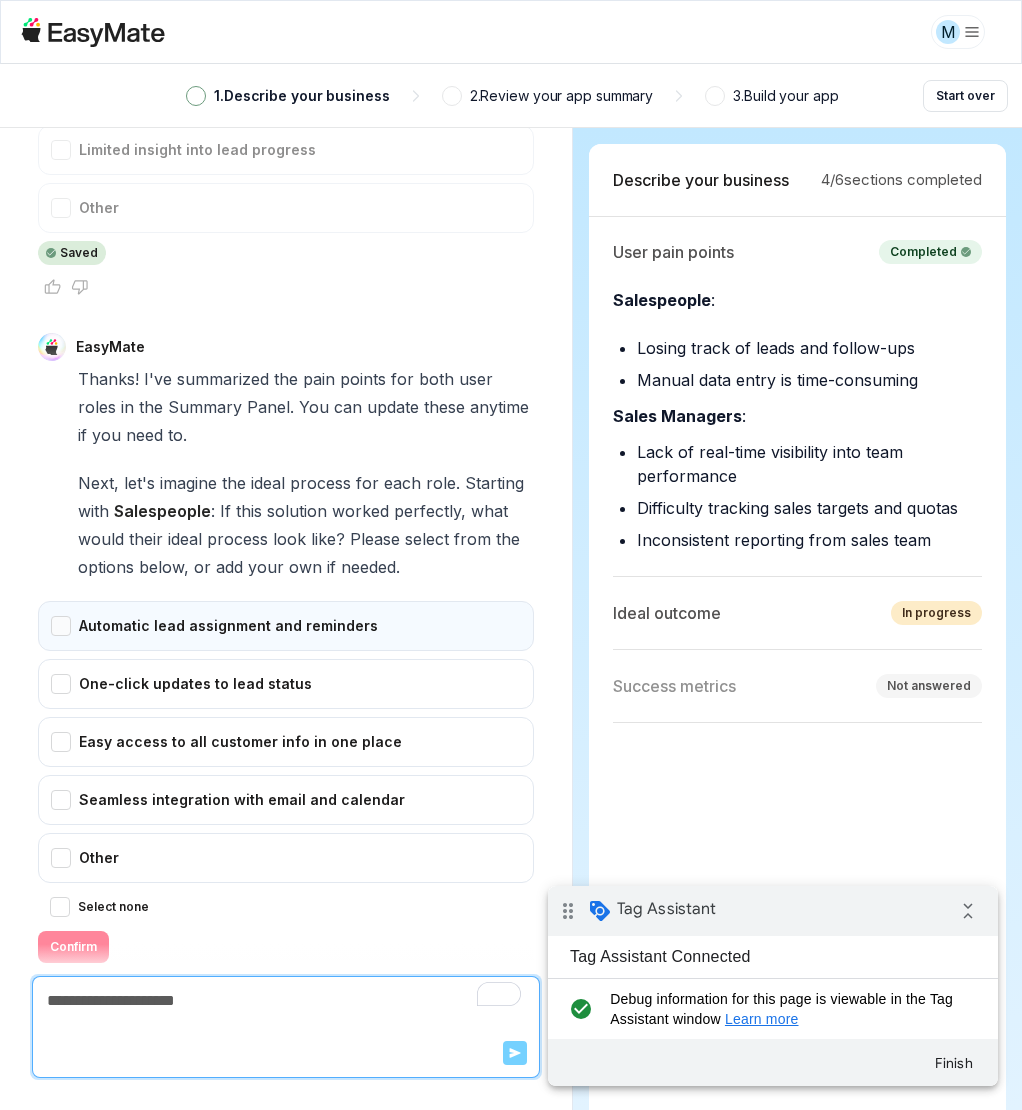 click on "Automatic lead assignment and reminders" at bounding box center (286, 626) 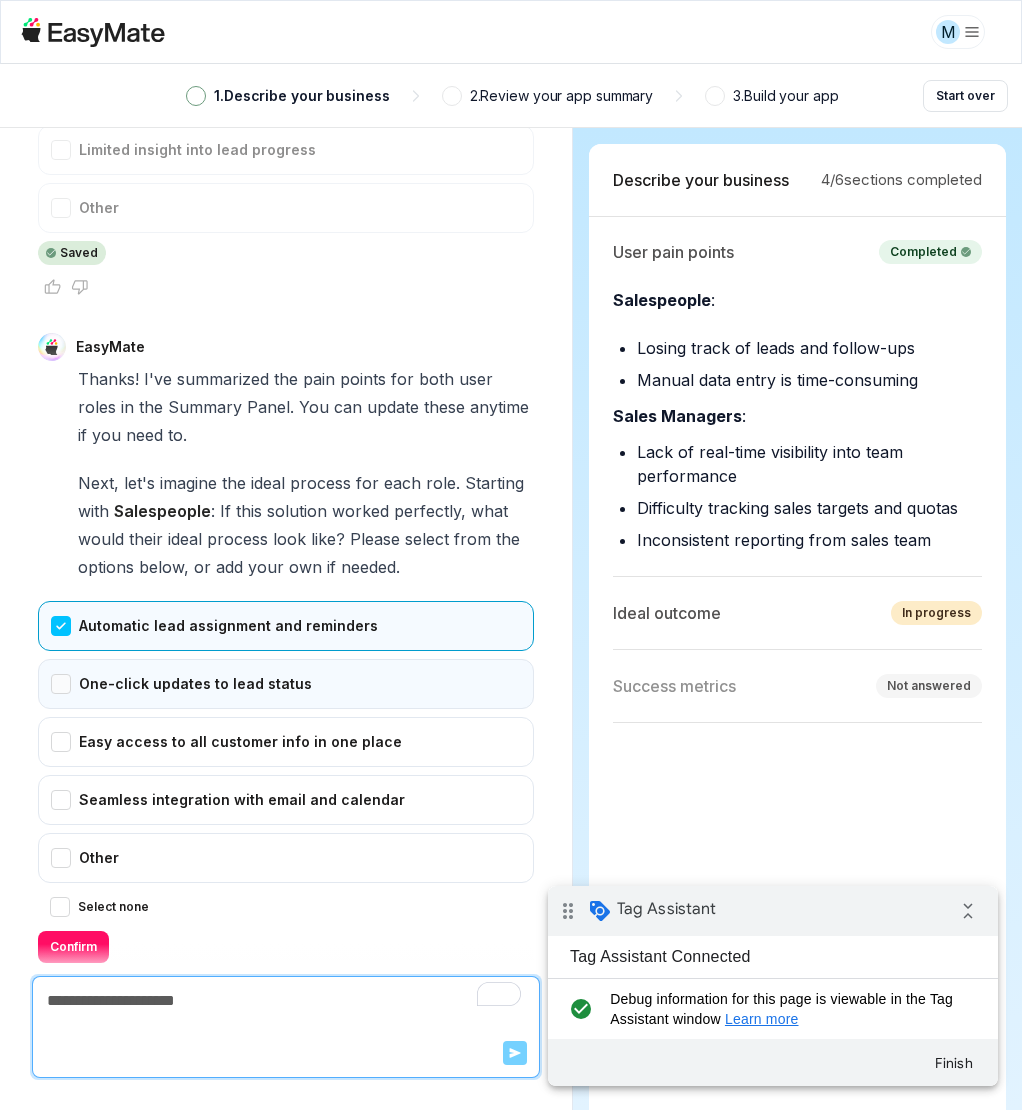 click on "One-click updates to lead status" at bounding box center [286, 684] 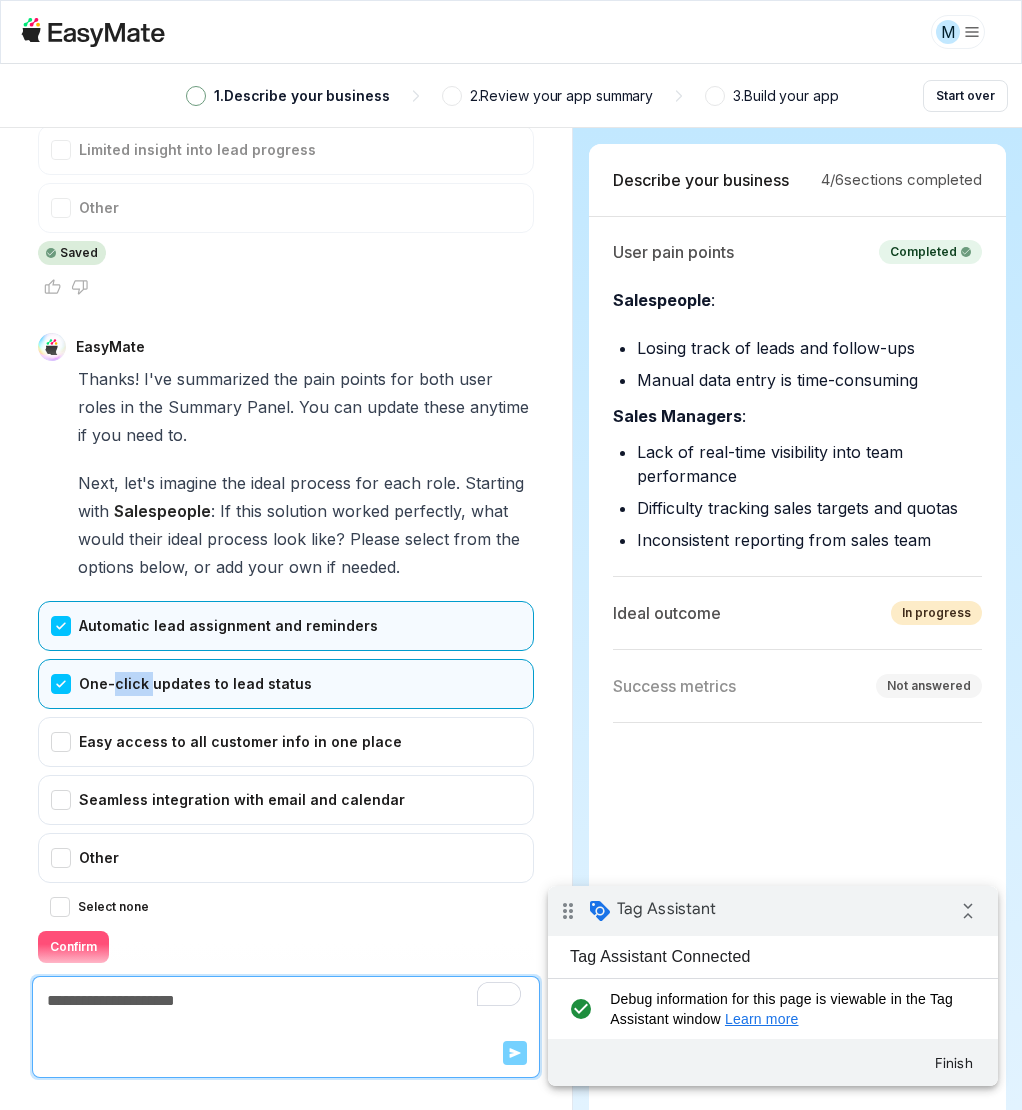 click on "Confirm" at bounding box center [73, 947] 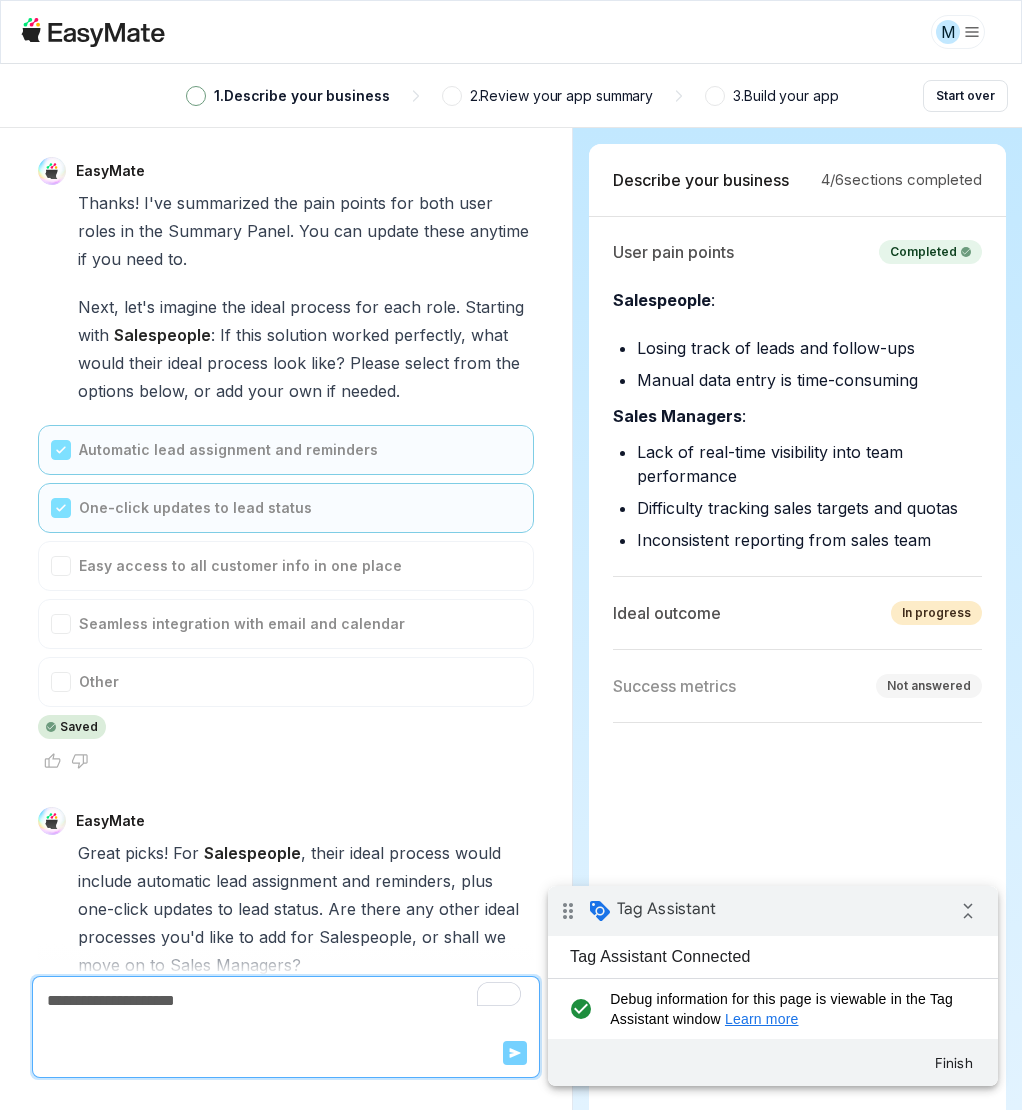 scroll, scrollTop: 5608, scrollLeft: 0, axis: vertical 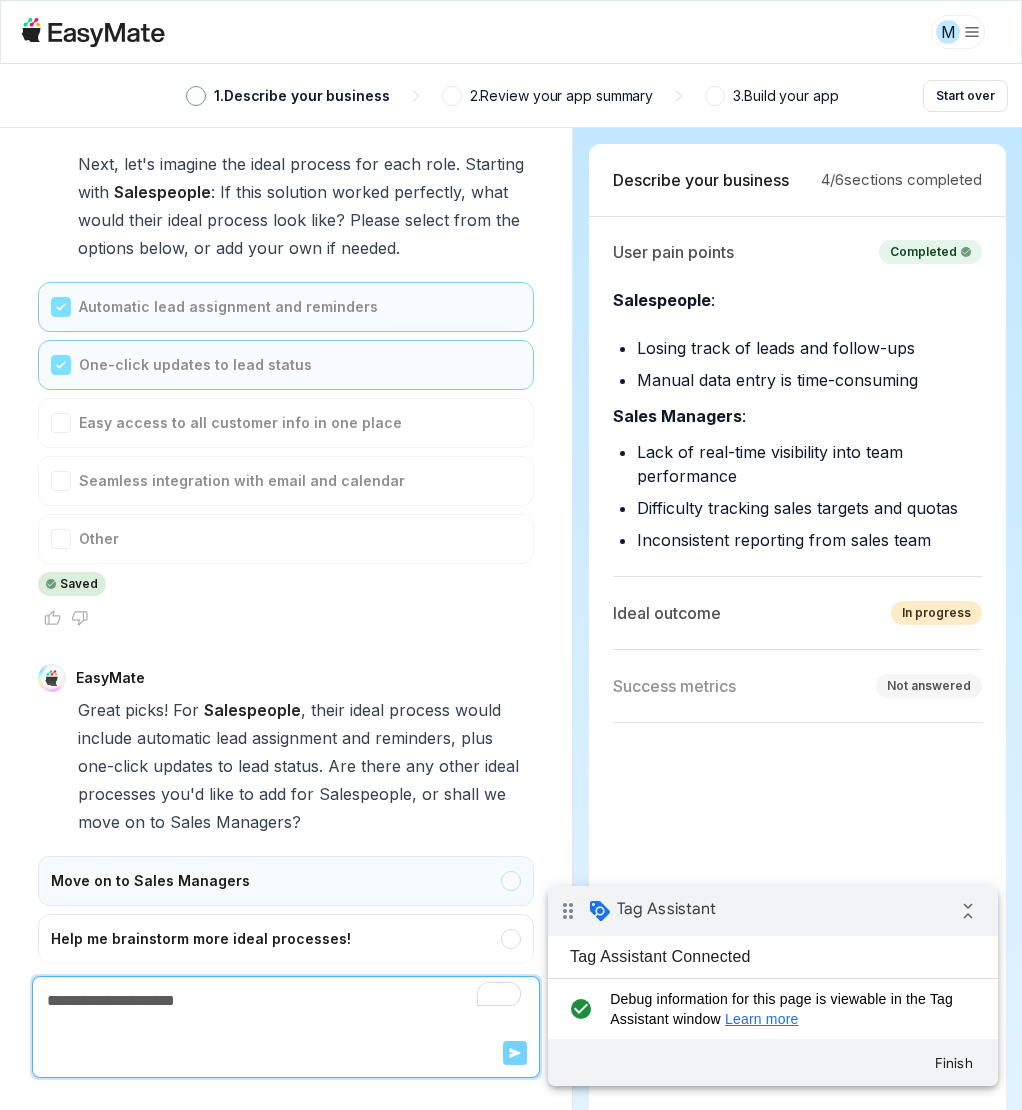 click on "Move on to Sales Managers" at bounding box center (286, 881) 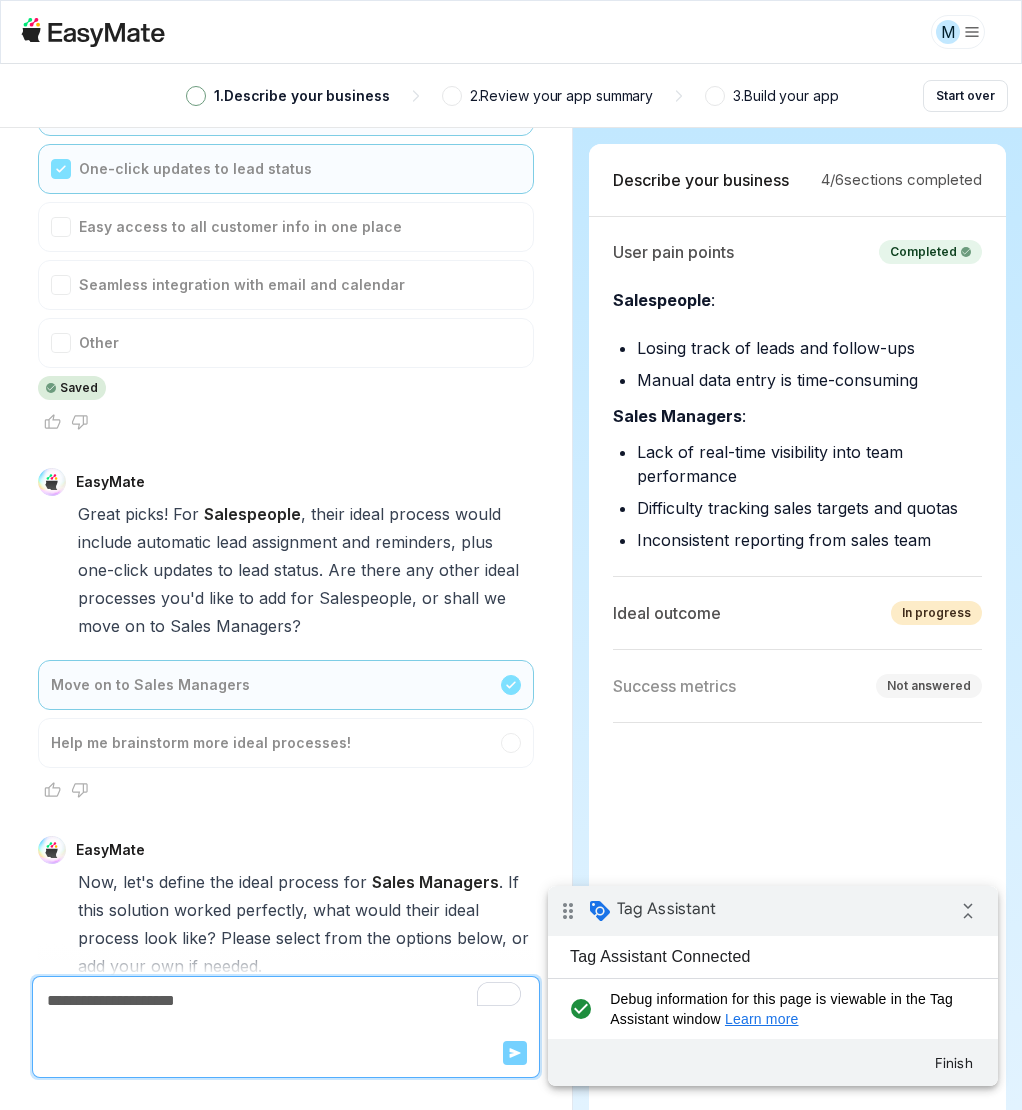 scroll, scrollTop: 6198, scrollLeft: 0, axis: vertical 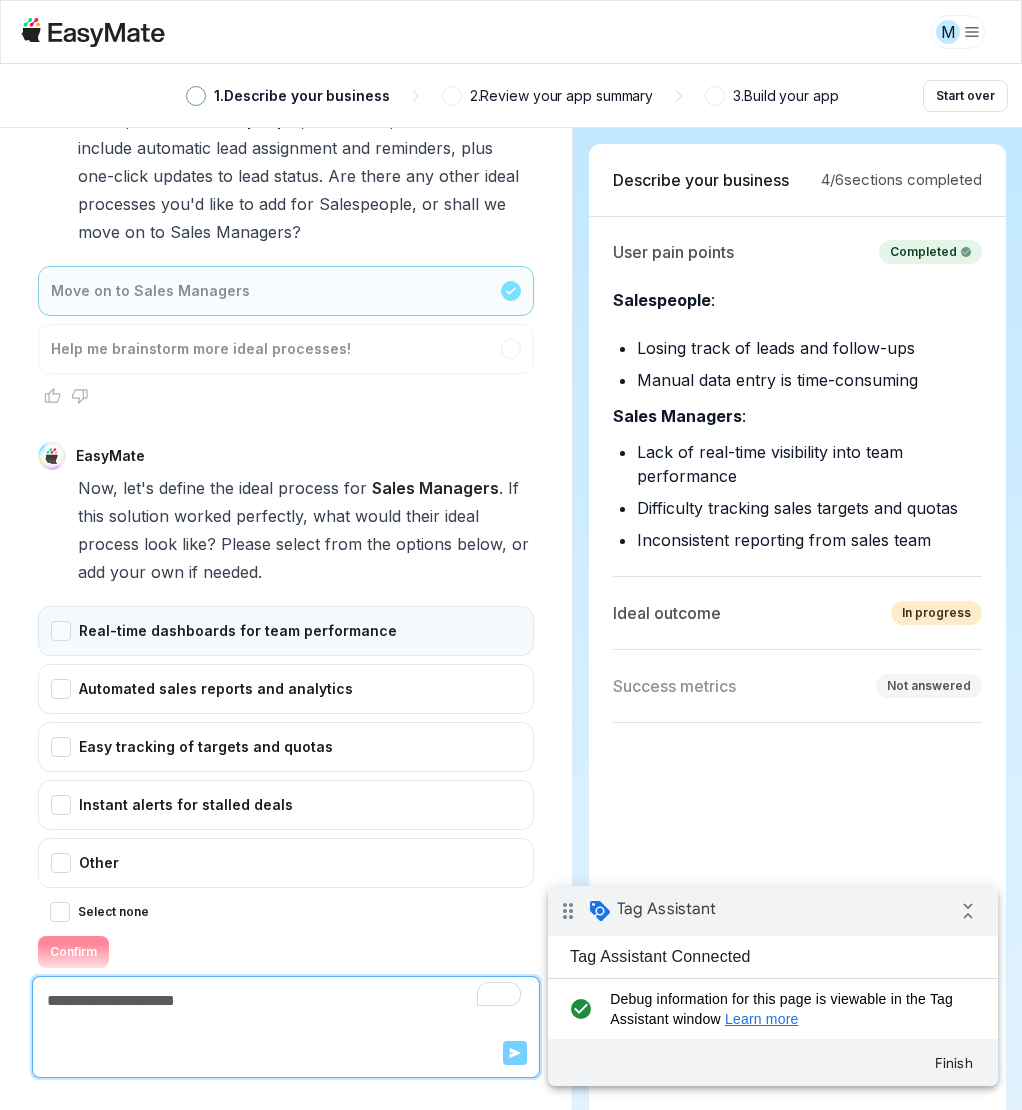 click on "Real-time dashboards for team performance" at bounding box center [286, 631] 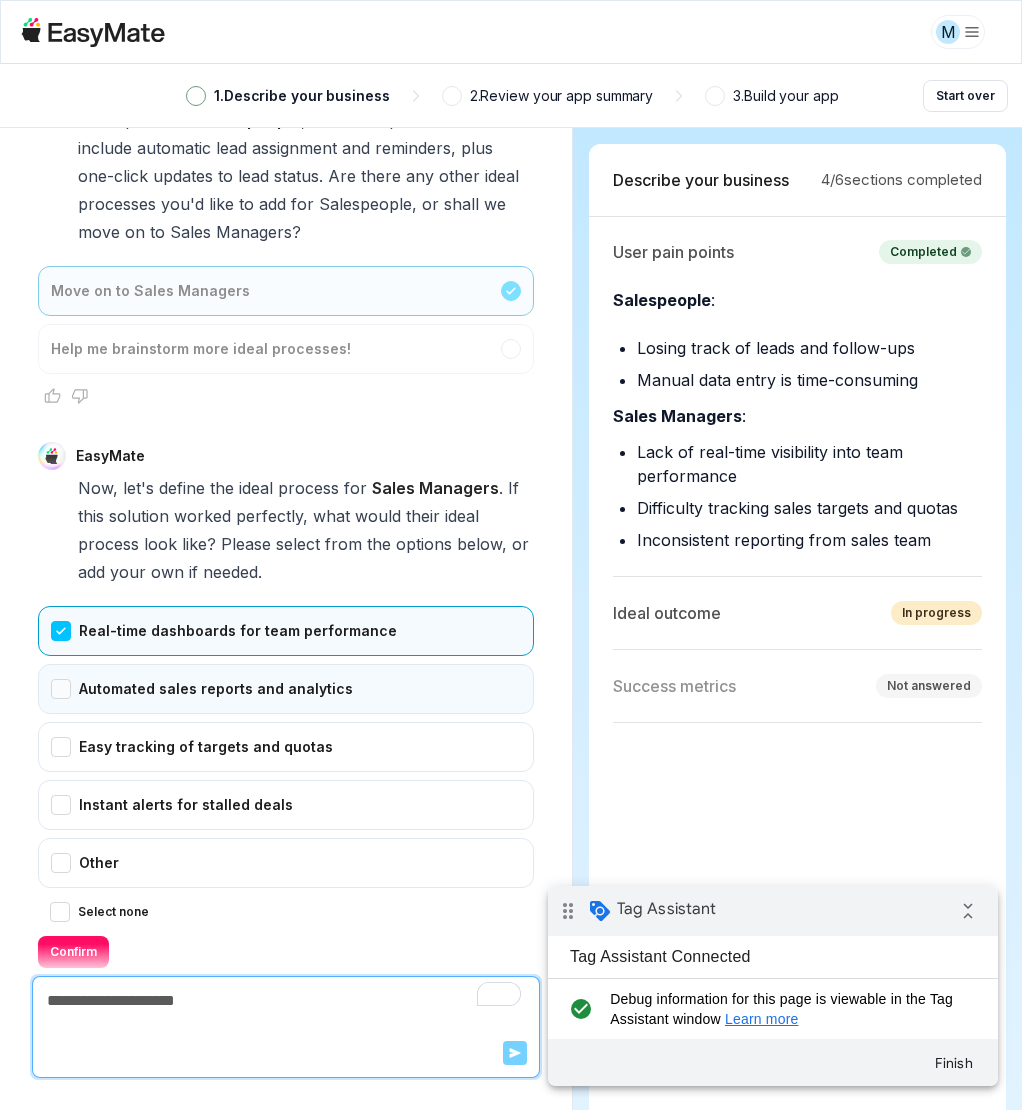 click on "Automated sales reports and analytics" at bounding box center [286, 689] 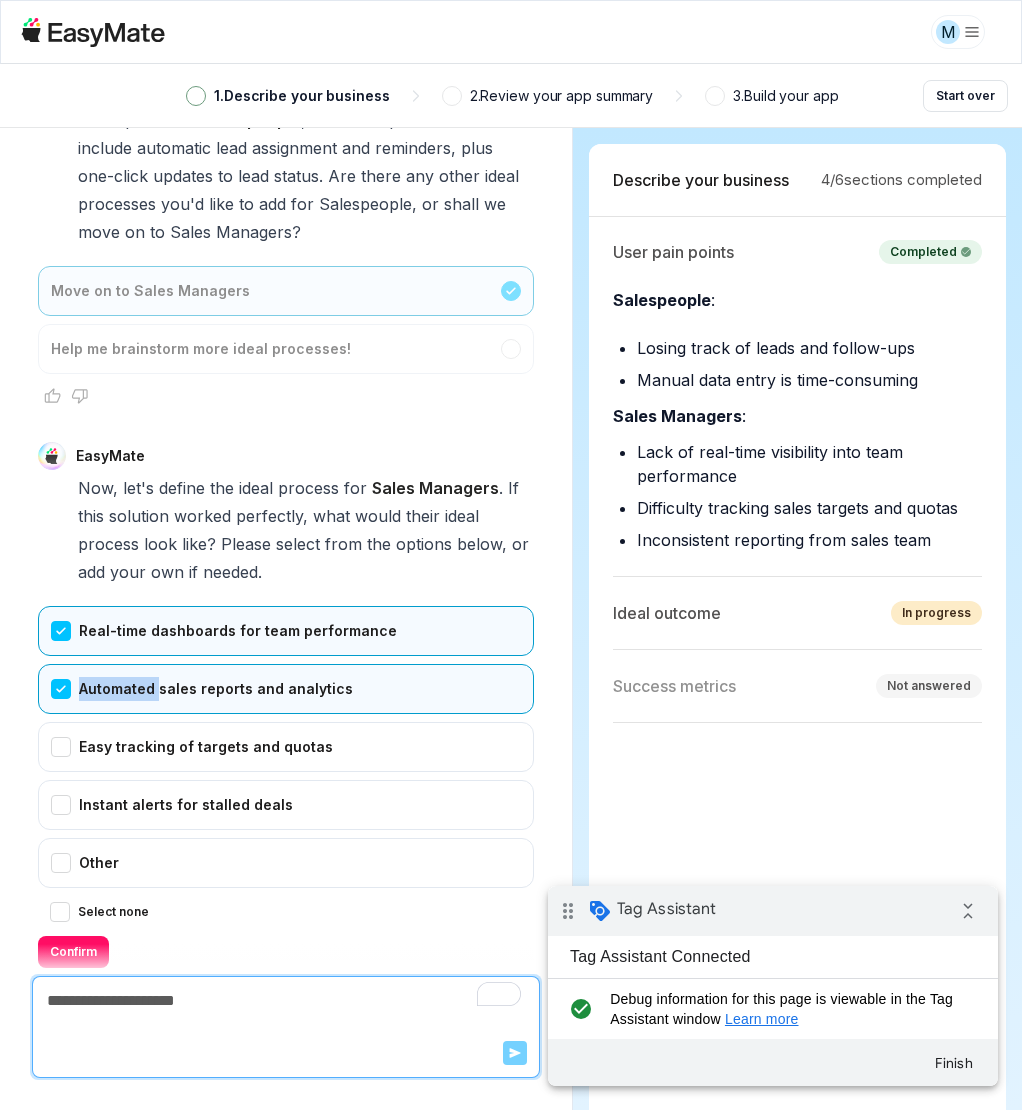 click on "Automated sales reports and analytics" at bounding box center (286, 689) 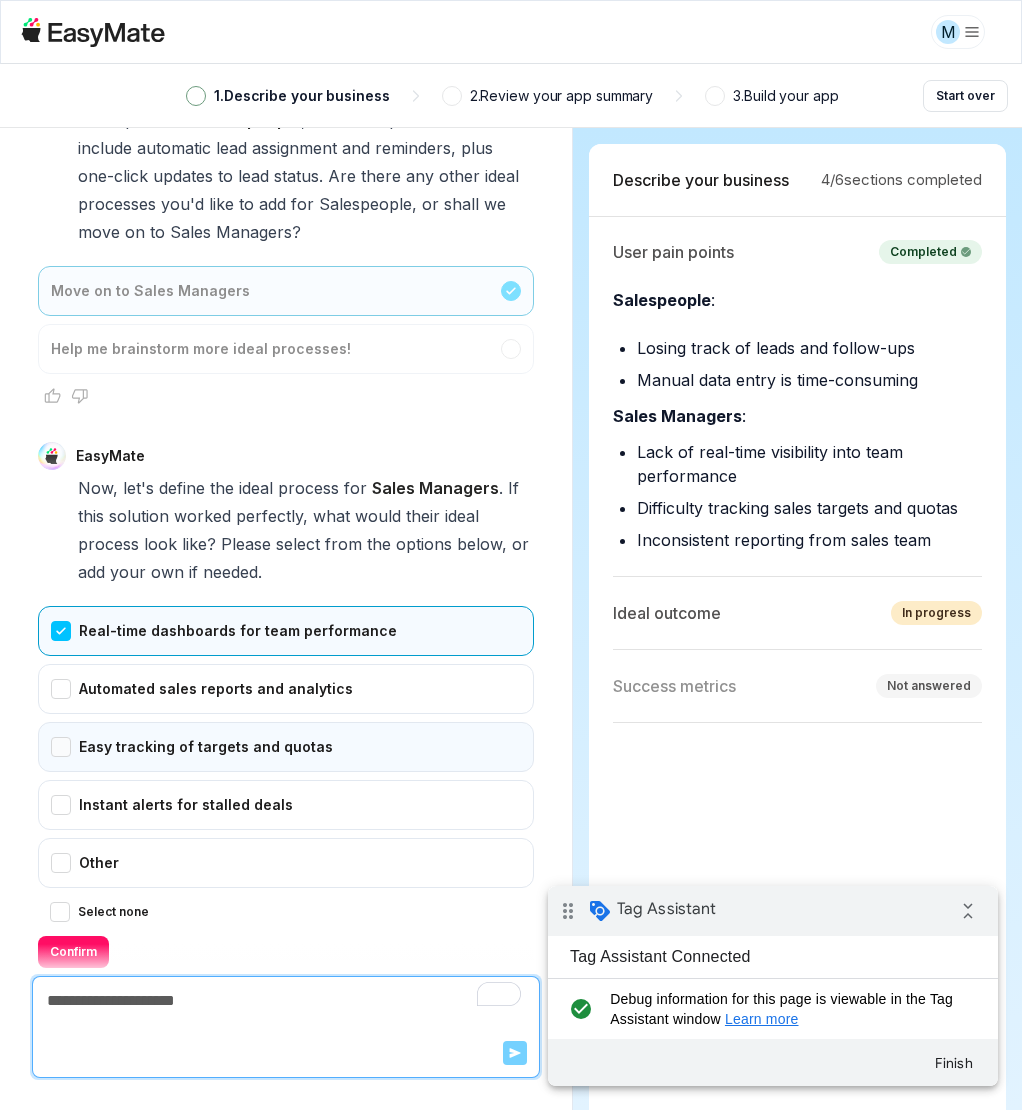 click on "Easy tracking of targets and quotas" at bounding box center [286, 747] 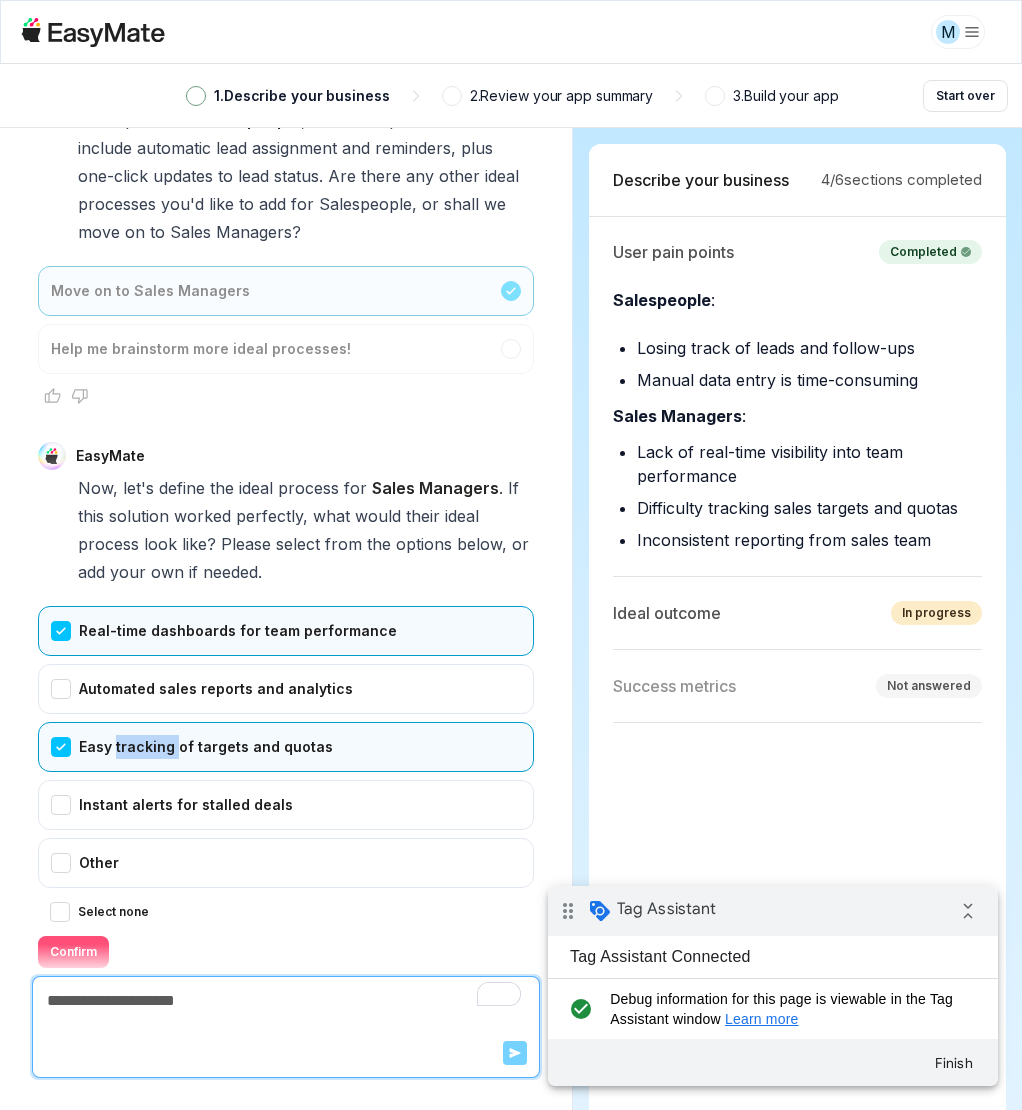 click on "Confirm" at bounding box center (73, 952) 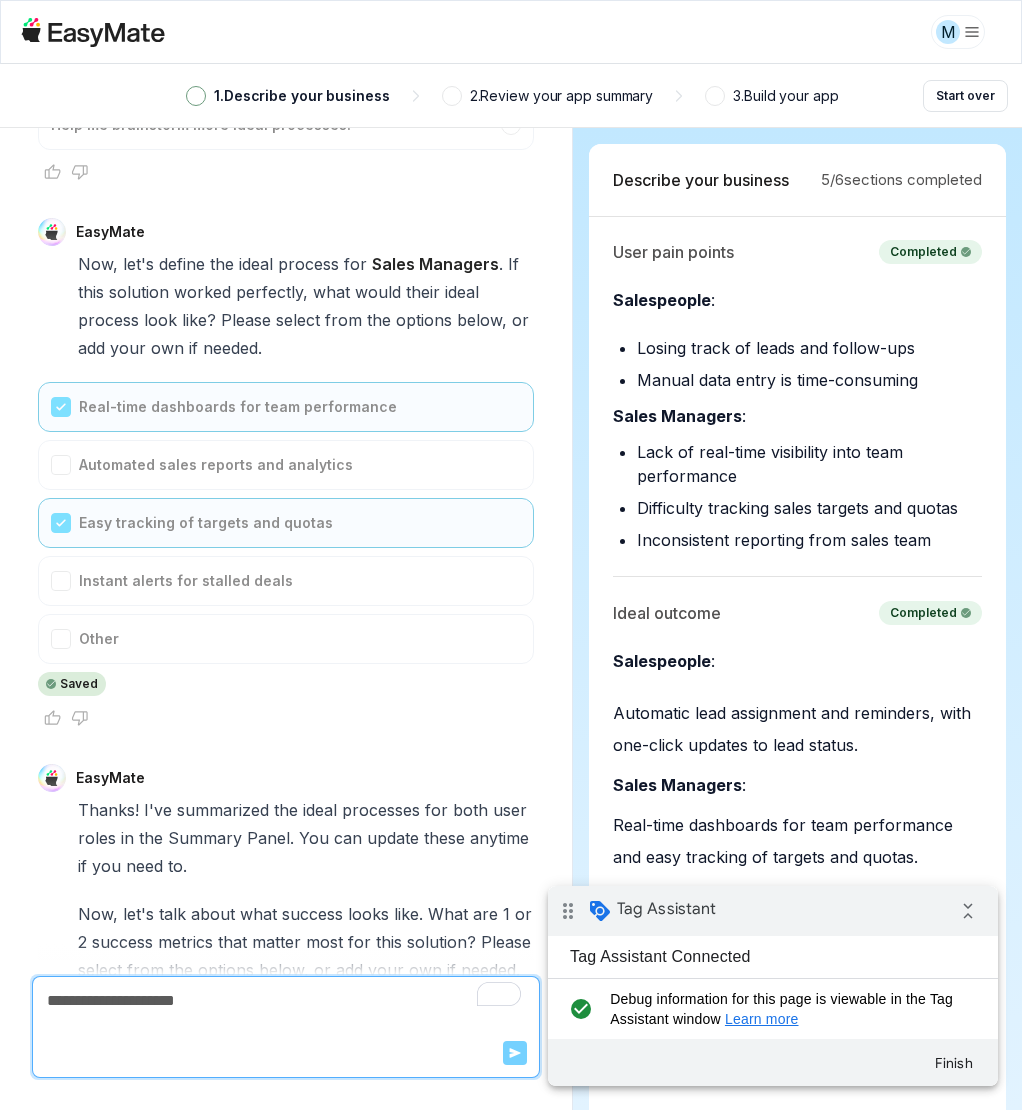scroll, scrollTop: 6817, scrollLeft: 0, axis: vertical 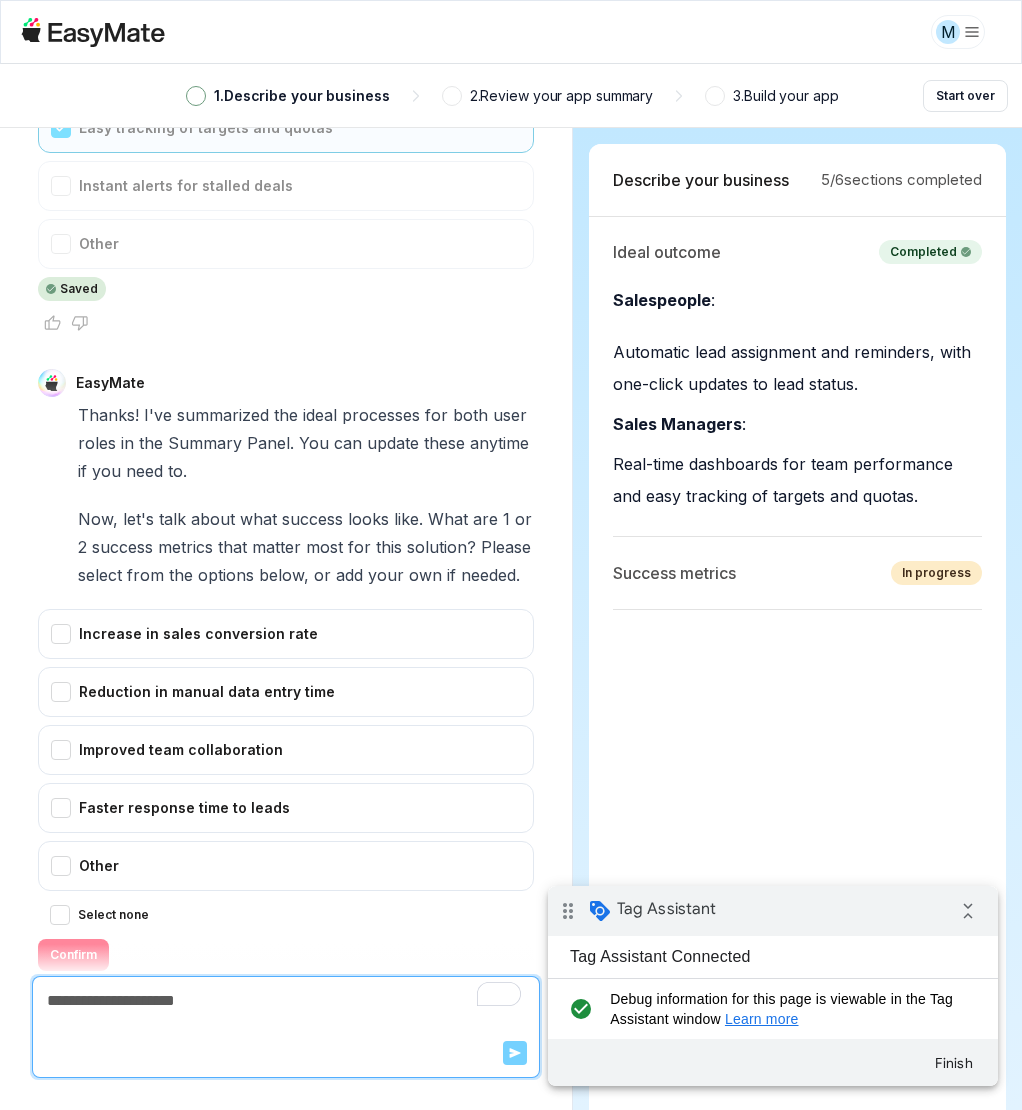 drag, startPoint x: 156, startPoint y: 501, endPoint x: 150, endPoint y: 531, distance: 30.594116 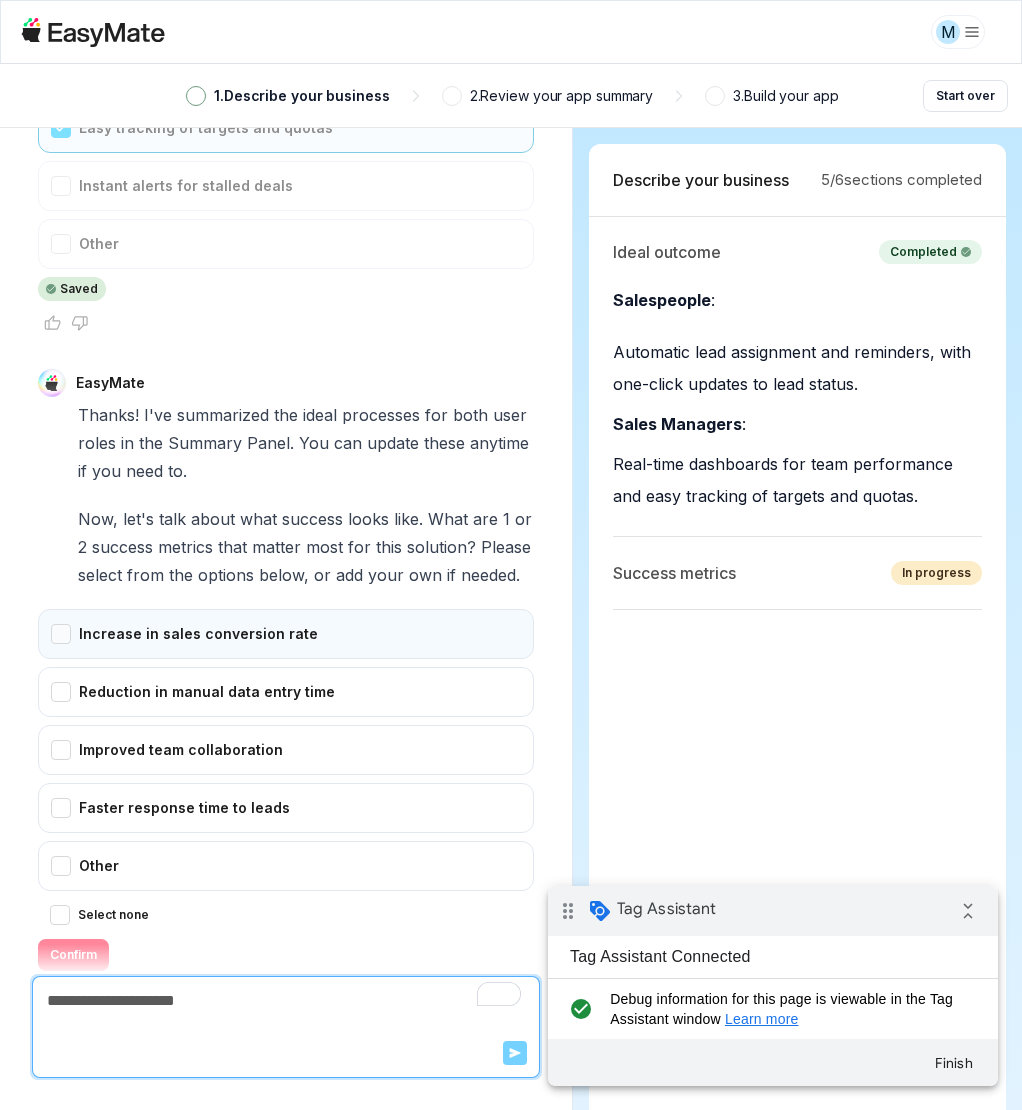 click on "Increase in sales conversion rate" at bounding box center (286, 634) 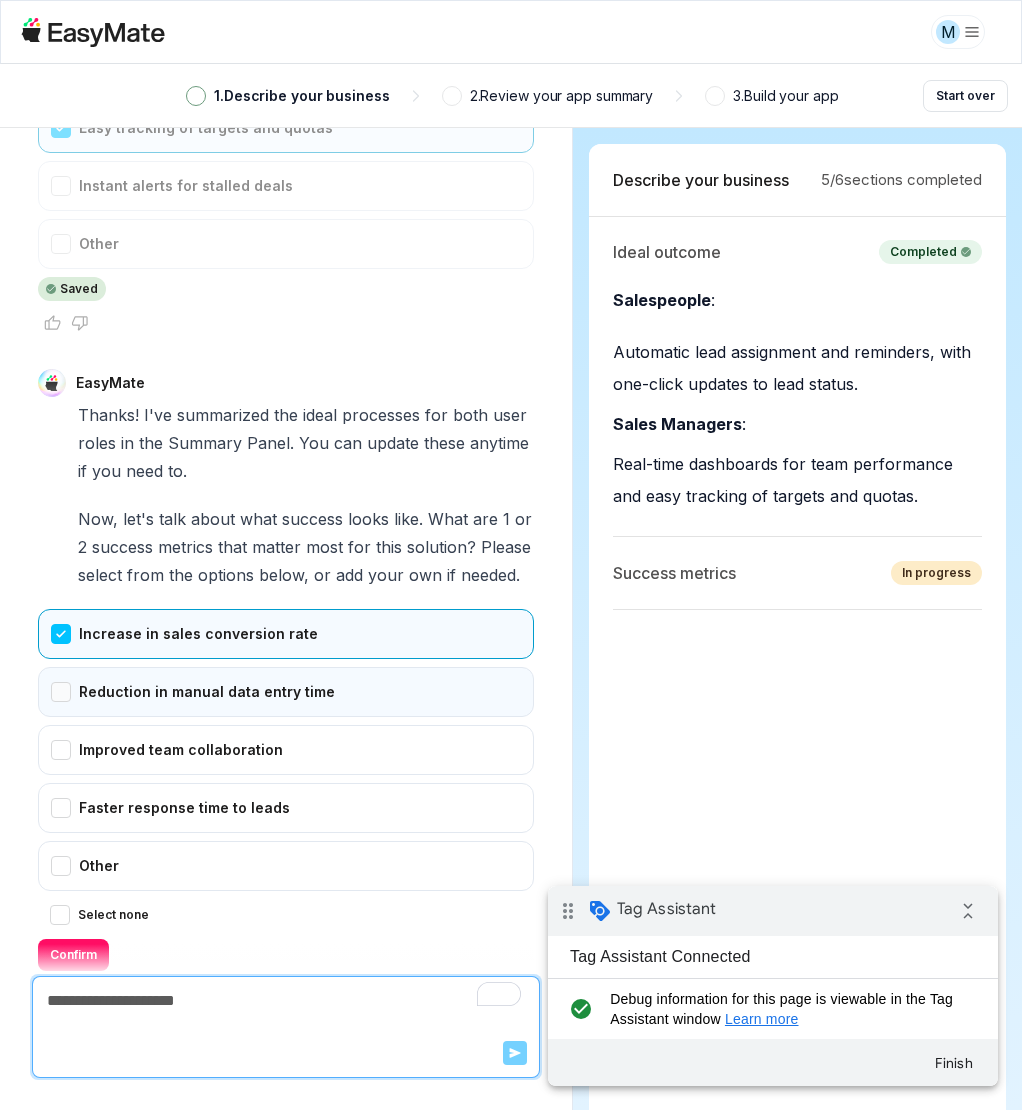 click on "Increase in sales conversion rate Reduction in manual data entry time Improved team collaboration Faster response time to leads Other Select none Confirm" at bounding box center [286, 790] 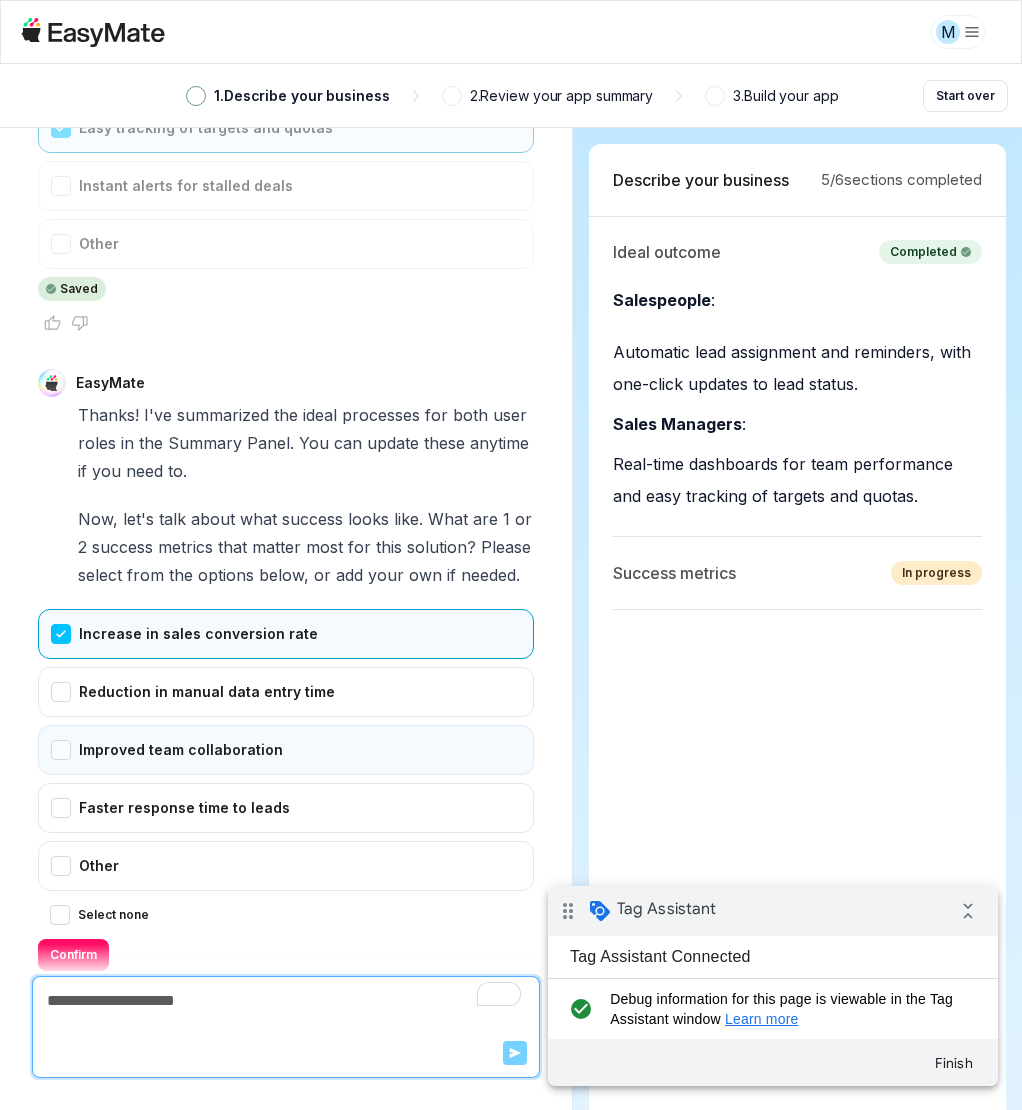 click on "Improved team collaboration" at bounding box center [286, 750] 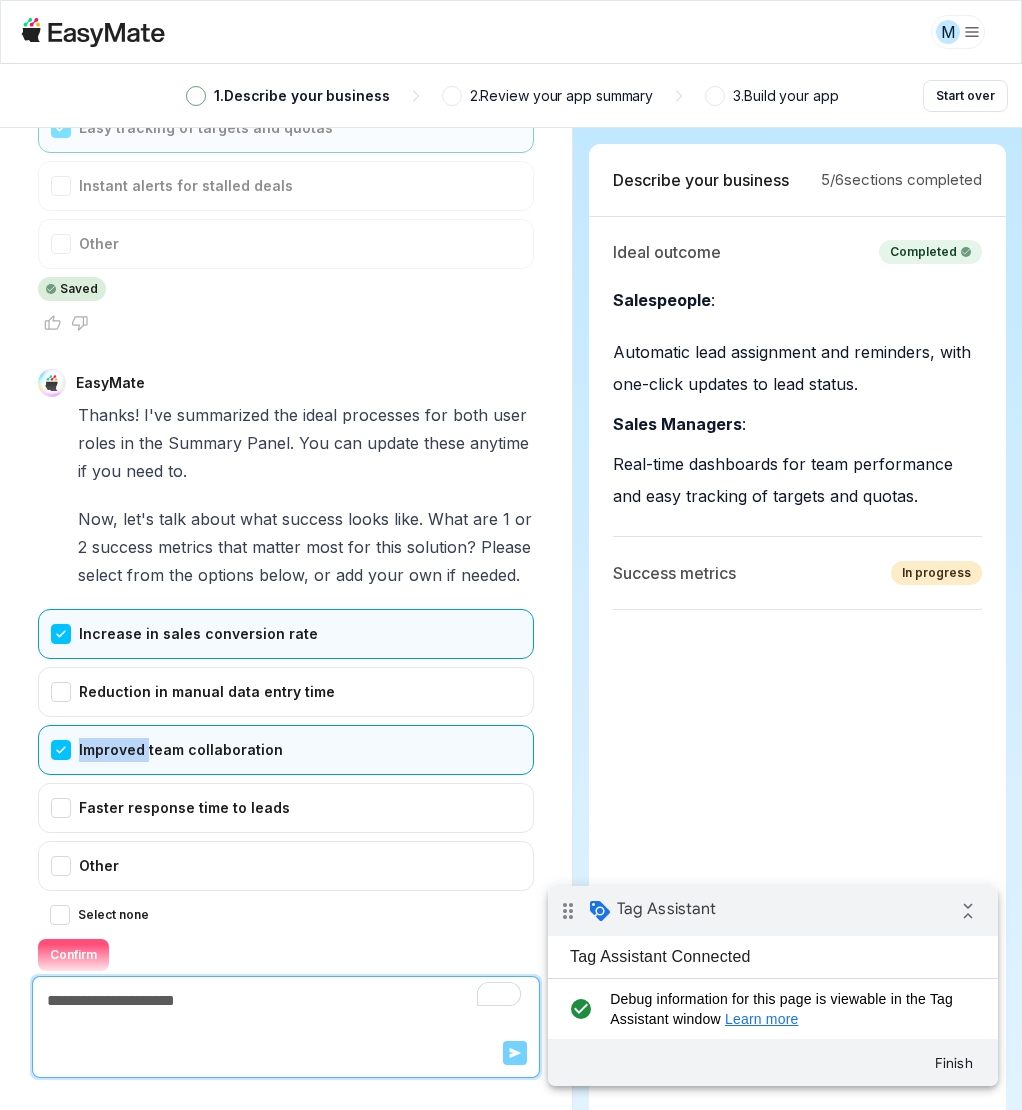 click on "Confirm" at bounding box center (73, 955) 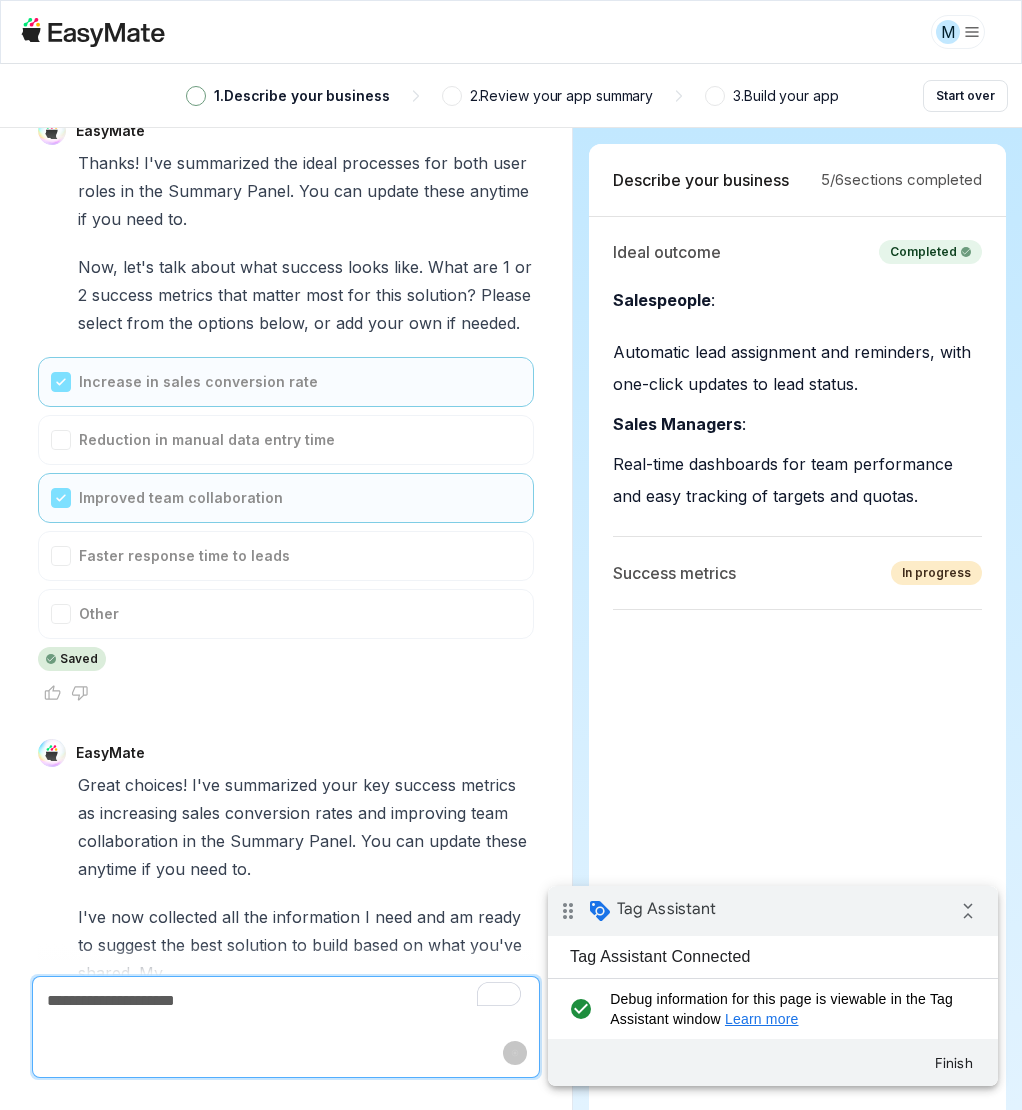 scroll, scrollTop: 7069, scrollLeft: 0, axis: vertical 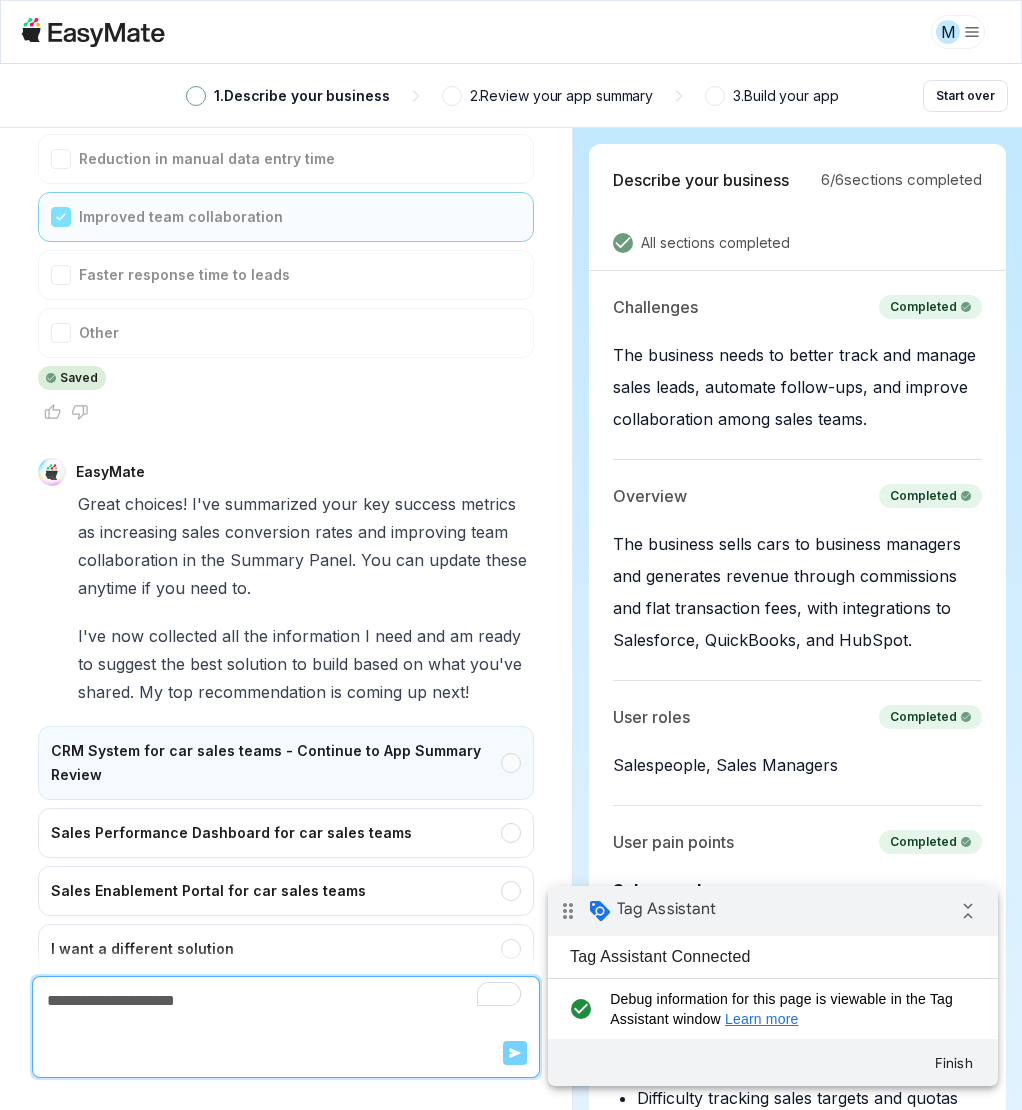 click on "CRM System for car sales teams - Continue to App Summary Review" at bounding box center [286, 763] 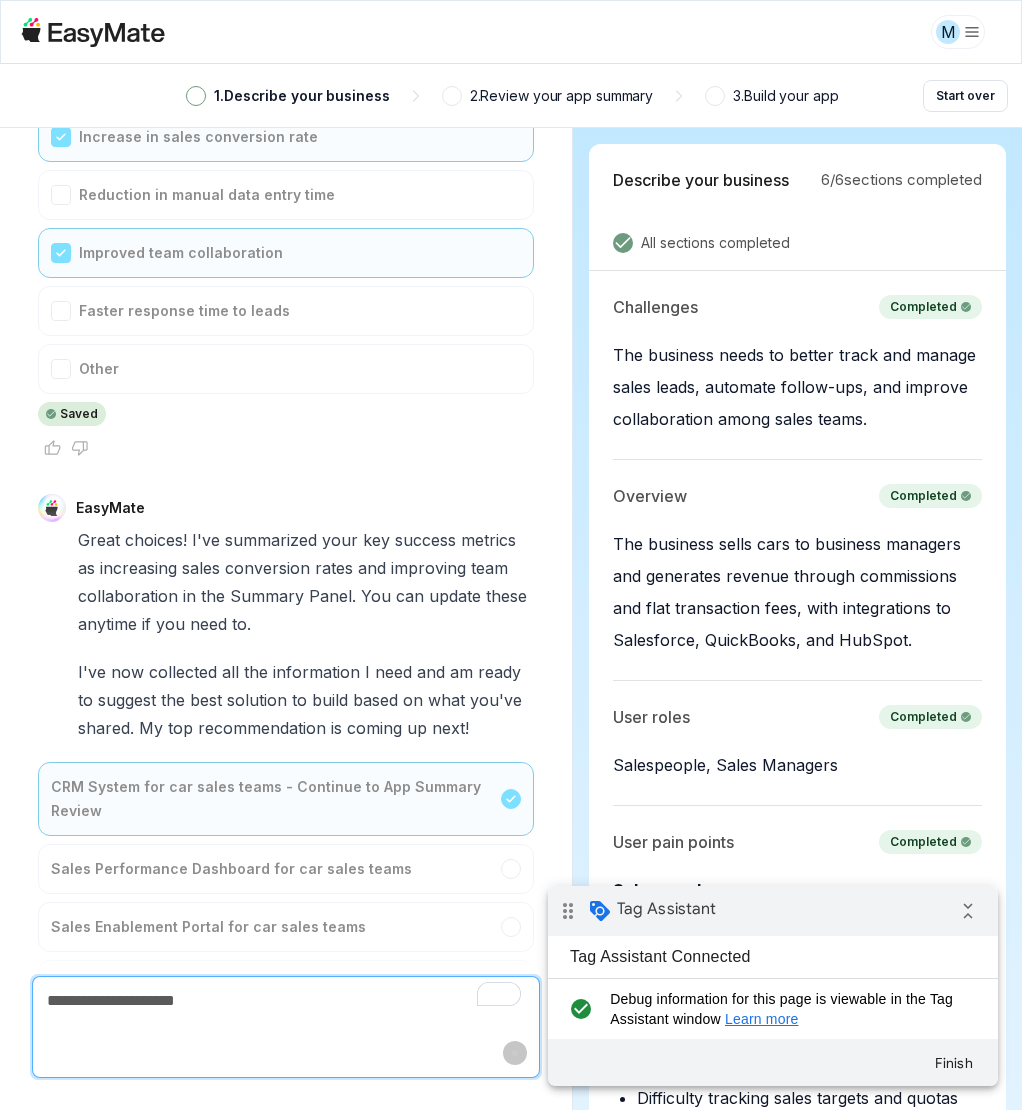 type on "*" 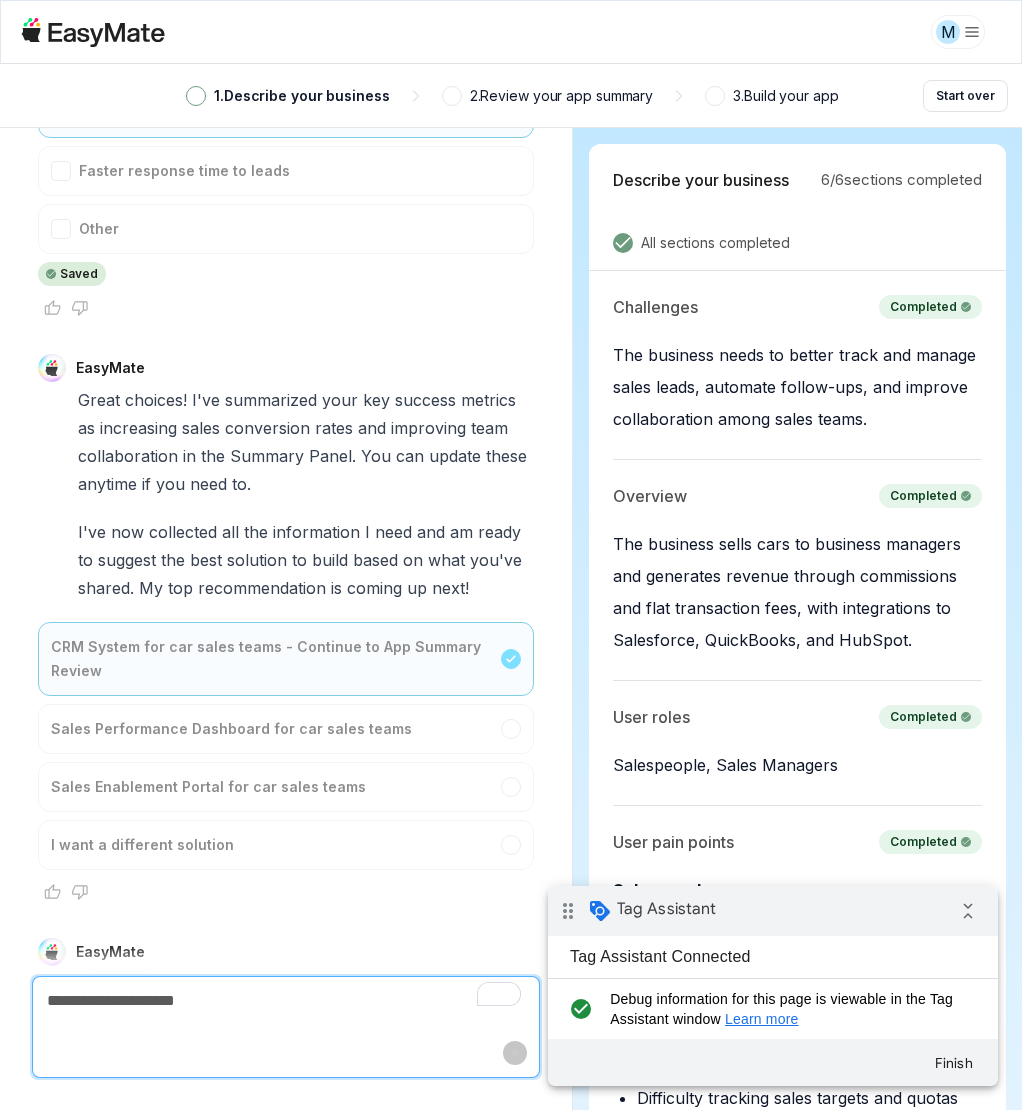 scroll, scrollTop: 7490, scrollLeft: 0, axis: vertical 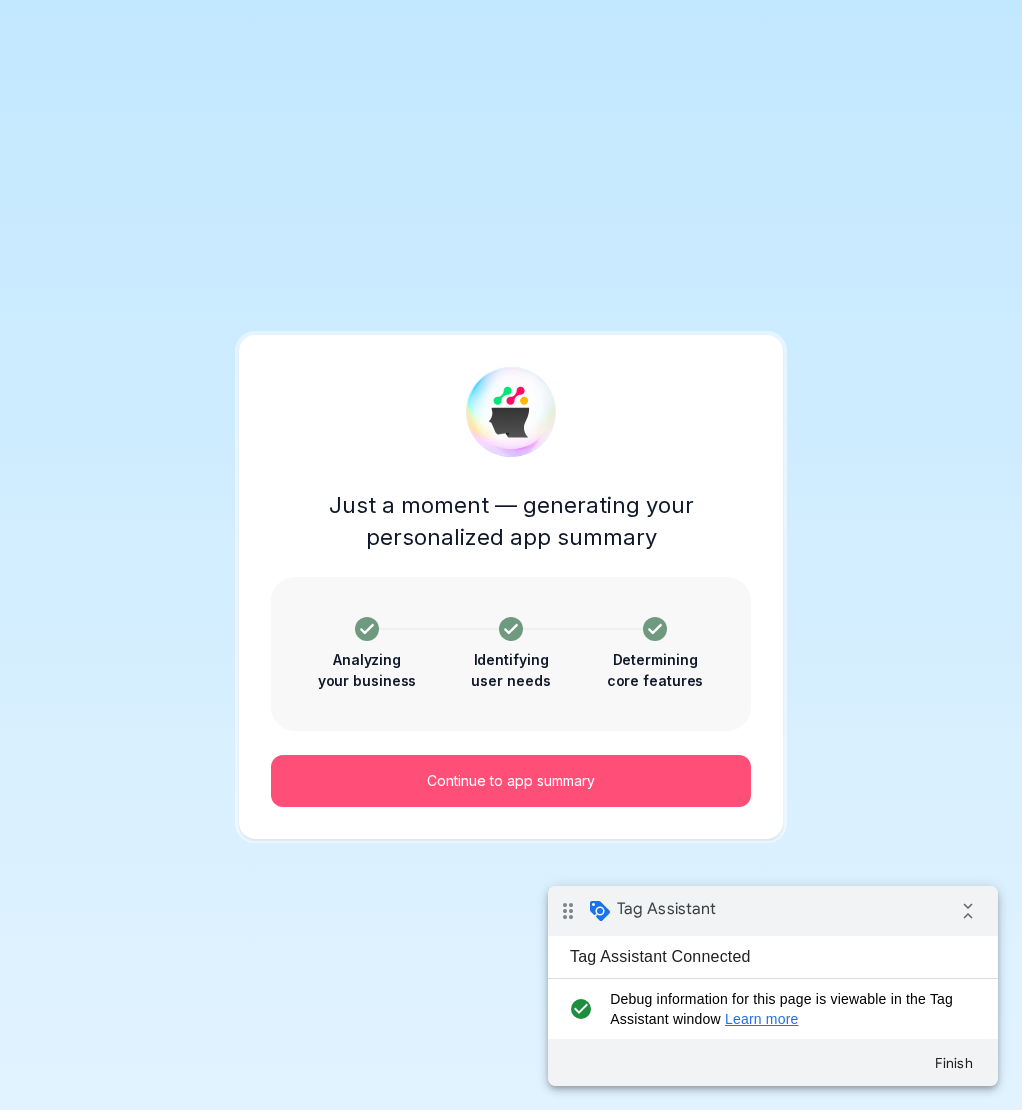 click on "Continue to app summary" at bounding box center (511, 781) 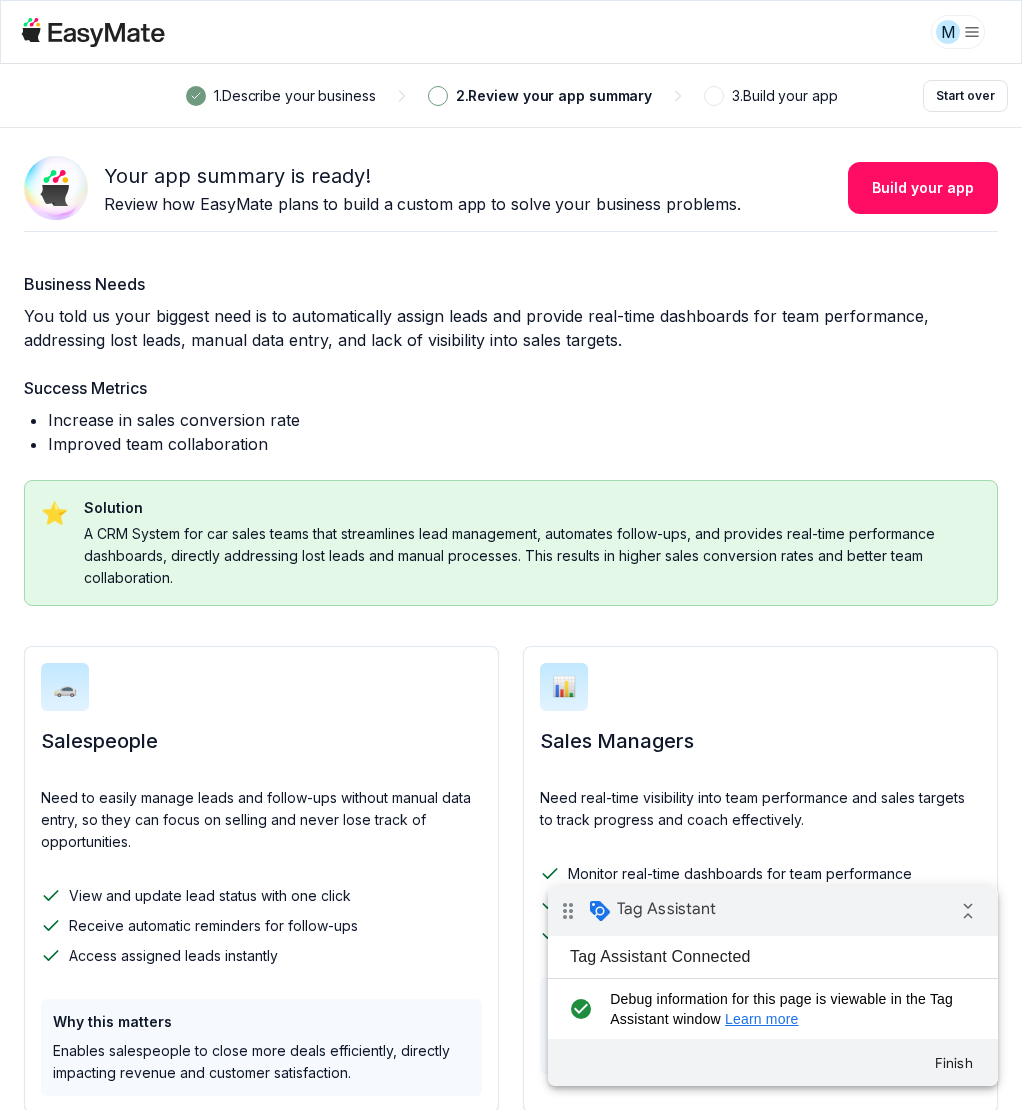 click on "You told us your biggest need is to automatically assign leads and provide real-time dashboards for team performance, addressing lost leads, manual data entry, and lack of visibility into sales targets." at bounding box center (511, 328) 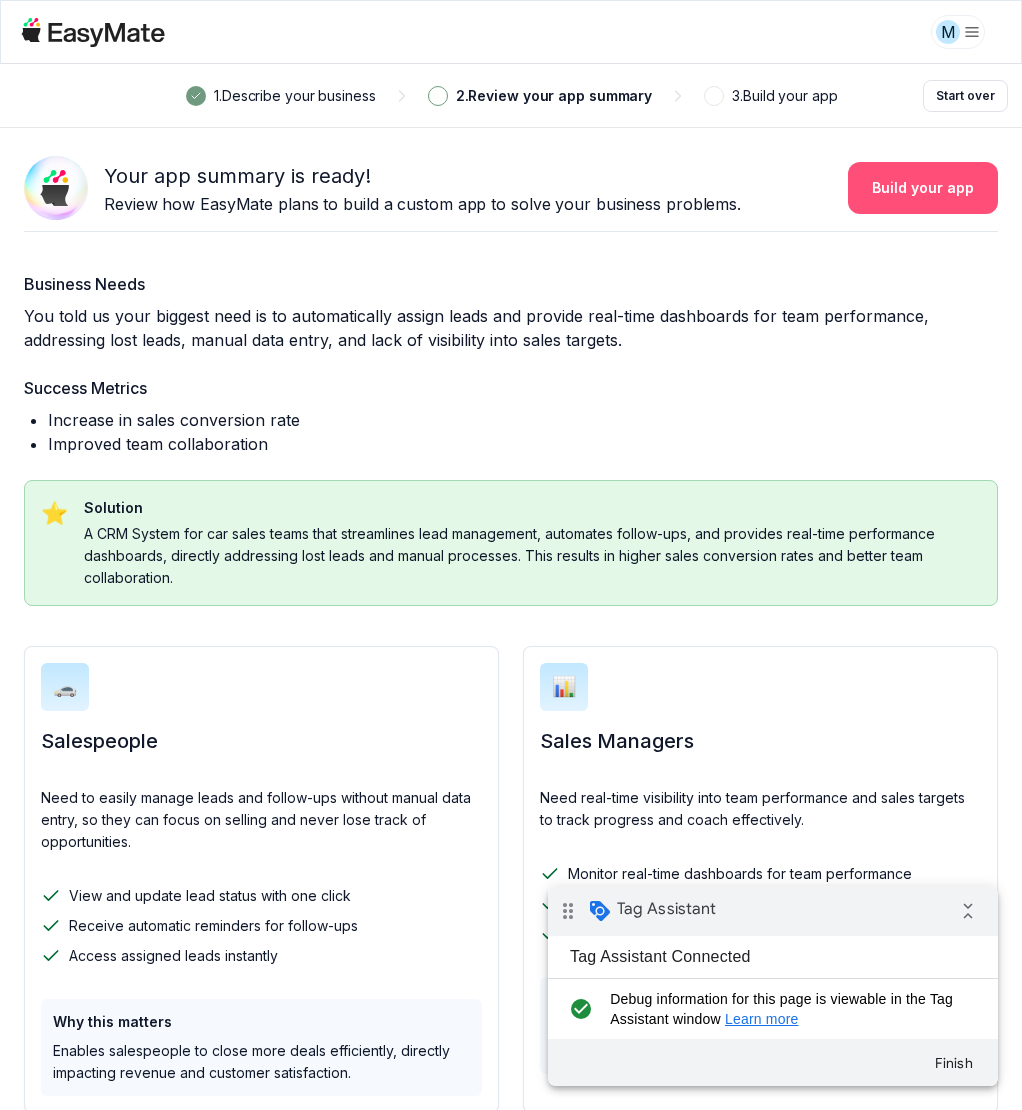 click on "Build your app" at bounding box center (923, 188) 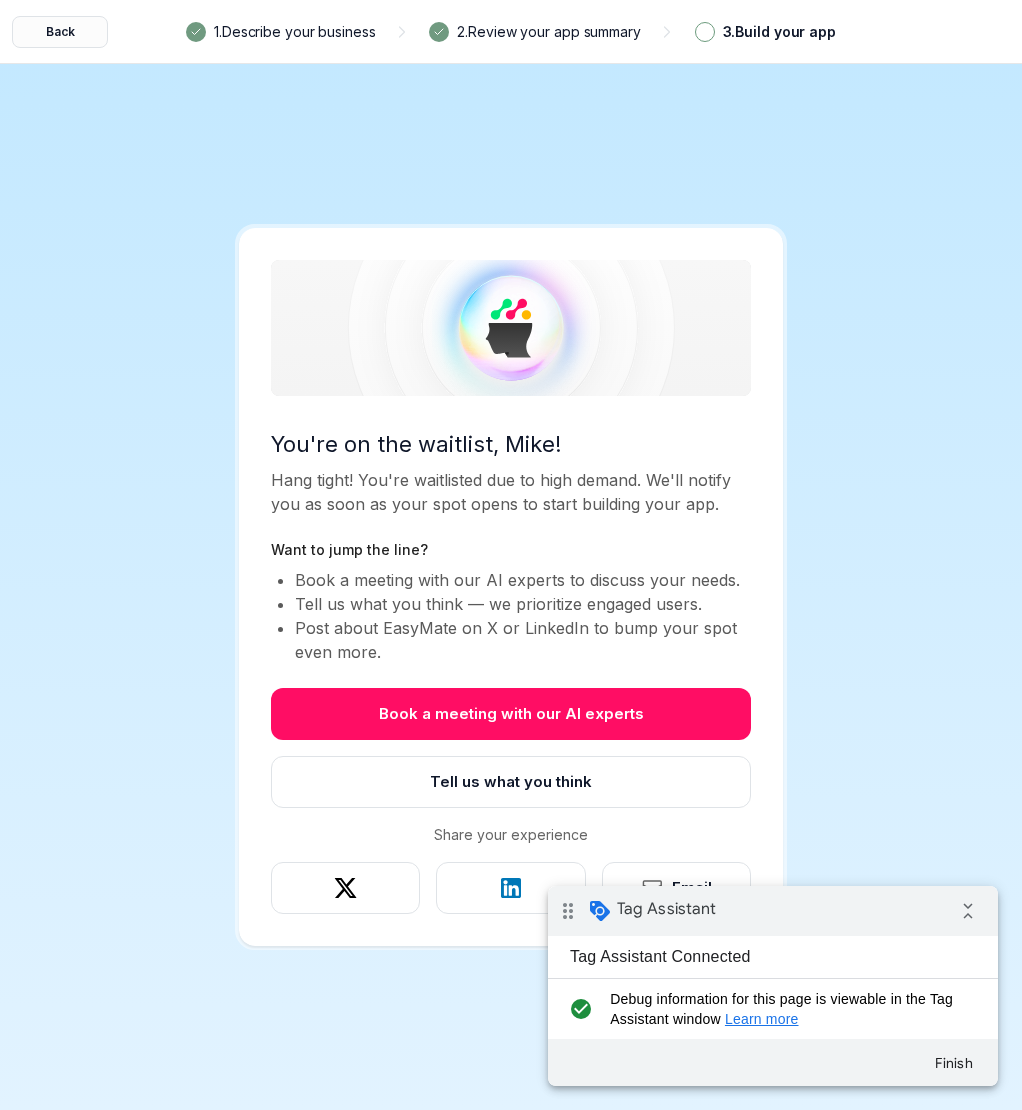click on "Back" at bounding box center (60, 32) 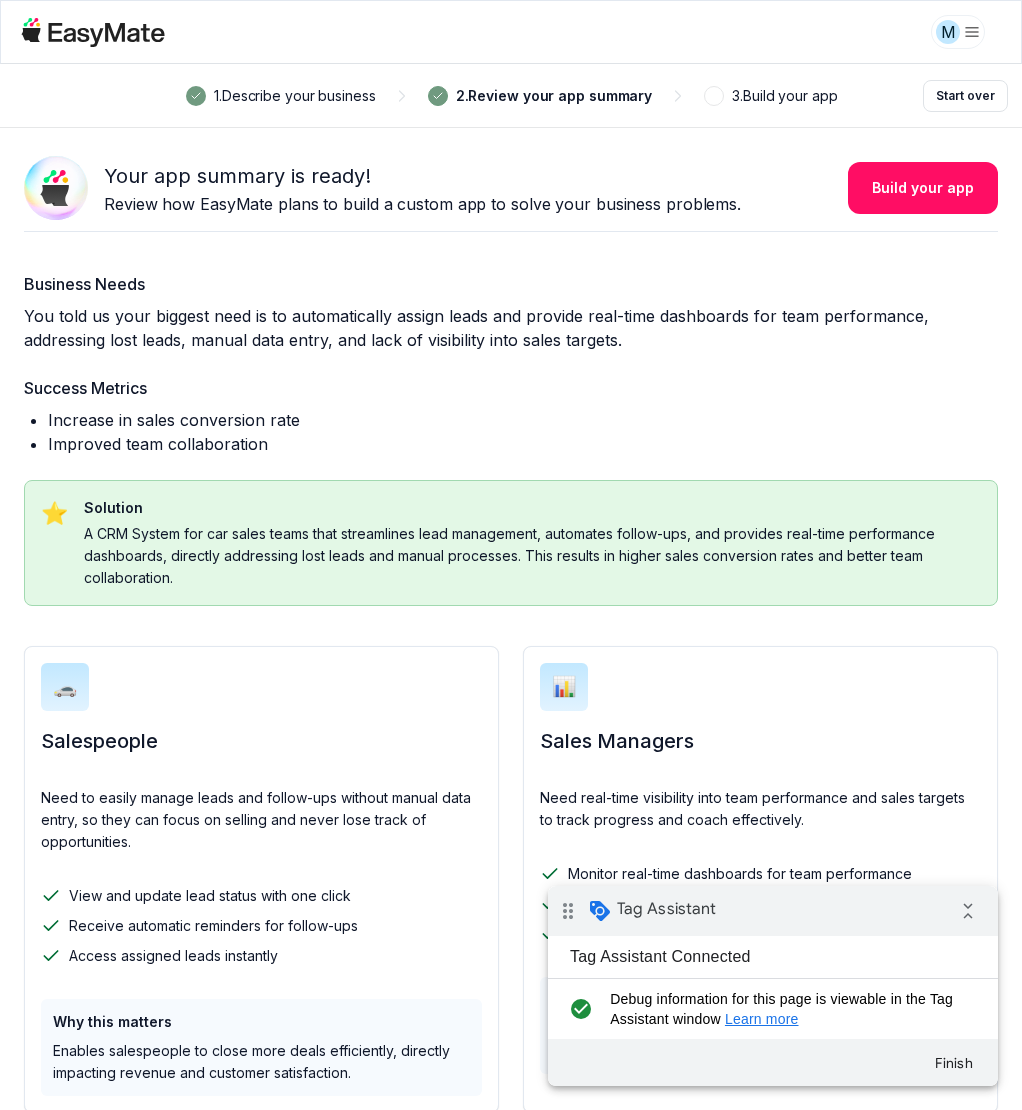 click on "M 1 .  Describe your business 2 .  Review your app summary 3 .  Build your app Start over Your app summary is ready! Review how EasyMate plans to build a custom app to solve your business problems. Build your app Business Needs You told us your biggest need is to automatically assign leads and provide real-time dashboards for team performance, addressing lost leads, manual data entry, and lack of visibility into sales targets. Success Metrics
Increase in sales conversion rate
Improved team collaboration
⭐️ Solution A CRM System for car sales teams that streamlines lead management, automates follow-ups, and provides real-time performance dashboards, directly addressing lost leads and manual processes. This results in higher sales conversion rates and better team collaboration. 🚗 Salespeople Need to easily manage leads and follow-ups without manual data entry, so they can focus on selling and never lose track of opportunities. View and update lead status with one click" at bounding box center (511, 555) 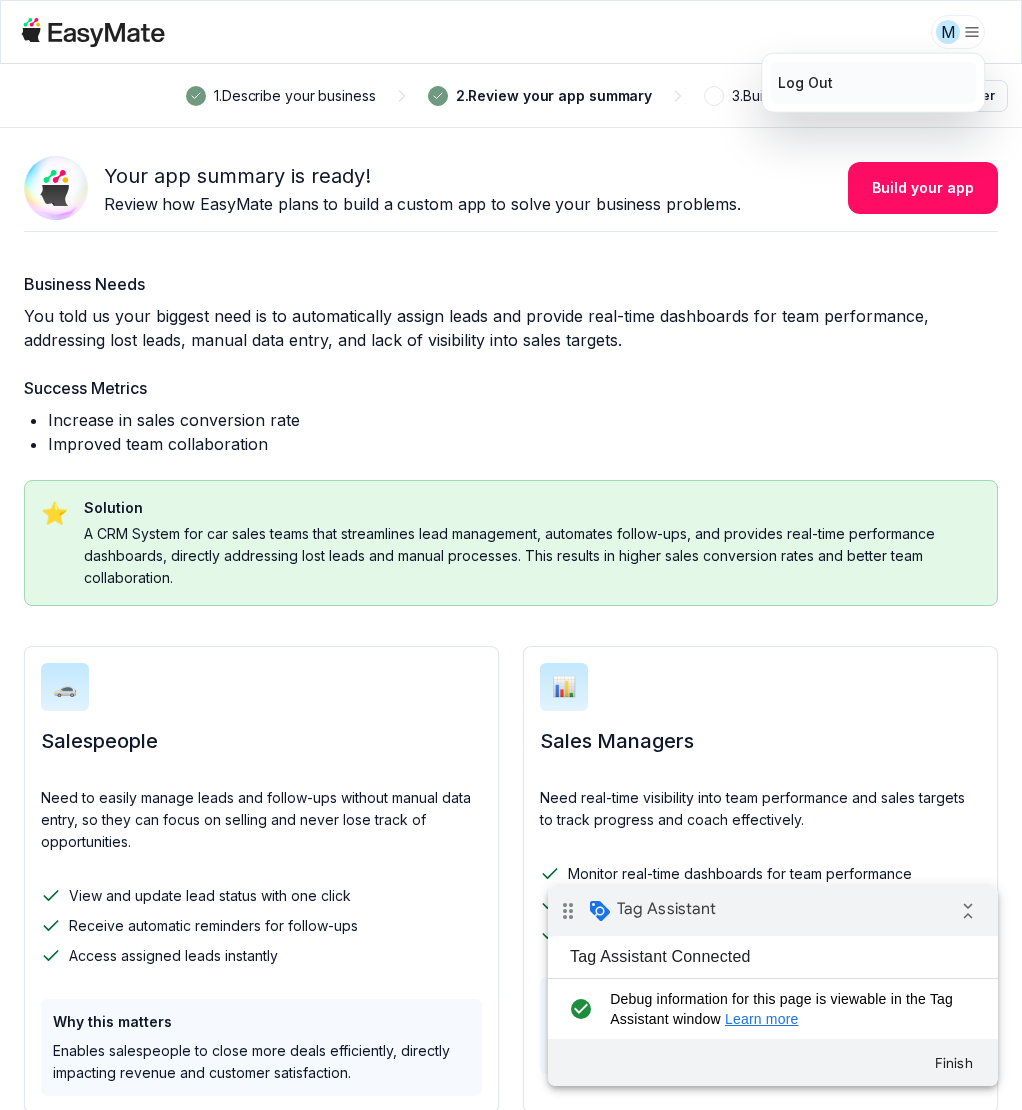 click on "Log out" at bounding box center [805, 83] 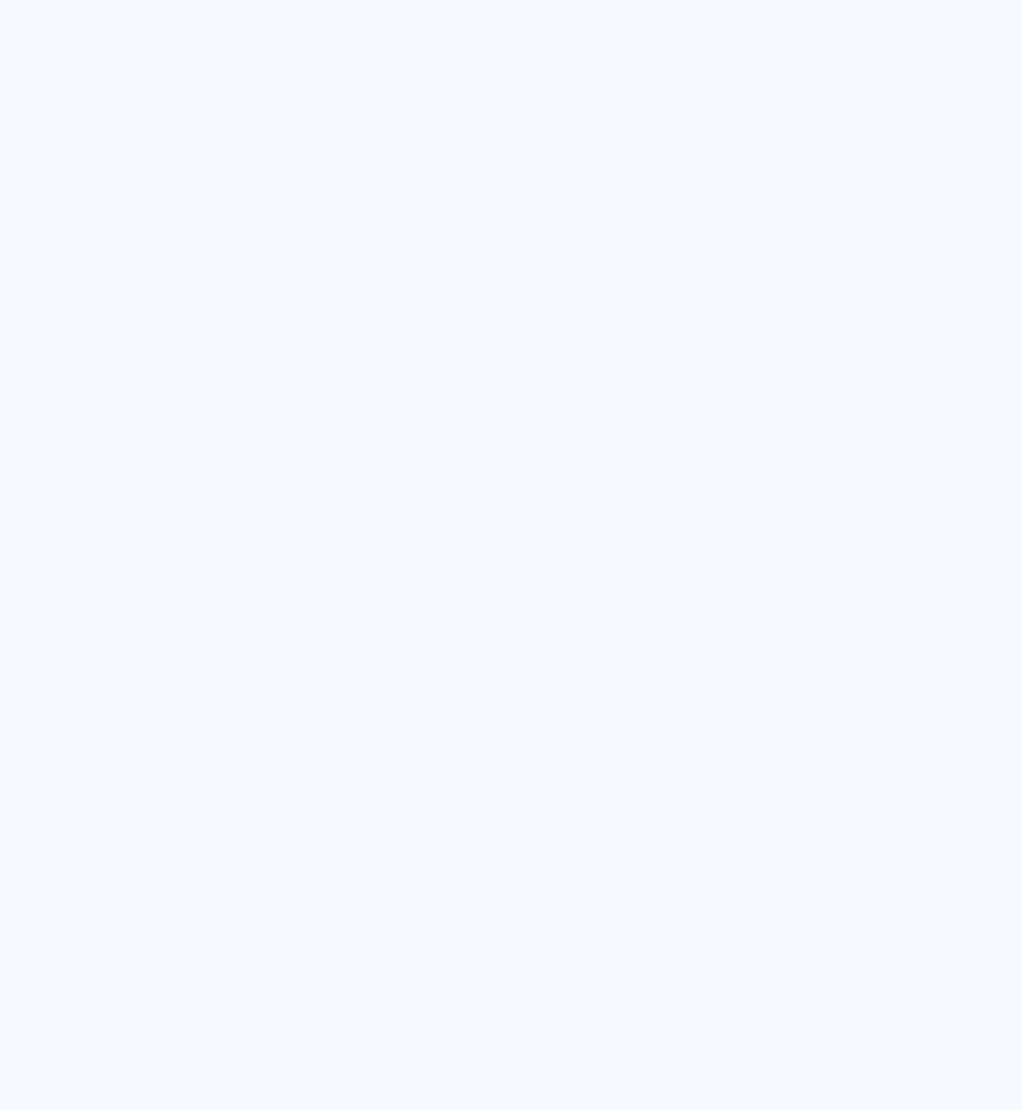 scroll, scrollTop: 0, scrollLeft: 0, axis: both 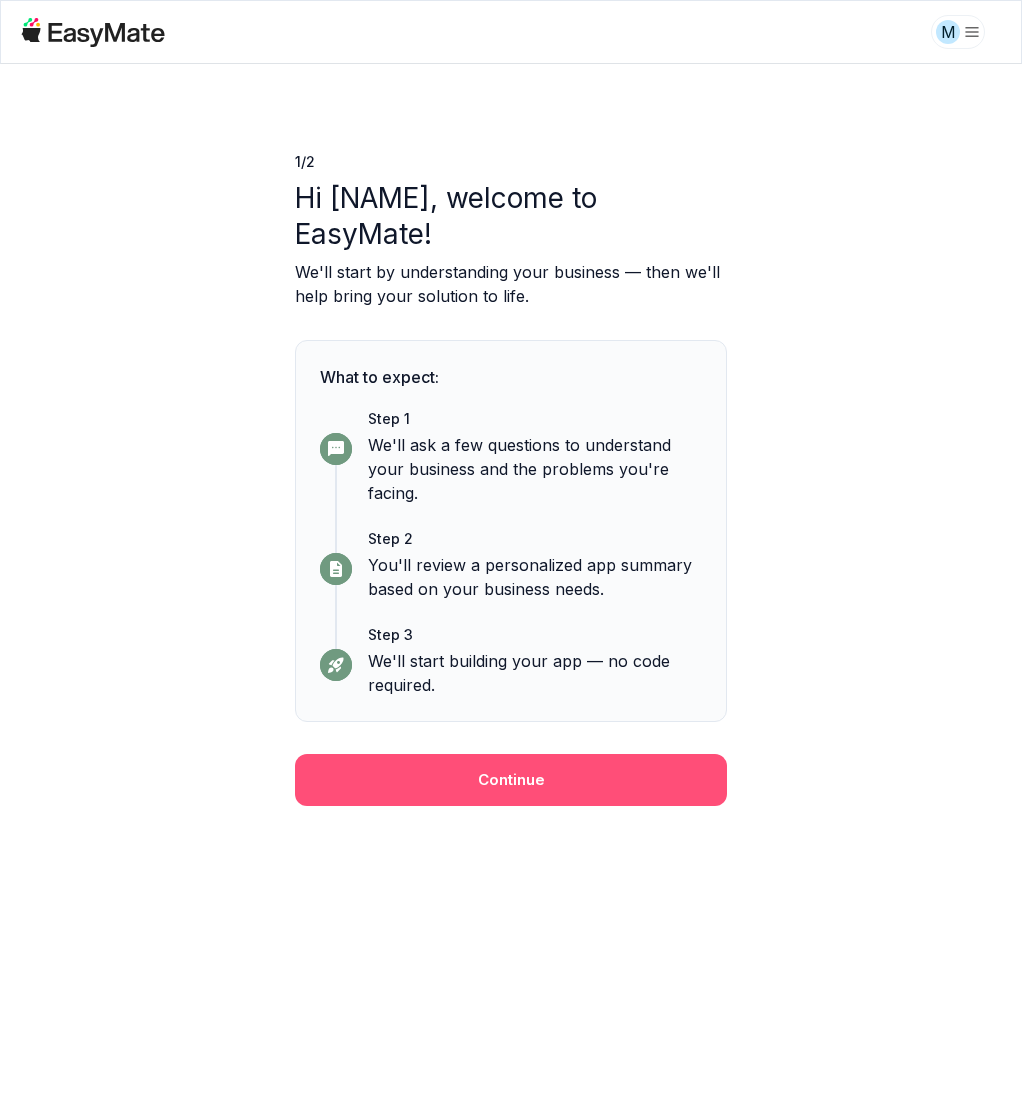 click on "Continue" at bounding box center [511, 780] 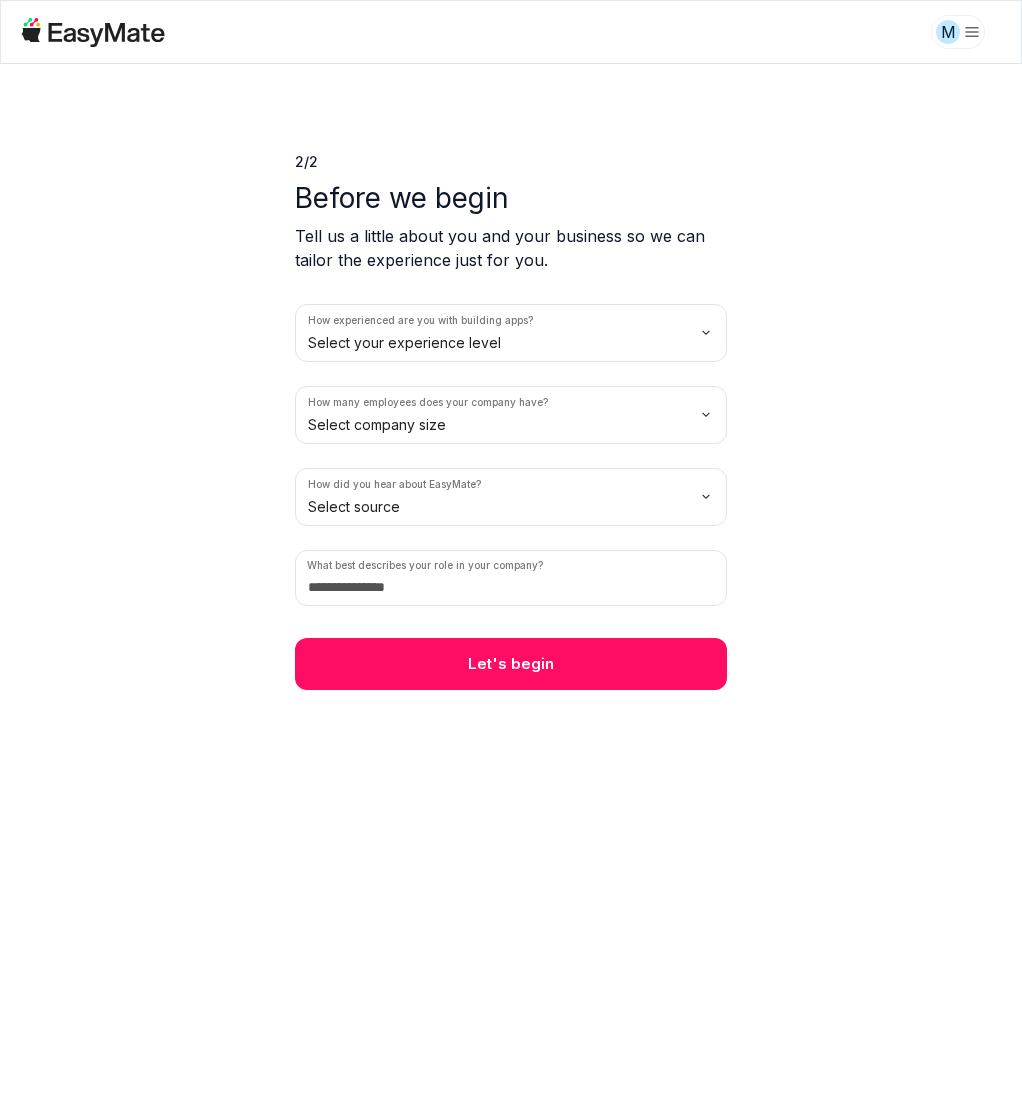 drag, startPoint x: 400, startPoint y: 663, endPoint x: 458, endPoint y: 468, distance: 203.44287 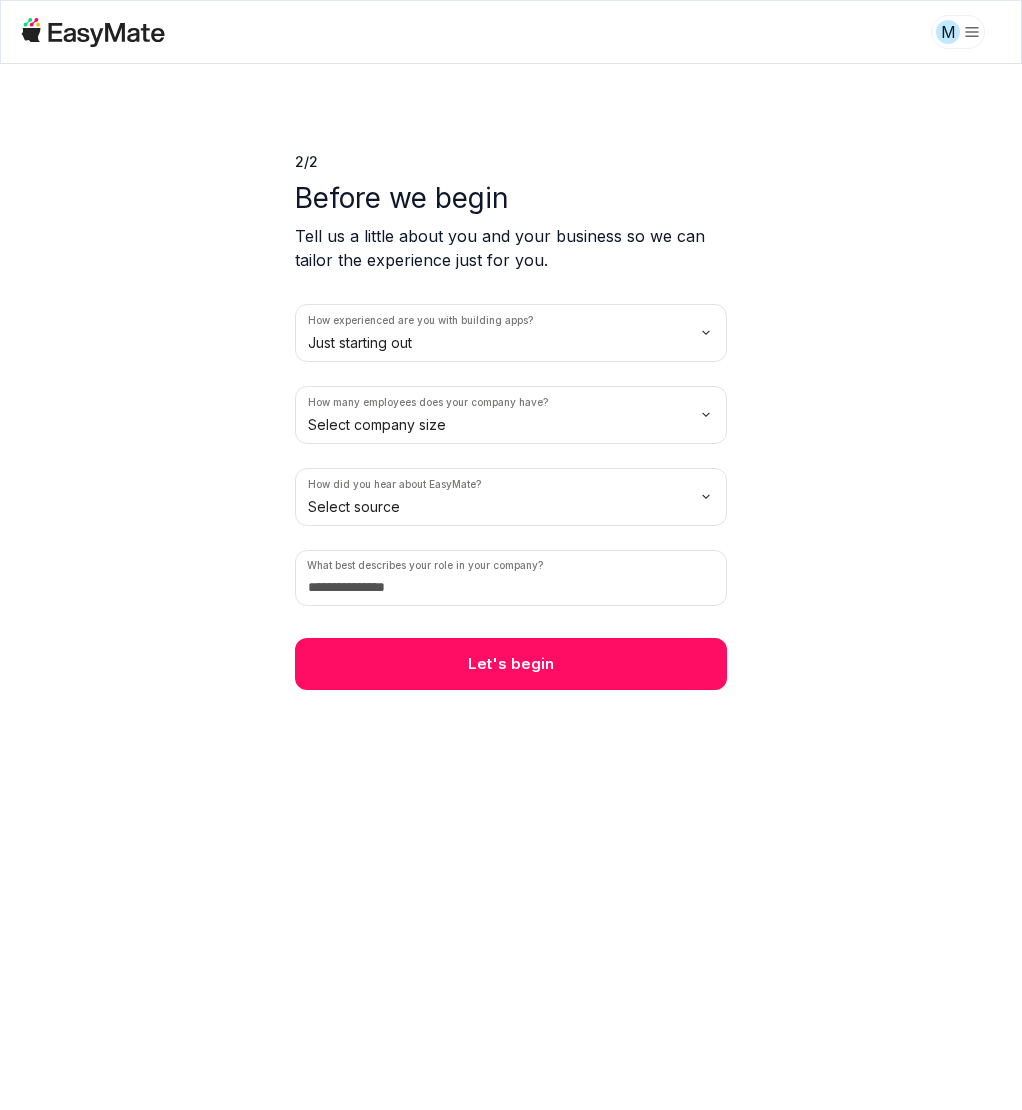 click on "M 2 / 2 Before we begin Tell us a little about you and your business so we can tailor the experience just for you. How experienced are you with building apps? Just starting out How many employees does your company have? Select company size How did you hear about EasyMate? Select source What best describes your role in your company? Let's begin" at bounding box center [511, 555] 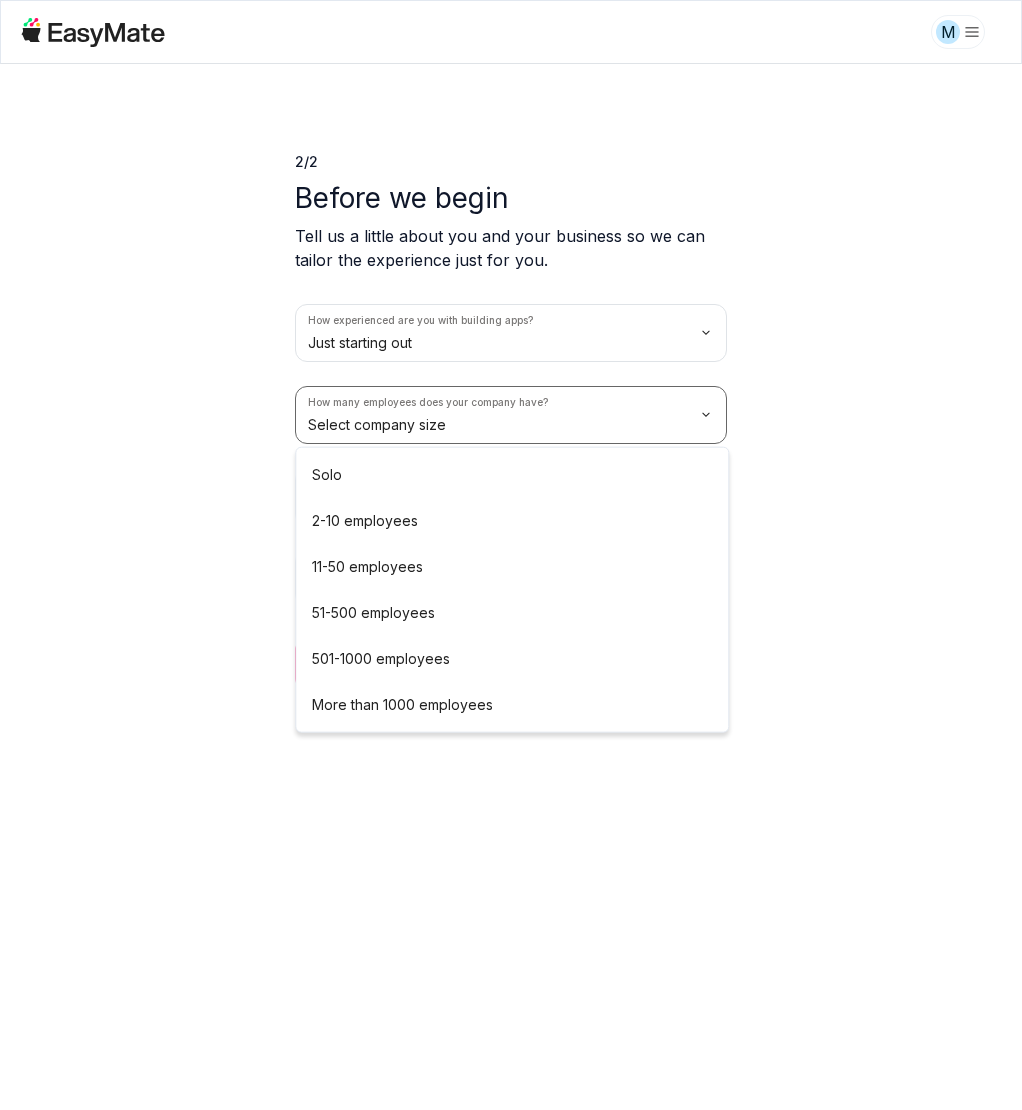 drag, startPoint x: 426, startPoint y: 478, endPoint x: 426, endPoint y: 503, distance: 25 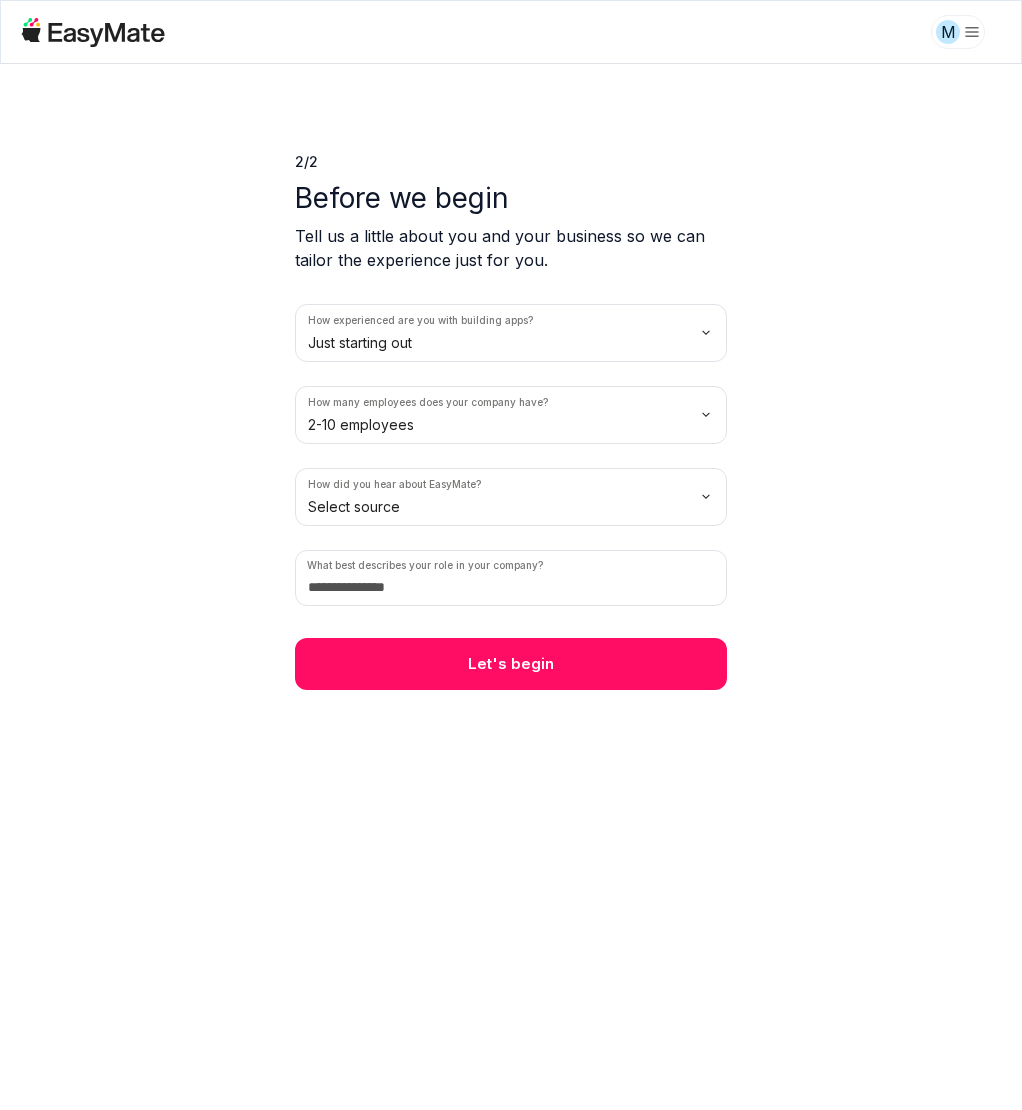 click on "M 2 / 2 Before we begin Tell us a little about you and your business so we can tailor the experience just for you. How experienced are you with building apps? Just starting out How many employees does your company have? 2-10 employees How did you hear about EasyMate? Select source What best describes your role in your company? Let's begin" at bounding box center [511, 555] 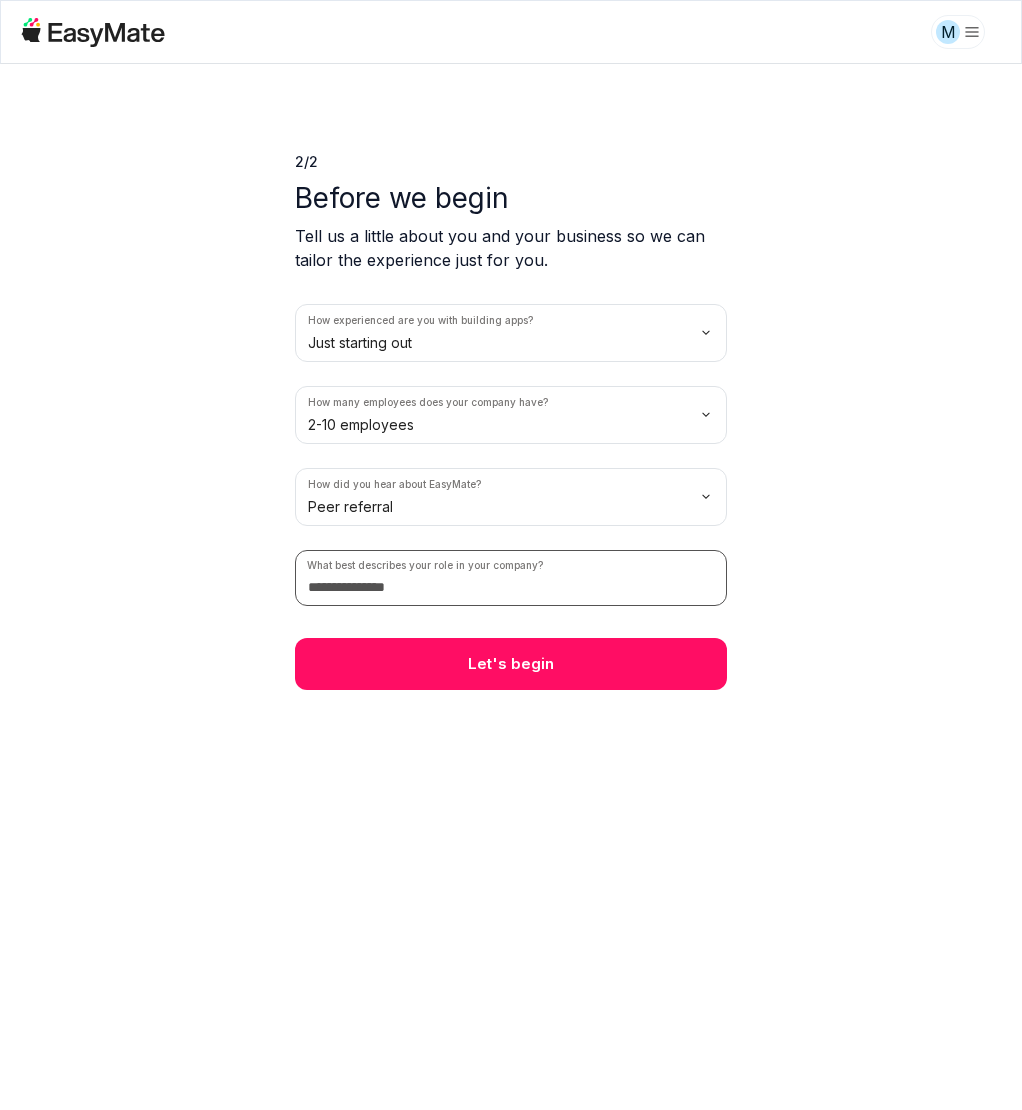 click at bounding box center (511, 578) 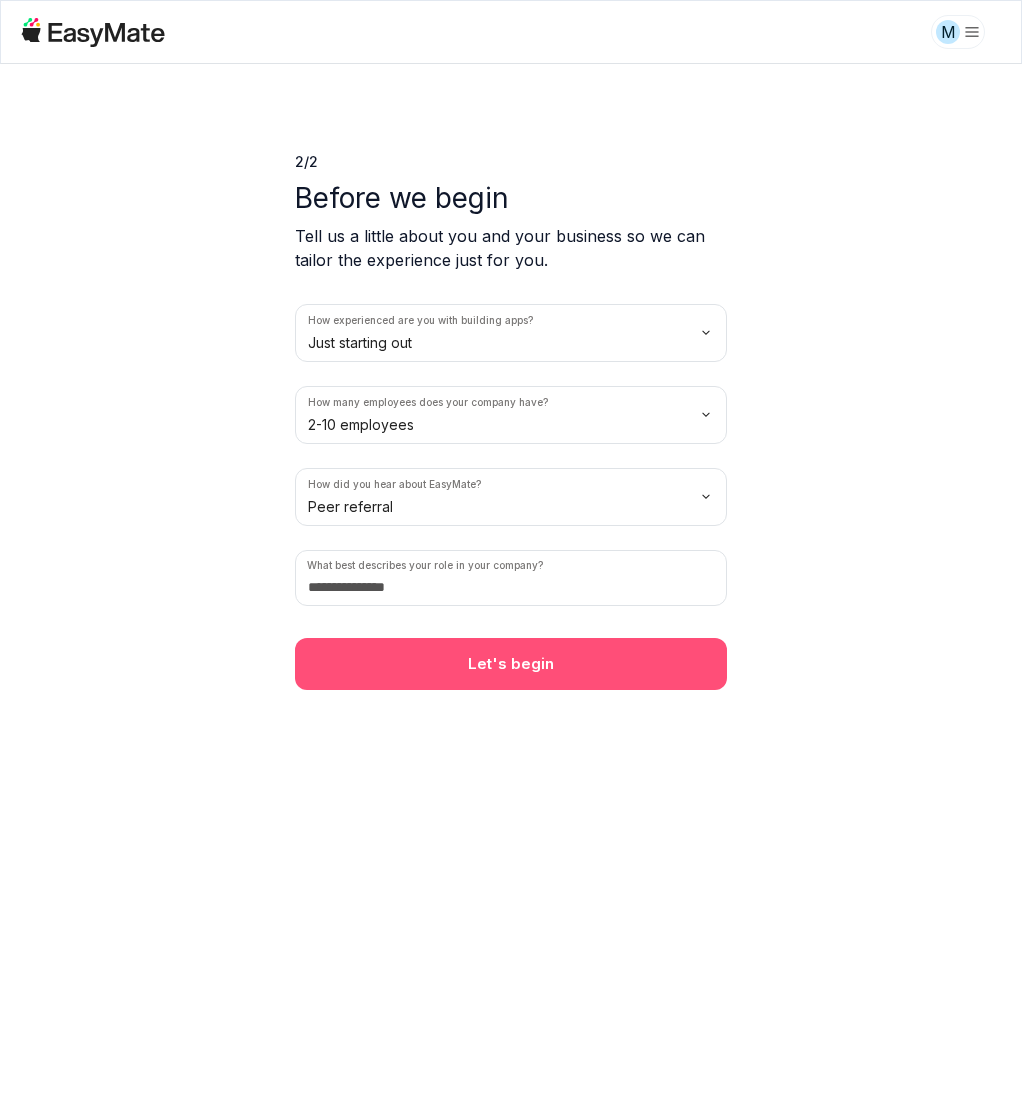 click on "Let's begin" at bounding box center (511, 664) 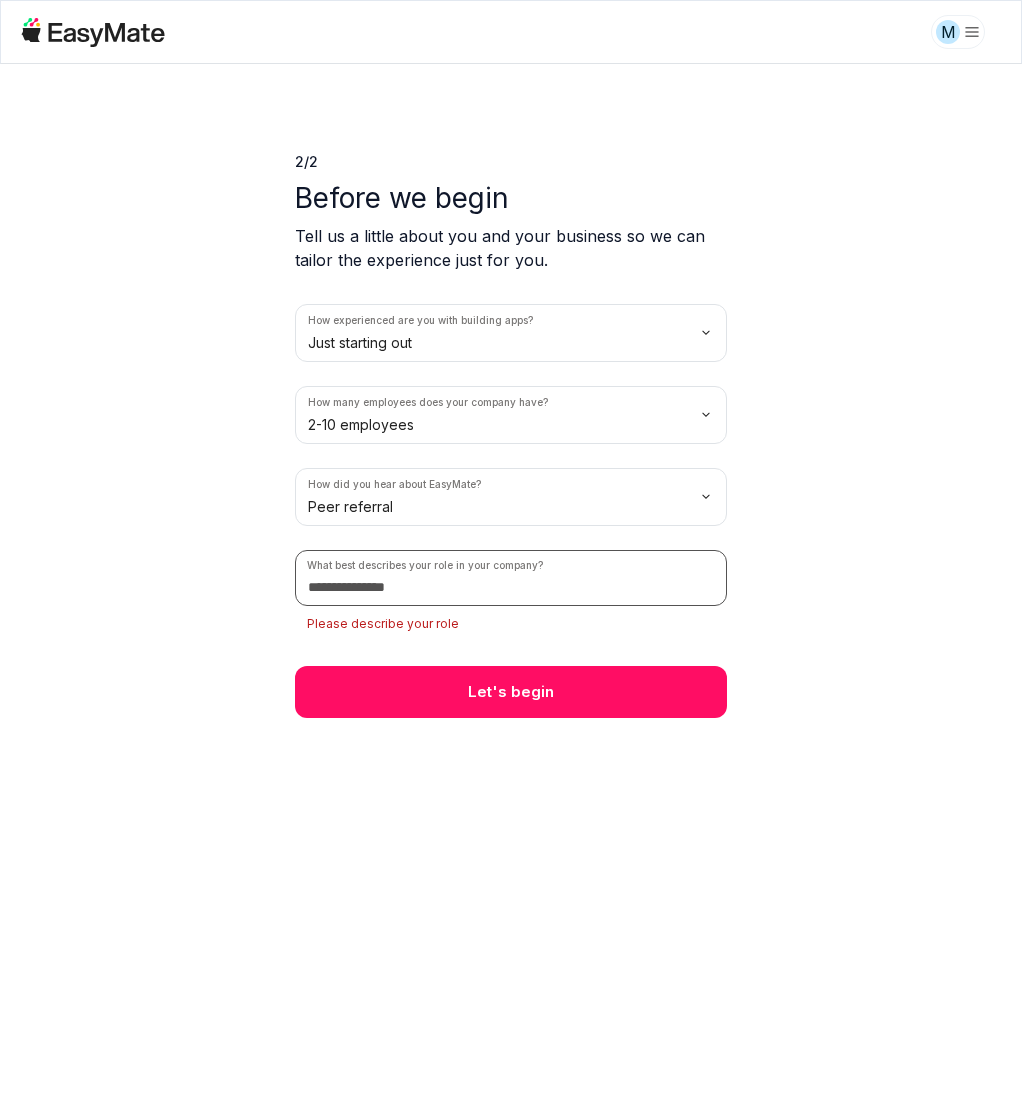 click at bounding box center (511, 578) 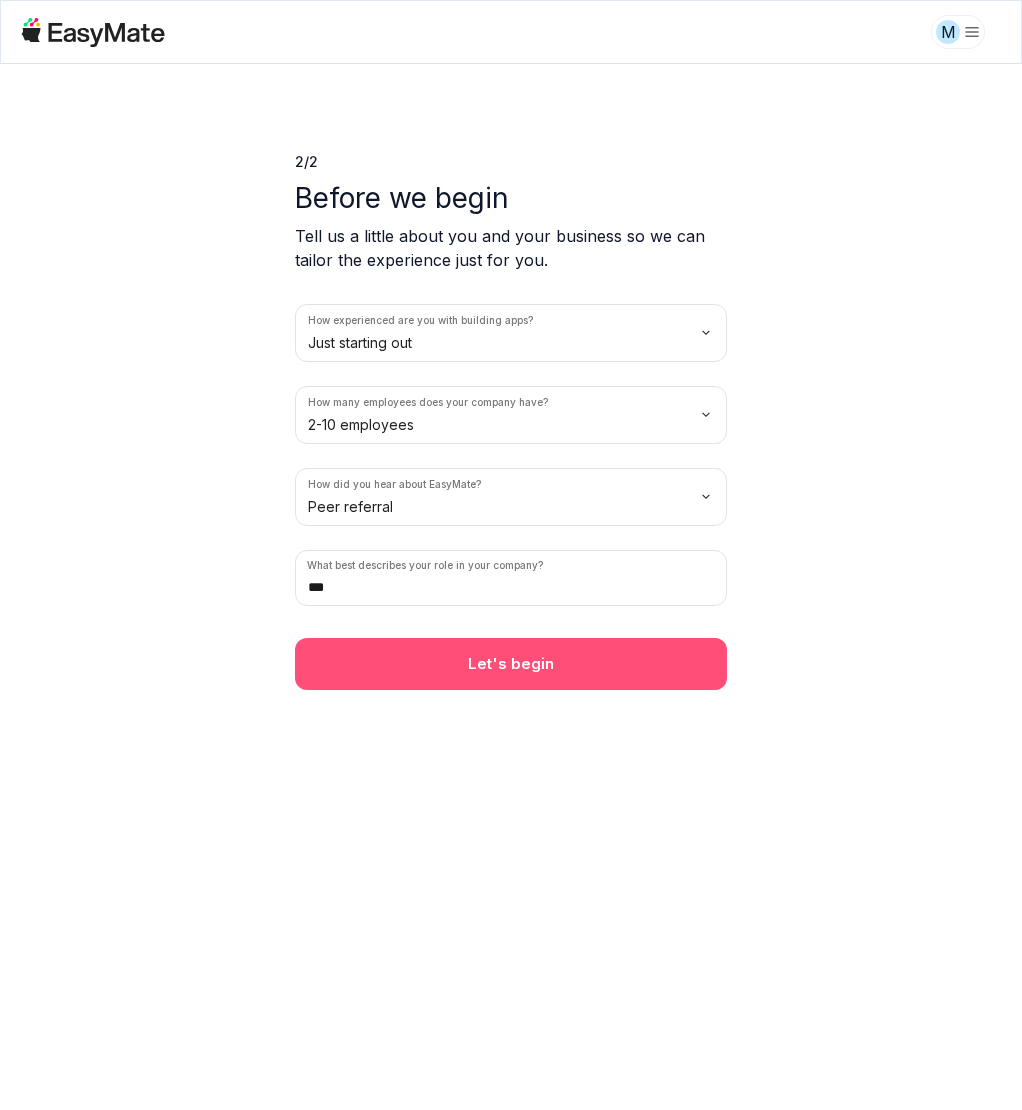 click on "Let's begin" at bounding box center (511, 664) 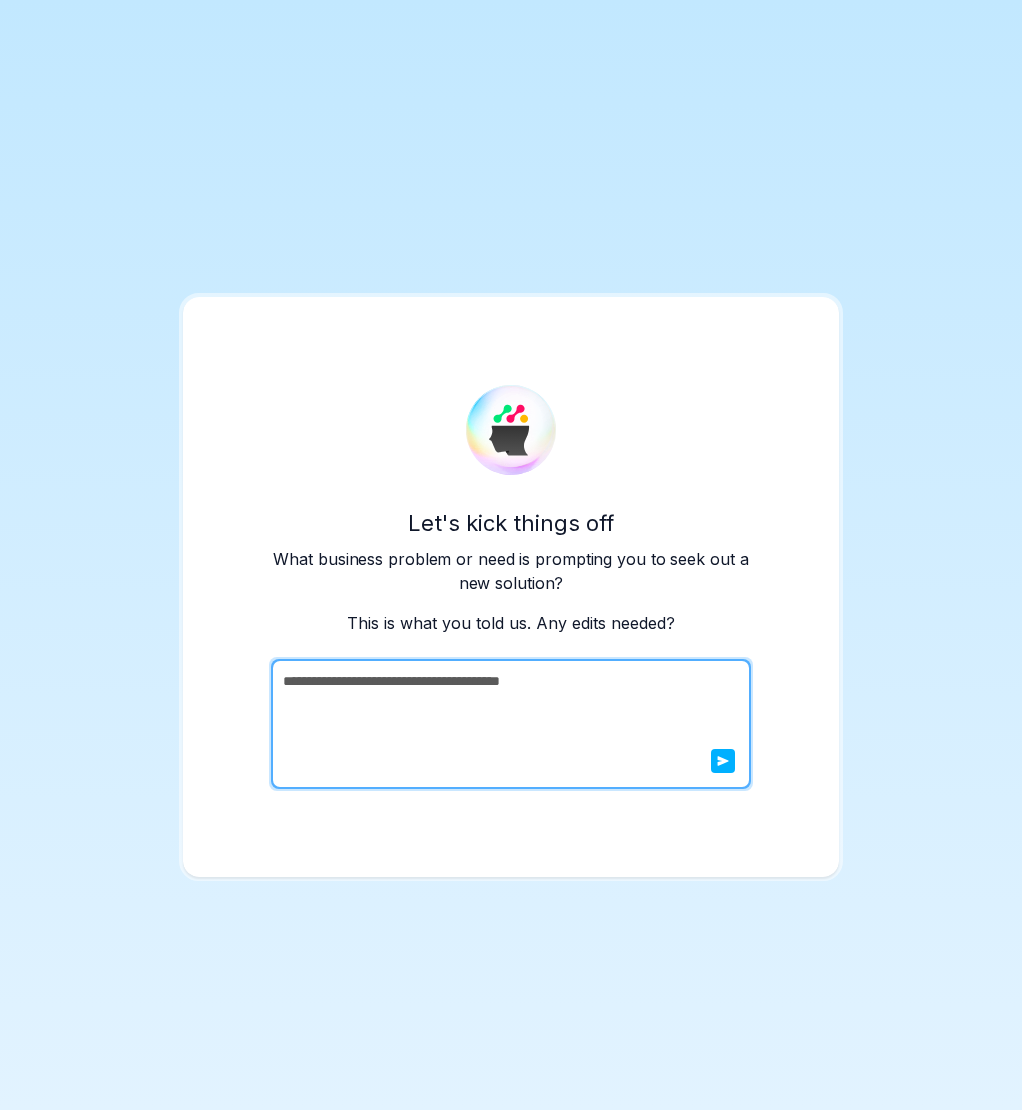 click 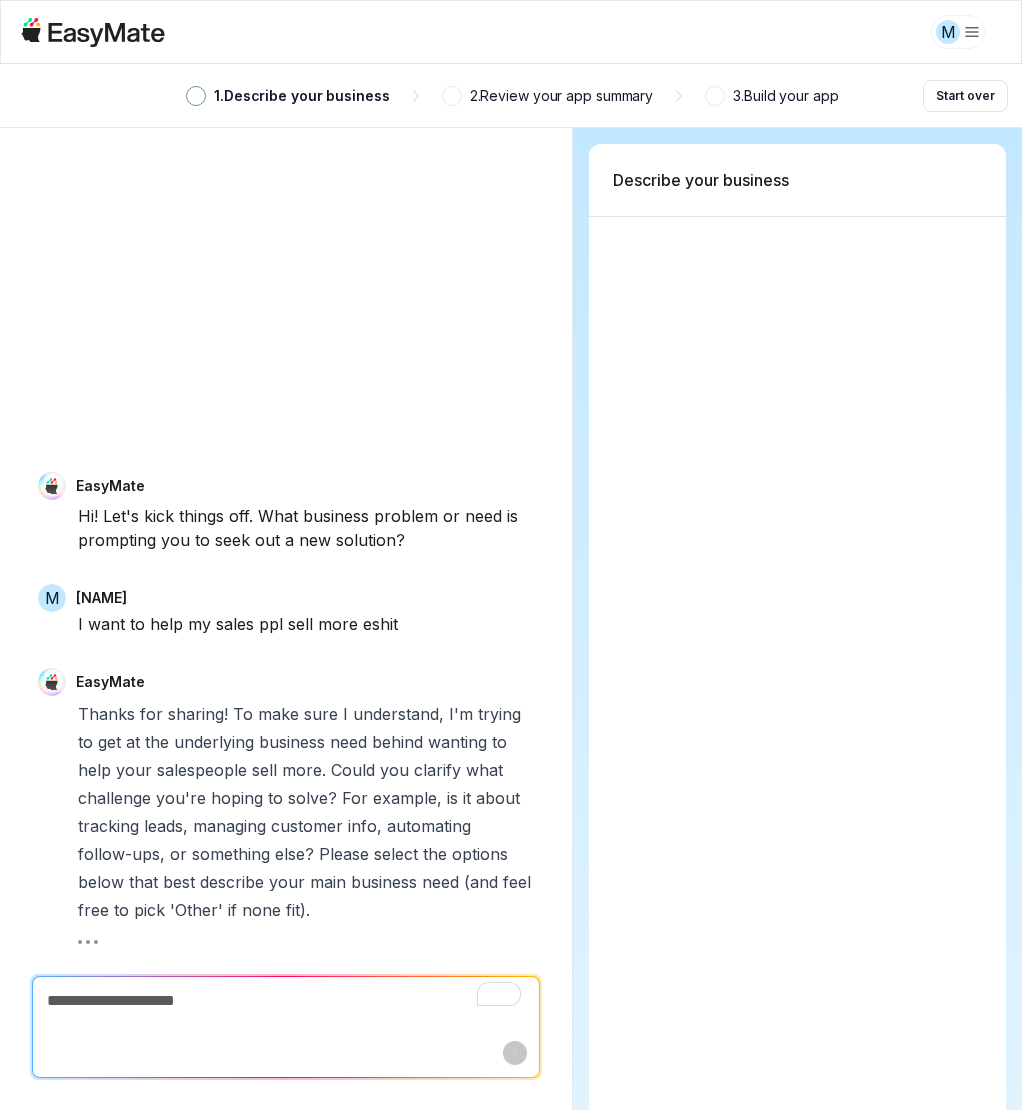 scroll, scrollTop: 140, scrollLeft: 0, axis: vertical 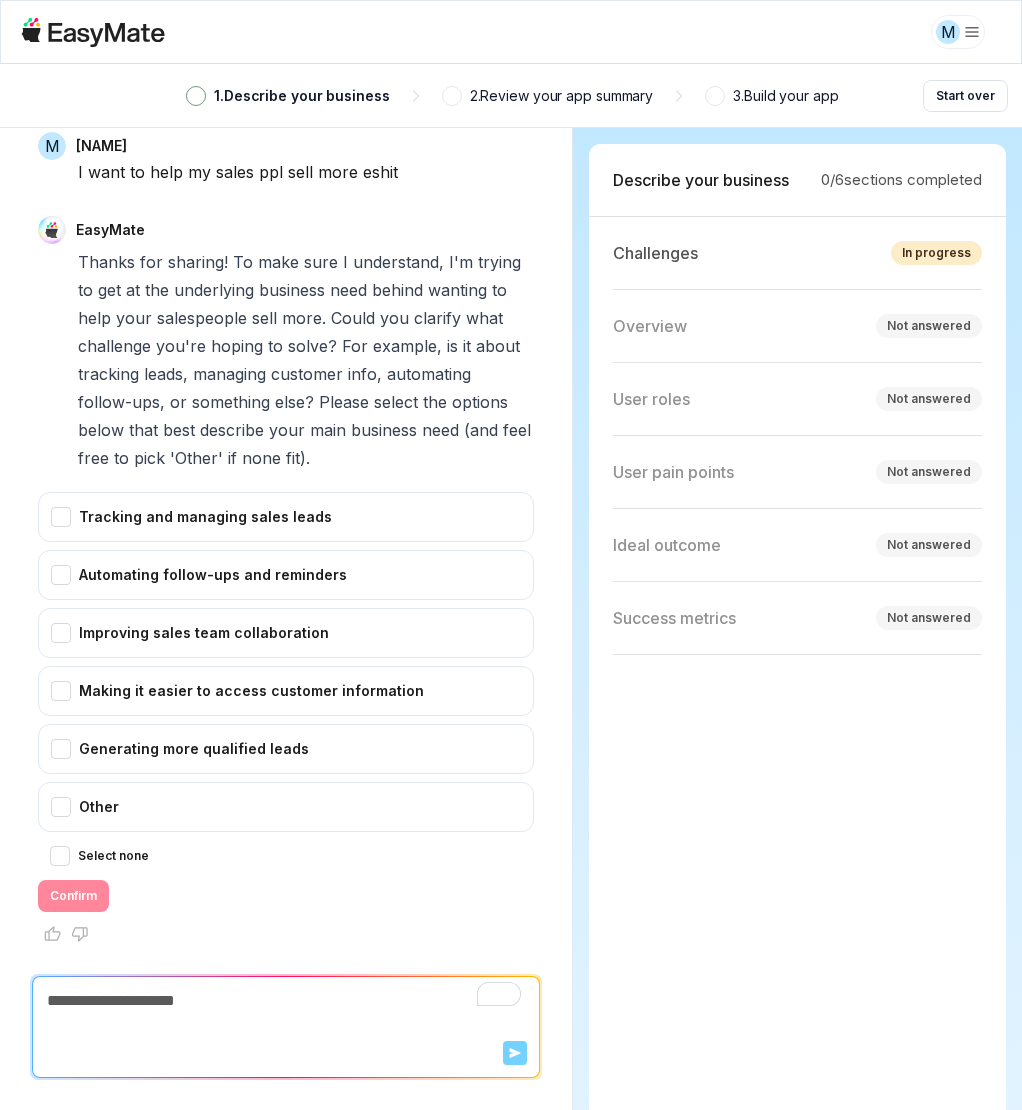 click on "M" at bounding box center [511, 32] 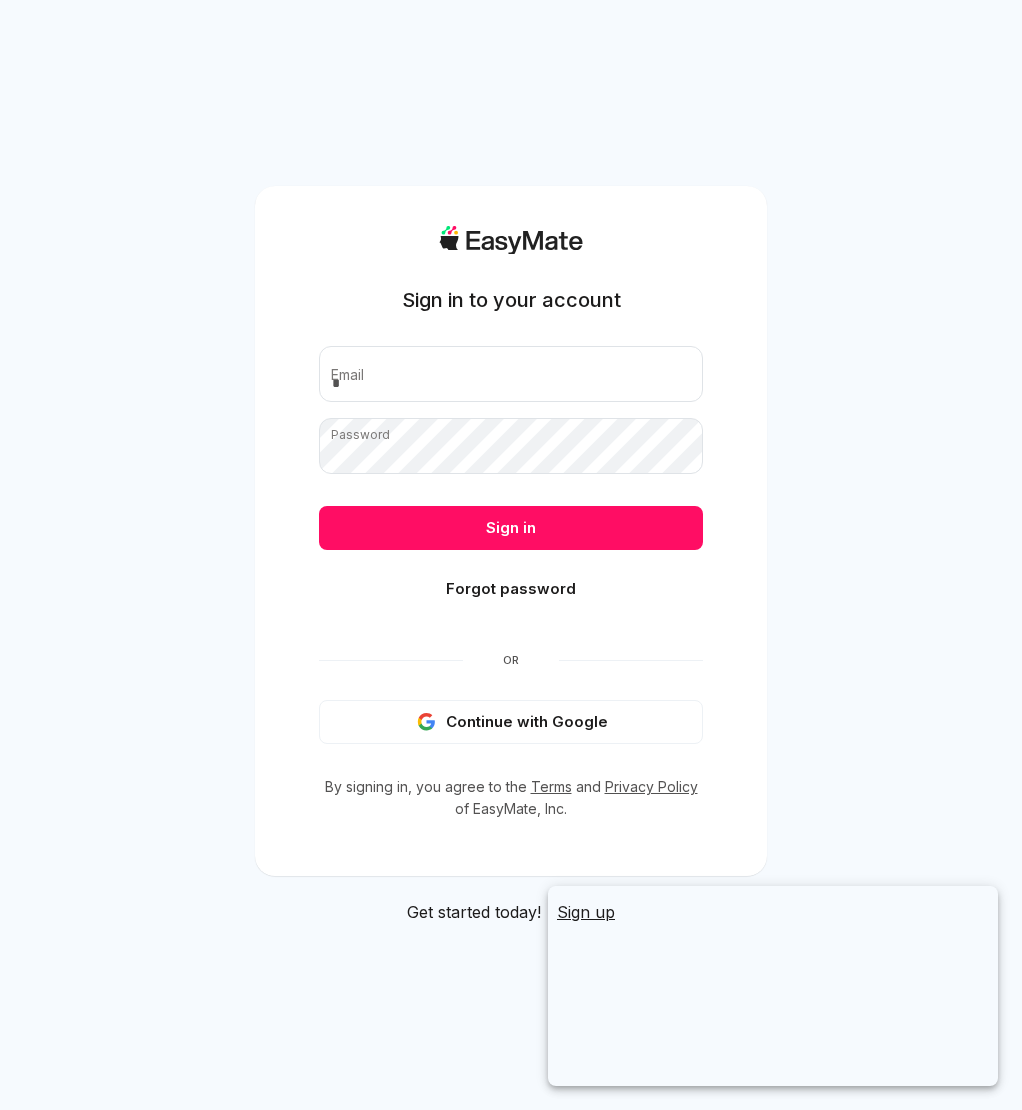 scroll, scrollTop: 0, scrollLeft: 0, axis: both 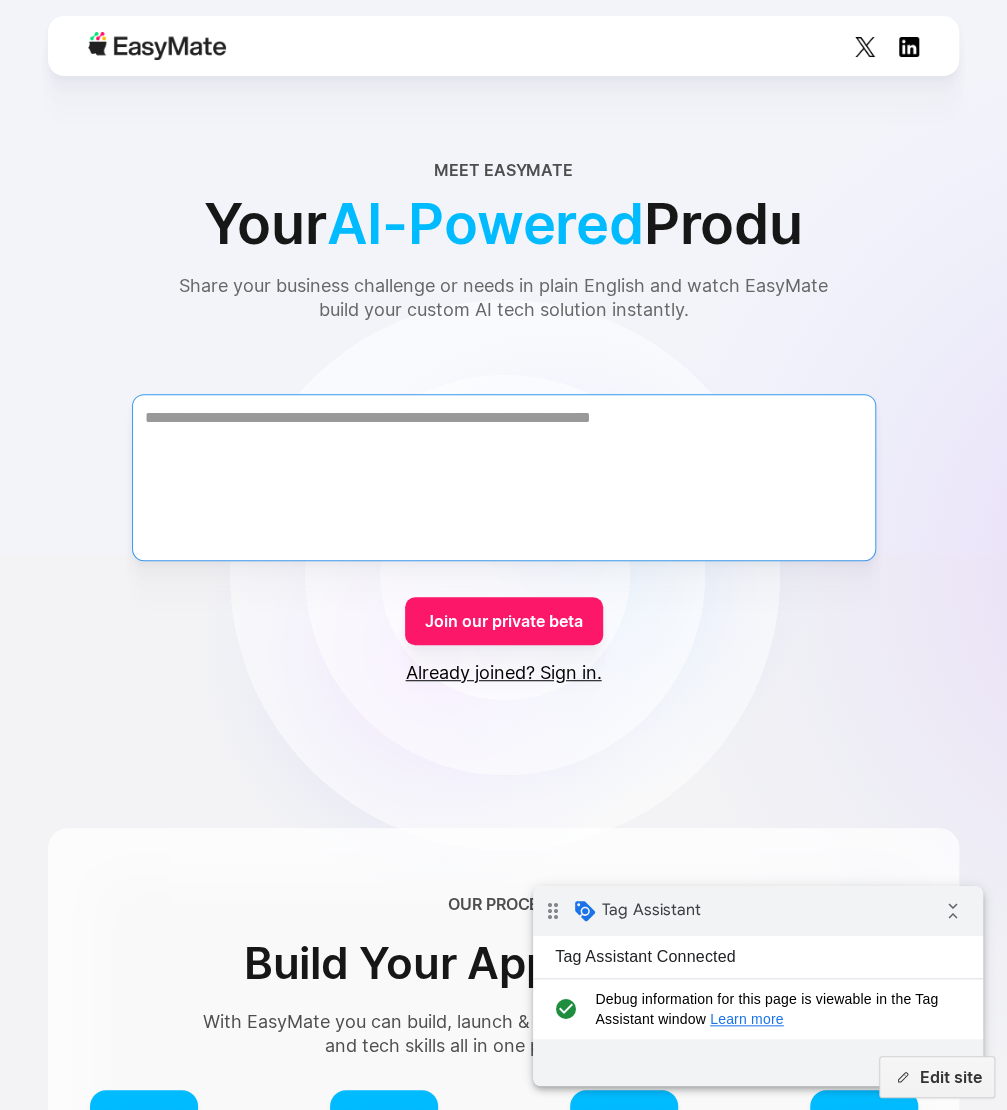 drag, startPoint x: 398, startPoint y: 400, endPoint x: 389, endPoint y: 412, distance: 15 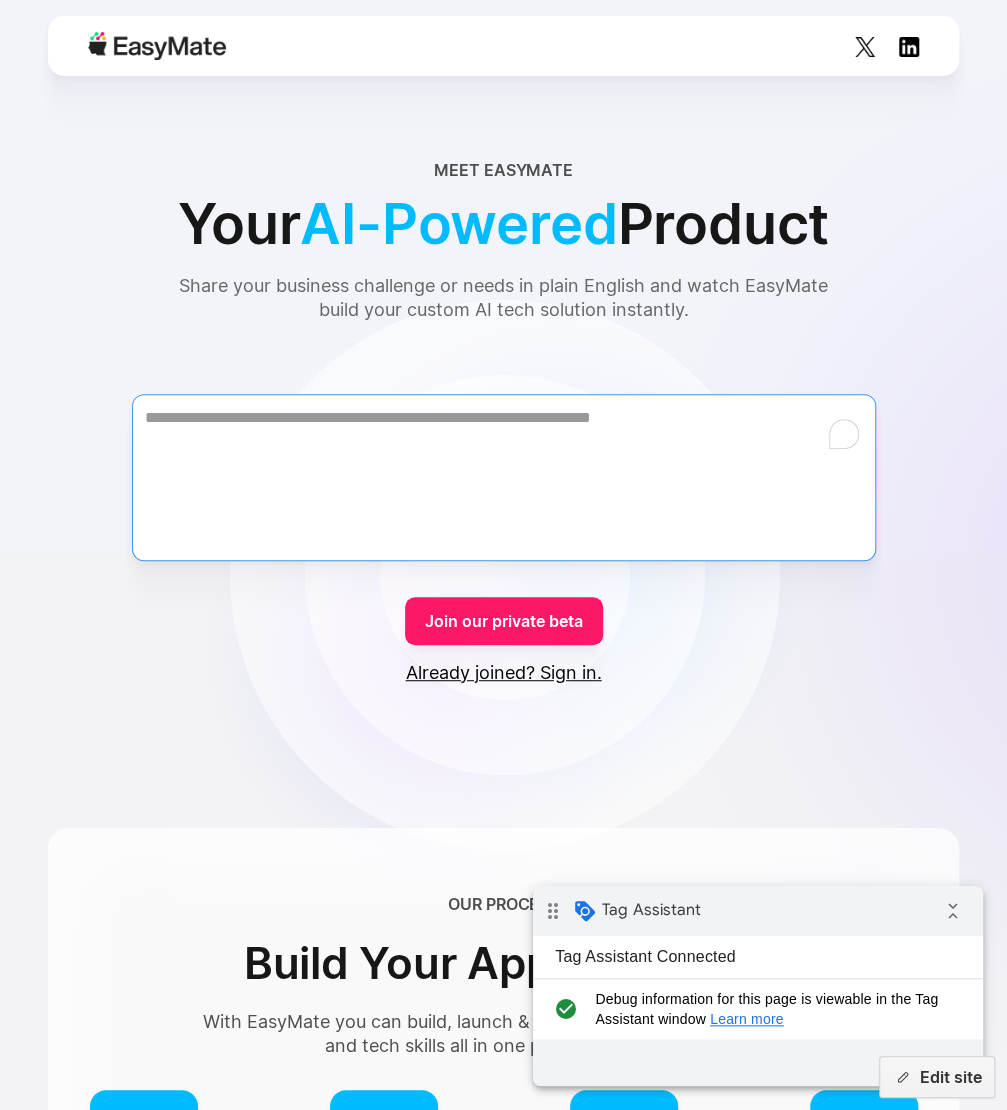 click at bounding box center [504, 477] 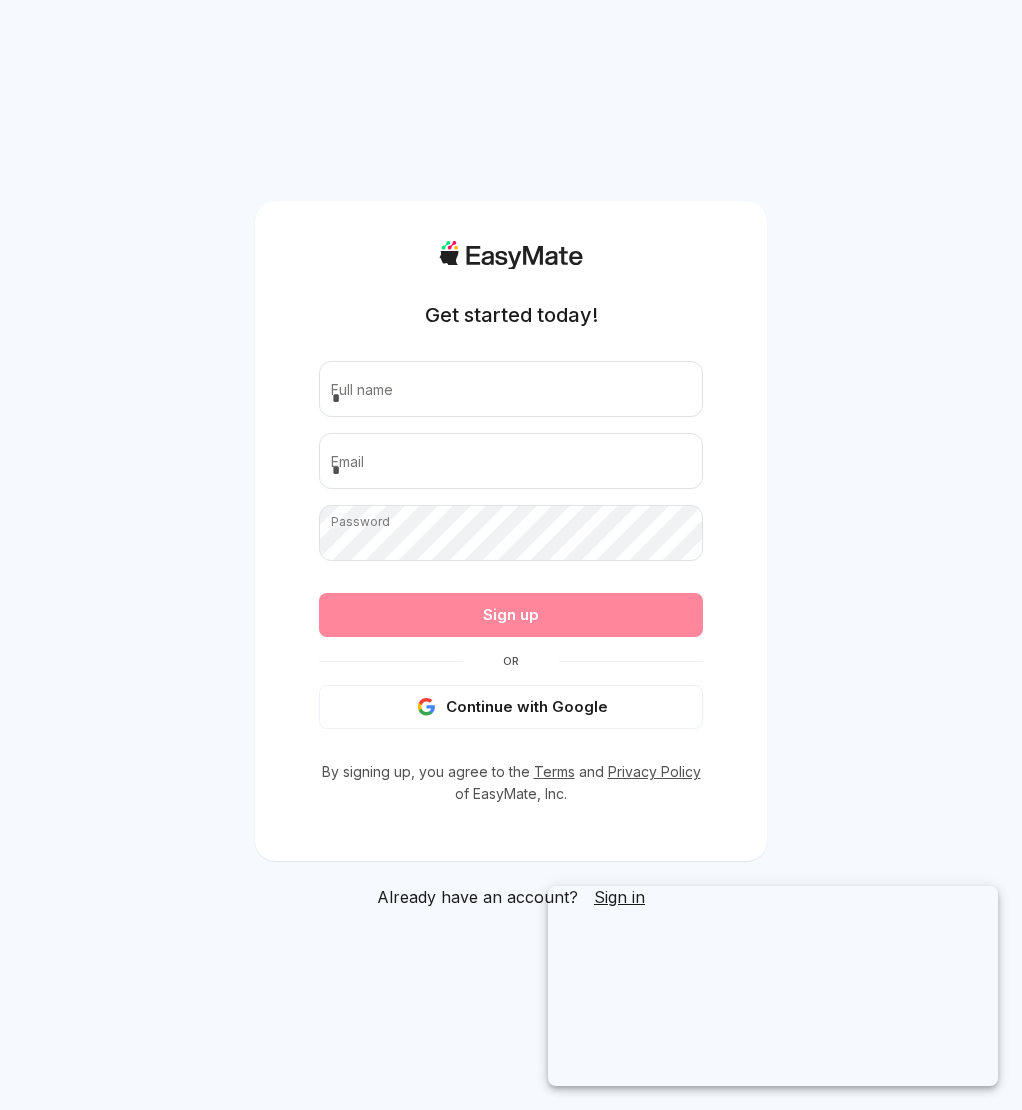 scroll, scrollTop: 0, scrollLeft: 0, axis: both 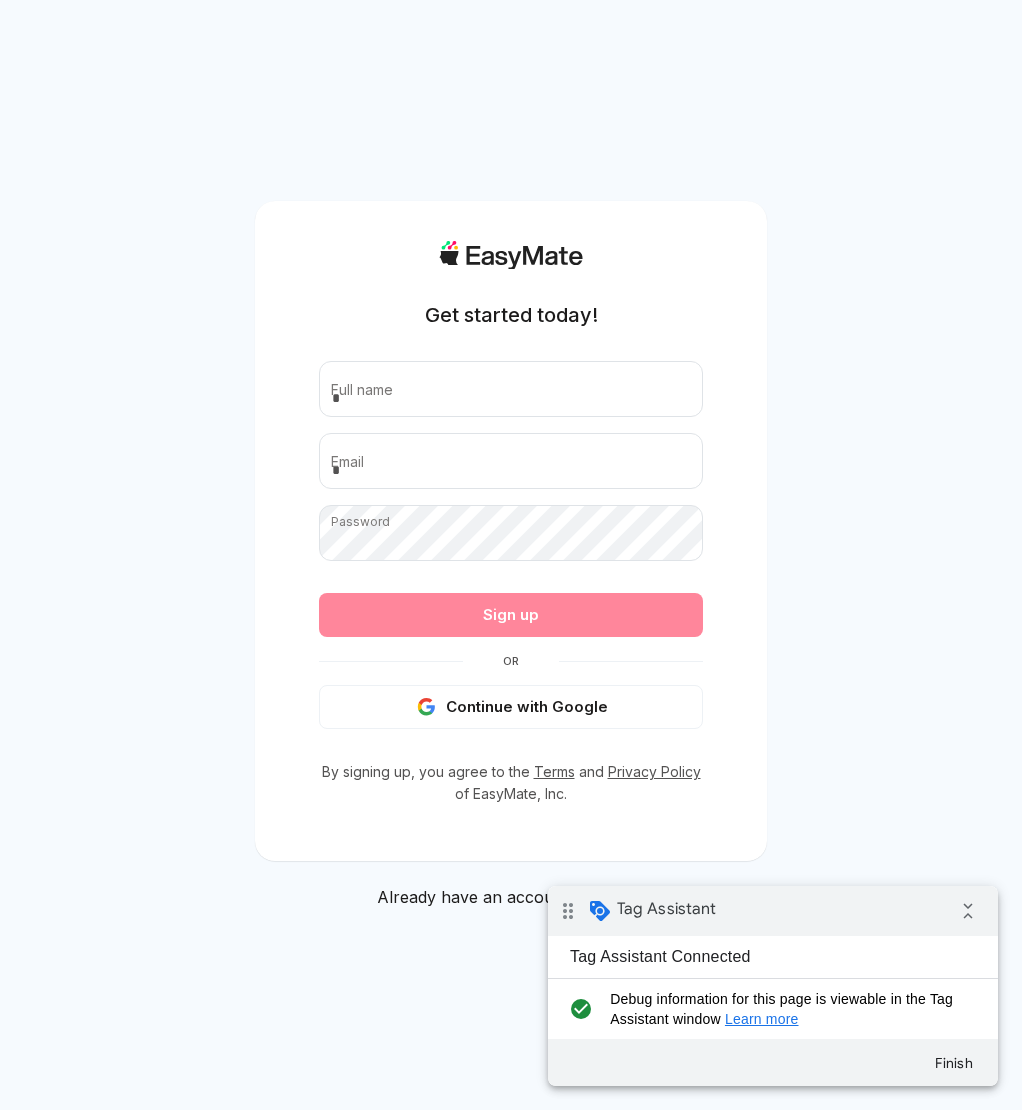 click on "Get started today! Full name Email Password Passwords must have at least 8 characters, including upper case letters, lower case letters, symbols and numbers. Sign up Or Continue with Google By signing up, you agree to the   Terms   and   Privacy Policy   of EasyMate, Inc. Already have an account? Sign in" at bounding box center (511, 555) 